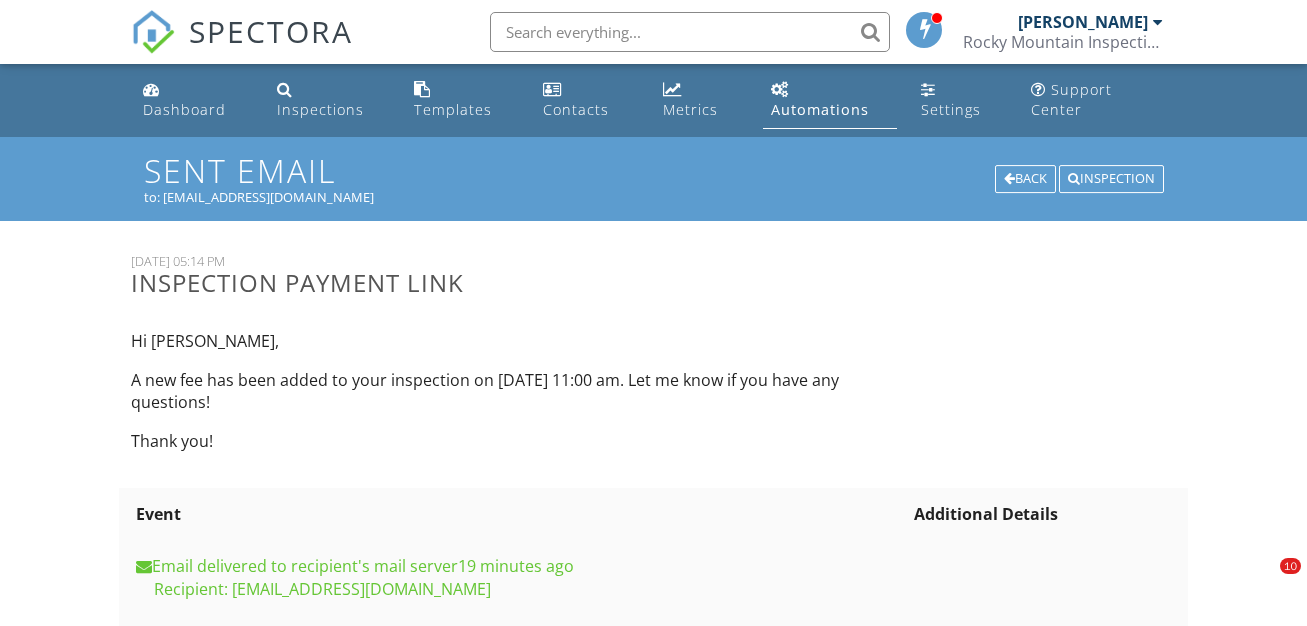 scroll, scrollTop: 0, scrollLeft: 0, axis: both 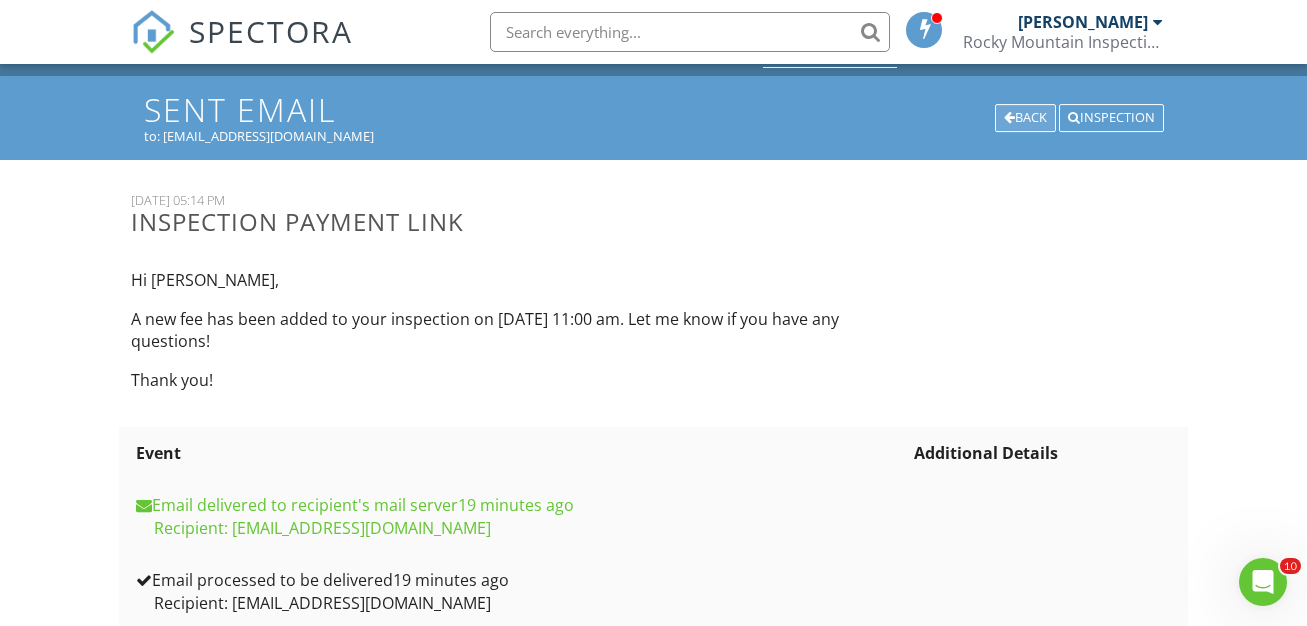 click on "Back" at bounding box center [1025, 118] 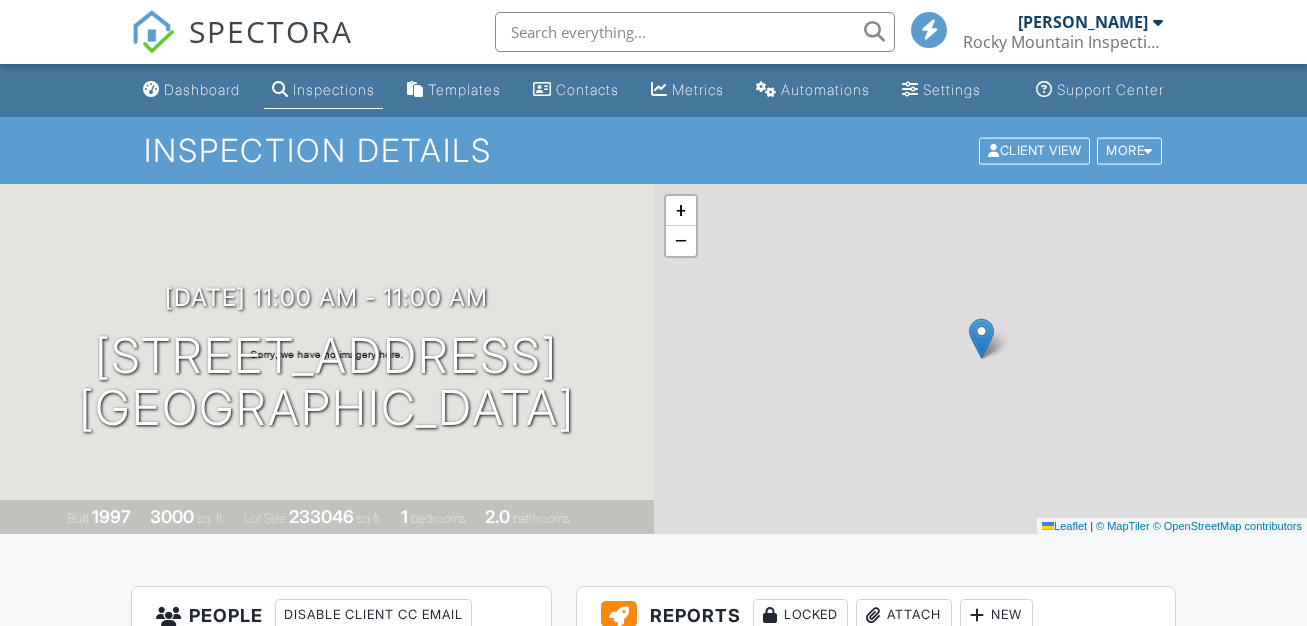 scroll, scrollTop: 0, scrollLeft: 0, axis: both 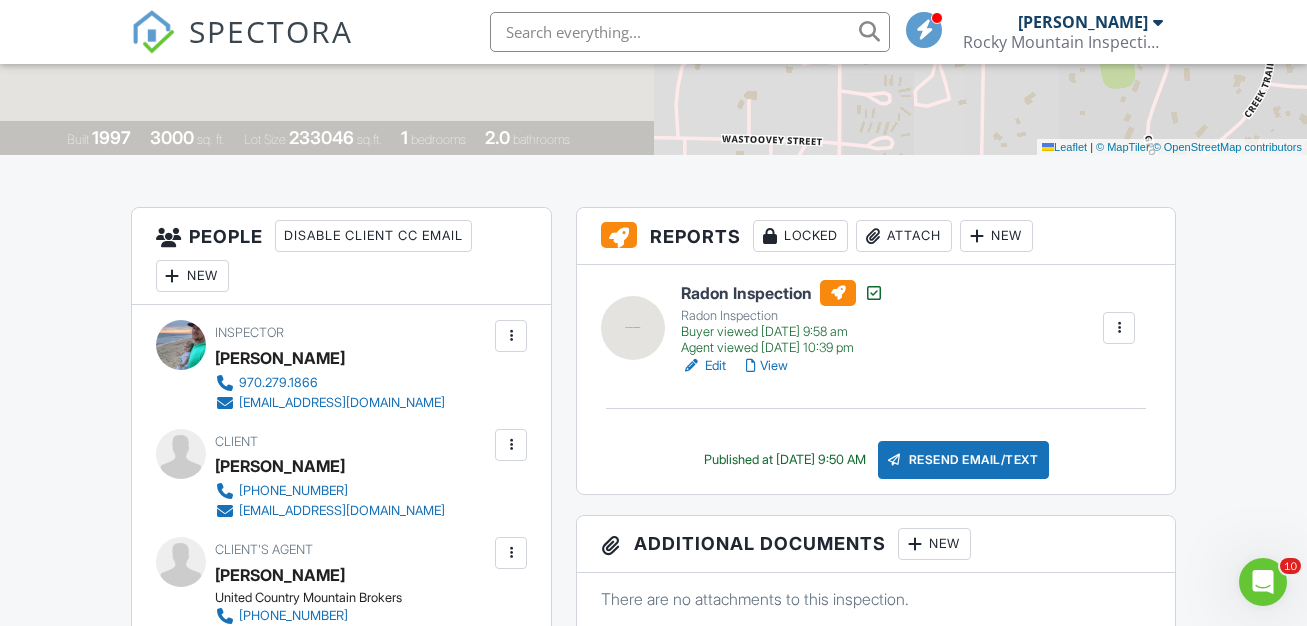 click at bounding box center (511, 445) 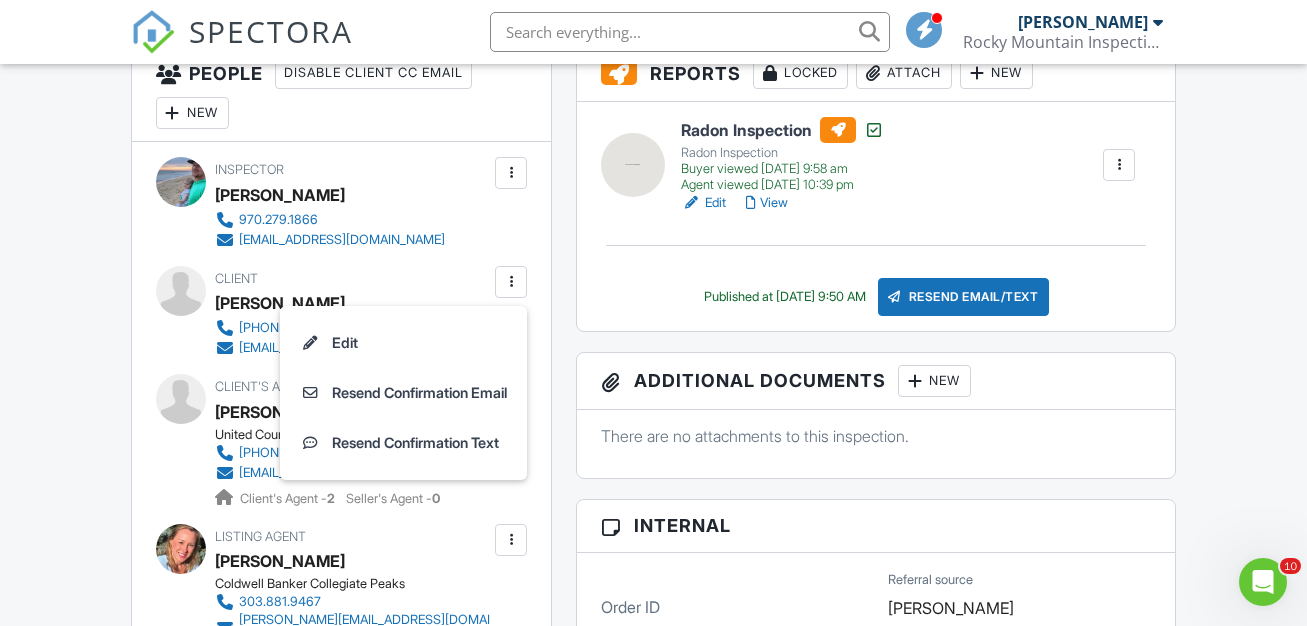 scroll, scrollTop: 544, scrollLeft: 0, axis: vertical 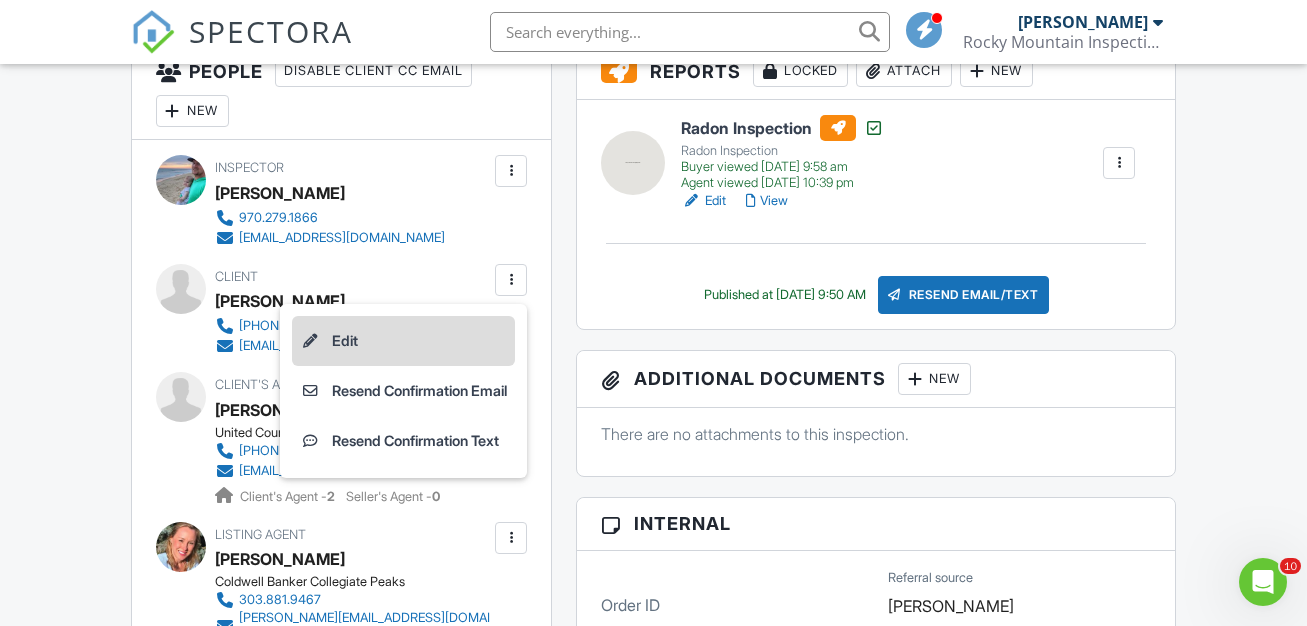 click on "Edit" at bounding box center [403, 341] 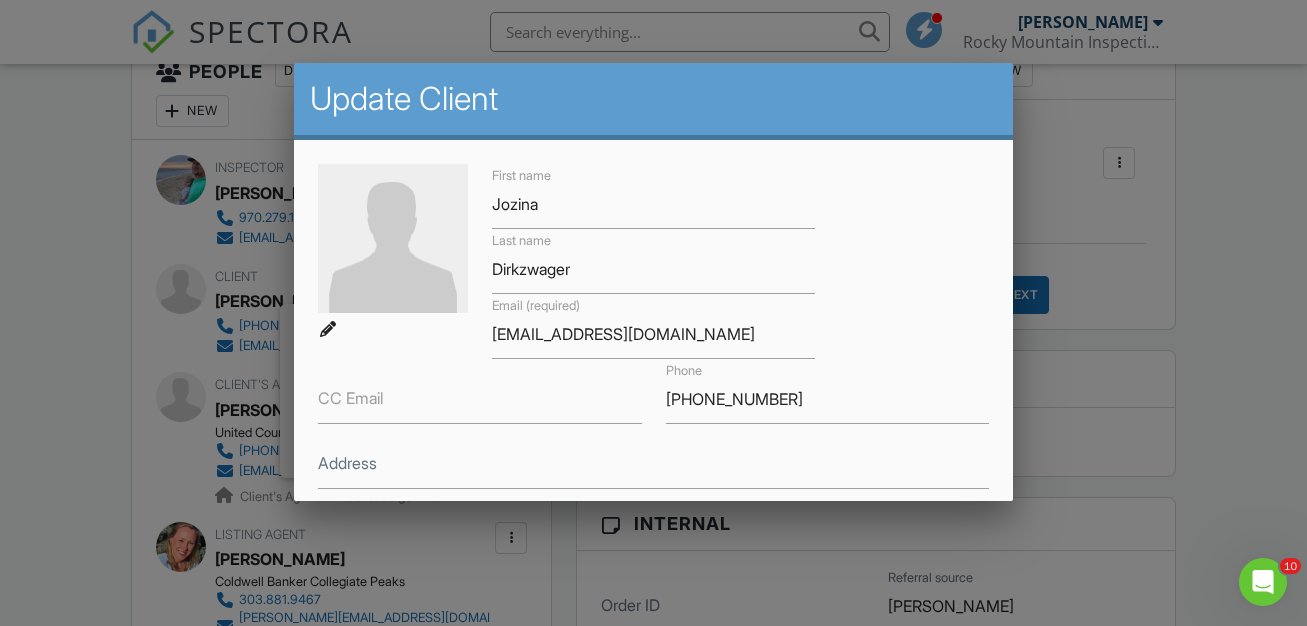 click at bounding box center [653, 291] 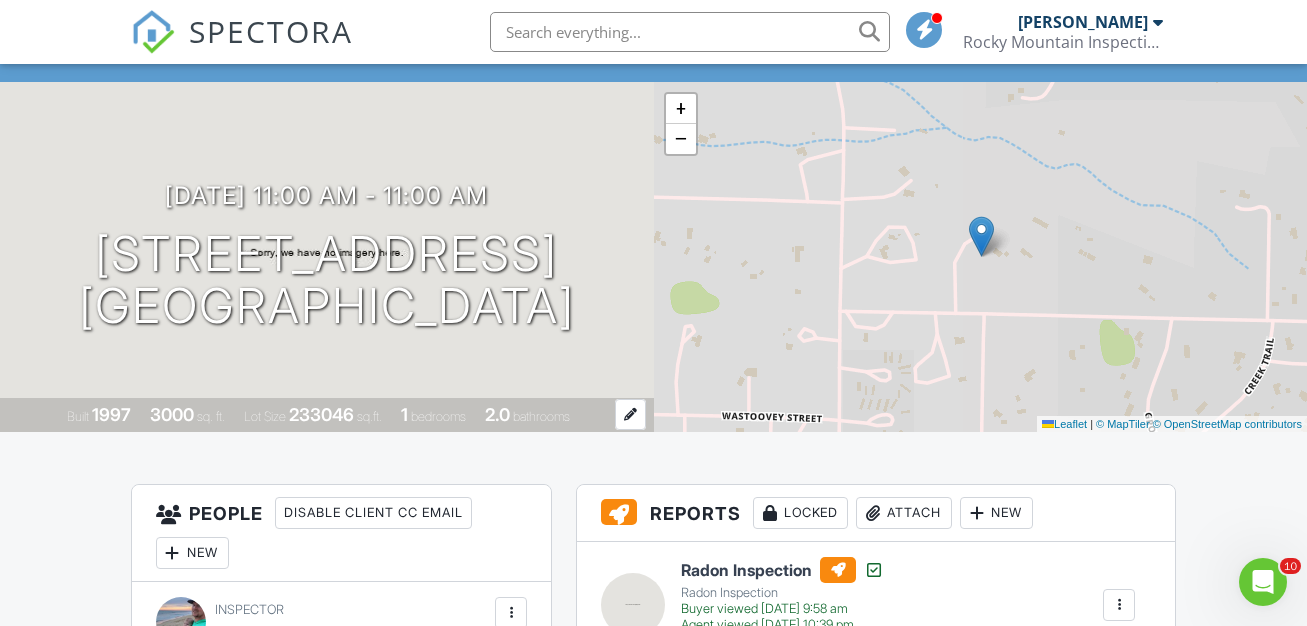 scroll, scrollTop: 0, scrollLeft: 0, axis: both 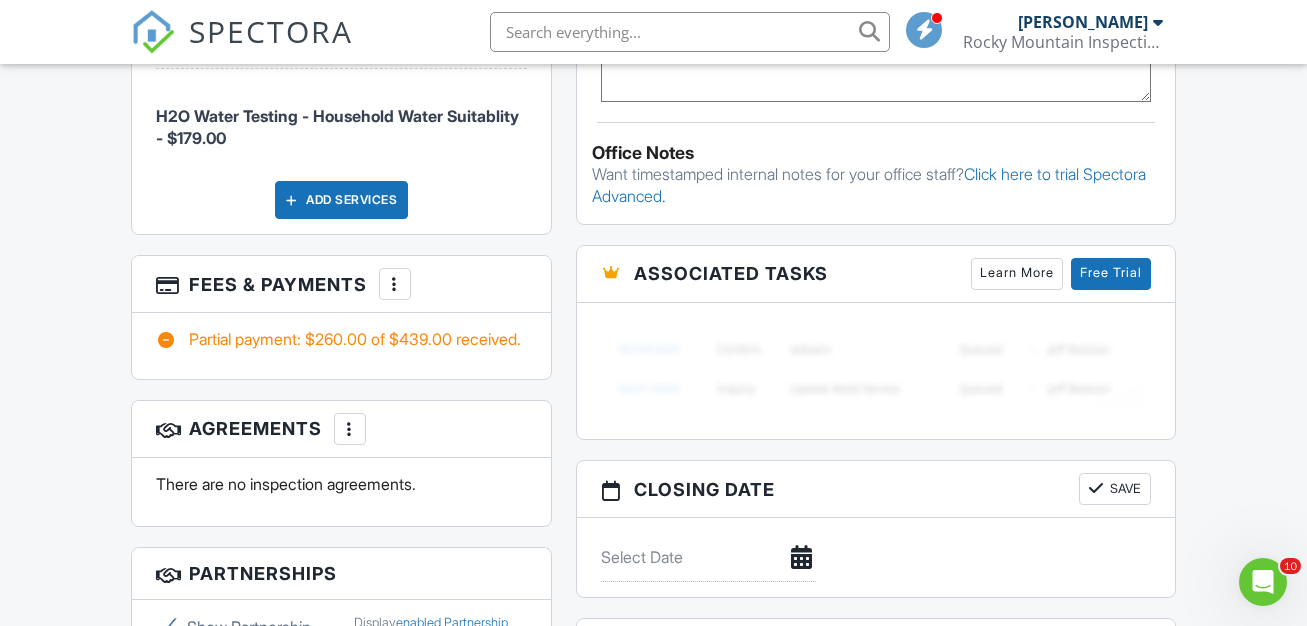 click on "More" at bounding box center [395, 284] 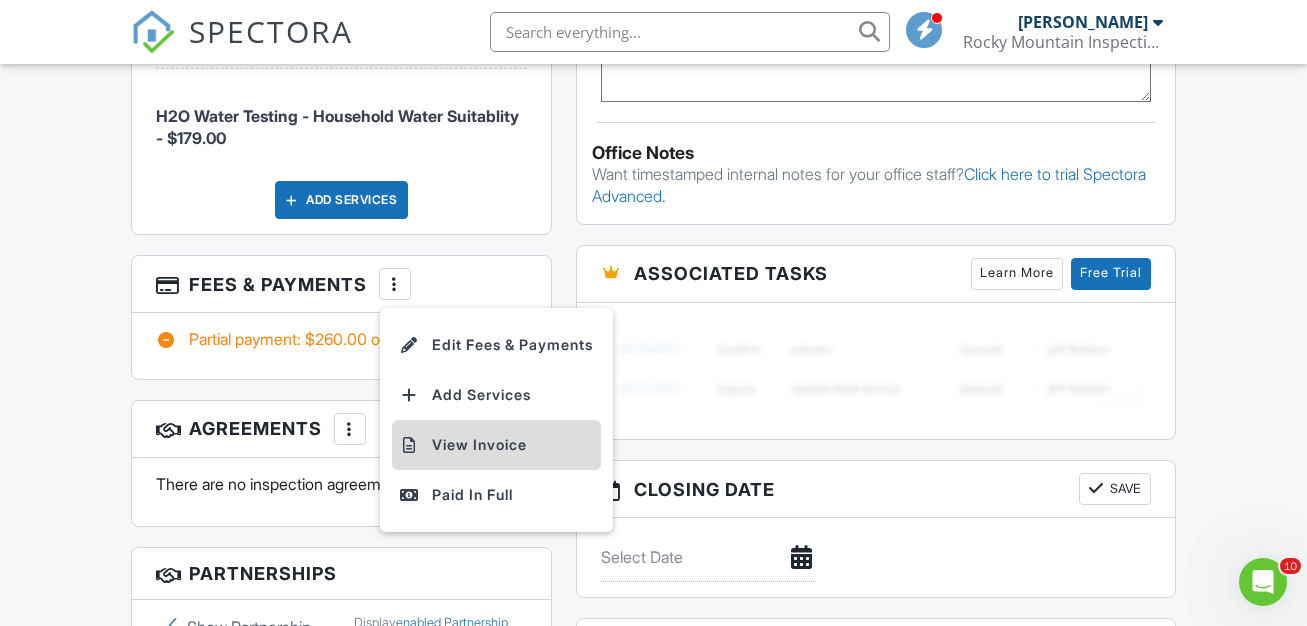 click on "View Invoice" at bounding box center (496, 445) 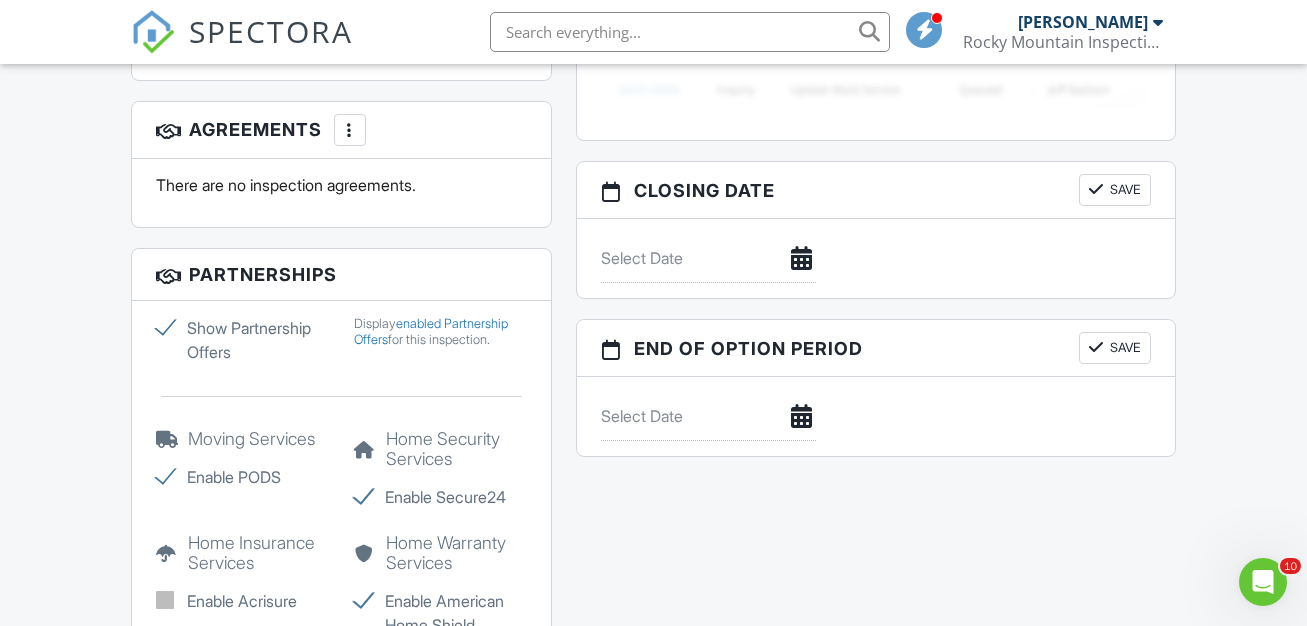 scroll, scrollTop: 1474, scrollLeft: 0, axis: vertical 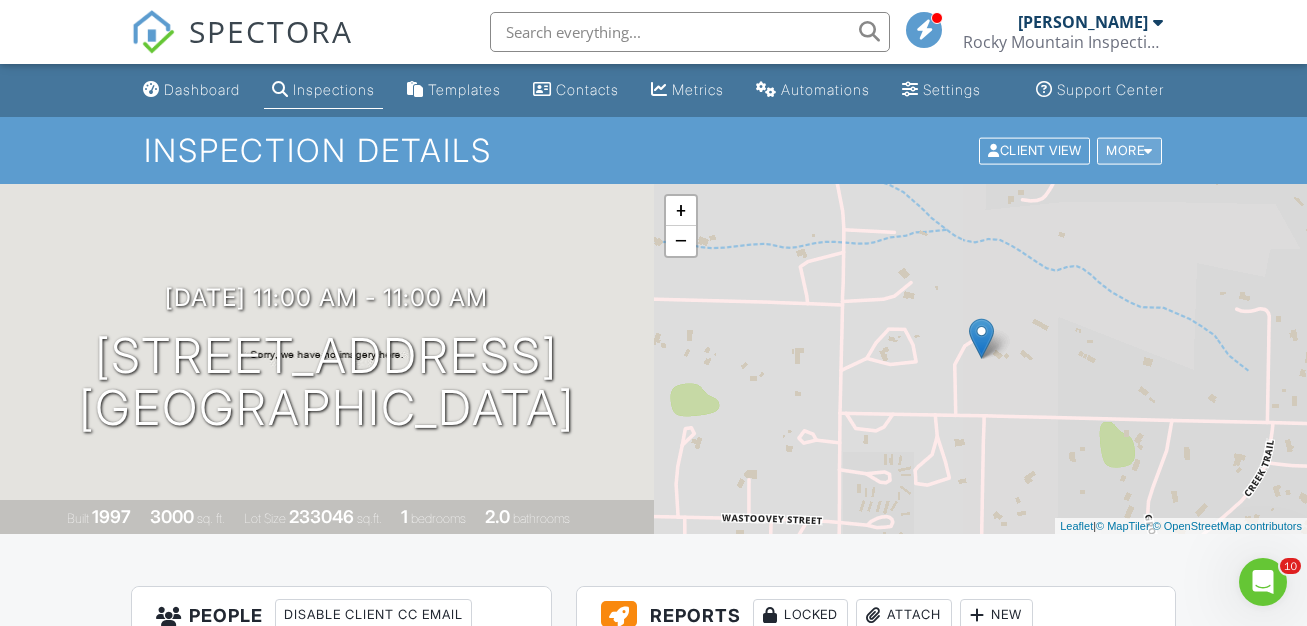 click on "More" at bounding box center (1129, 150) 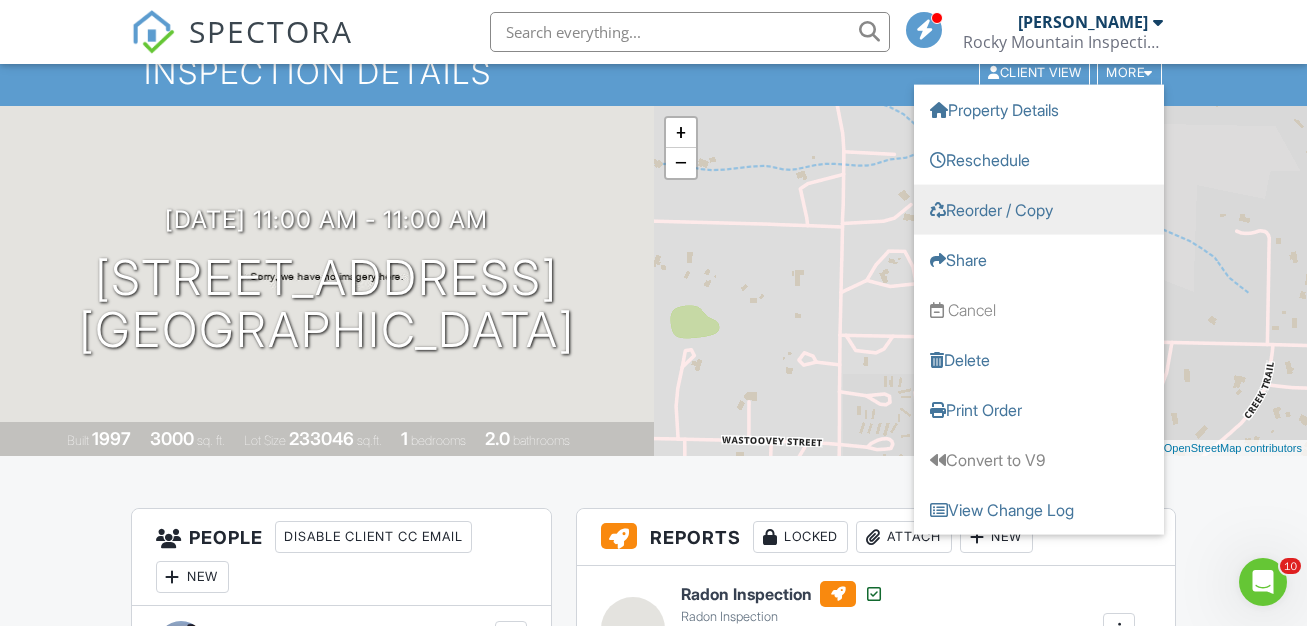 scroll, scrollTop: 81, scrollLeft: 0, axis: vertical 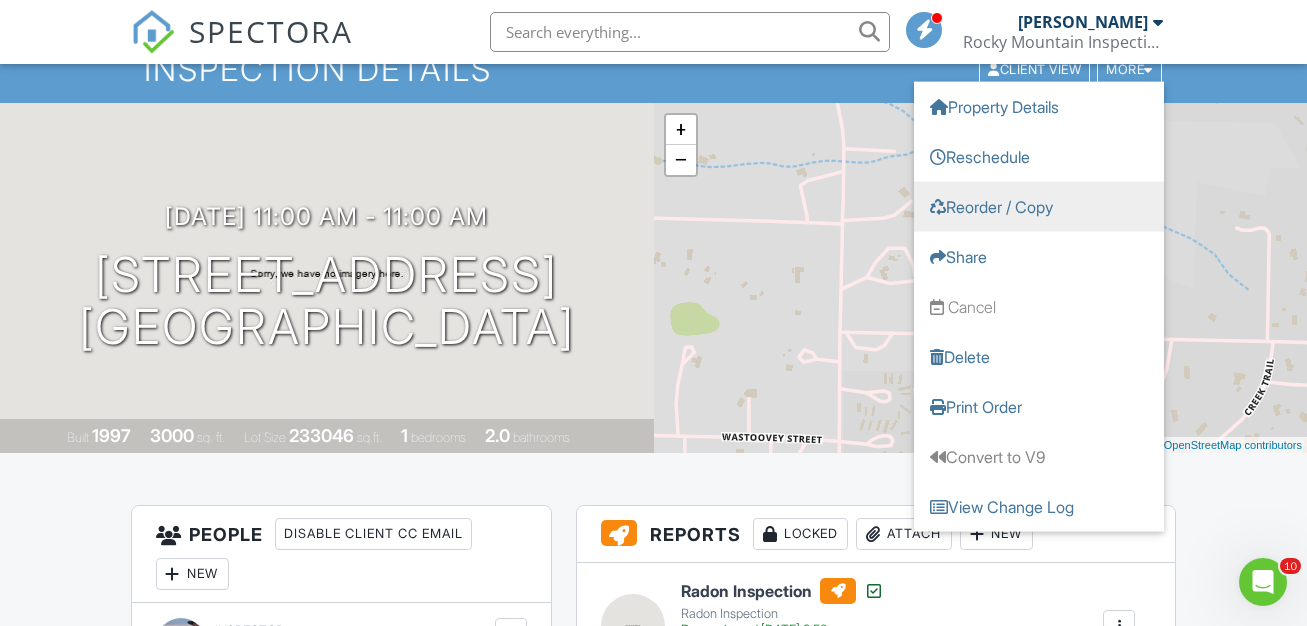 click on "Reorder / Copy" at bounding box center (1039, 206) 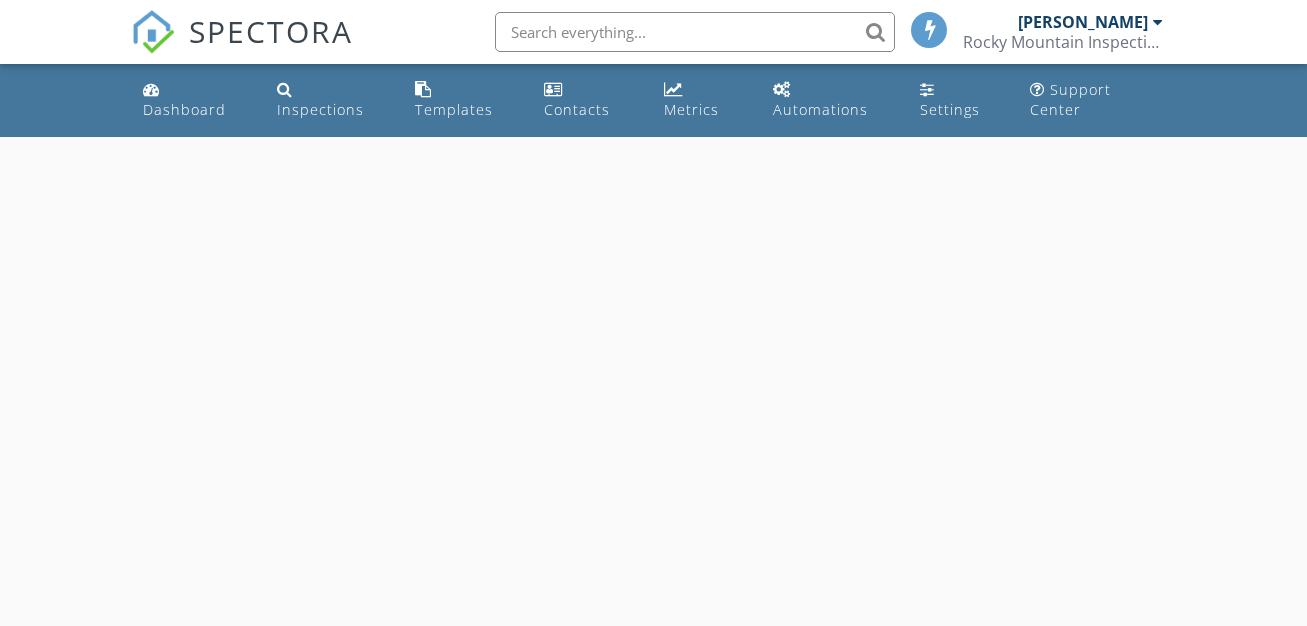 scroll, scrollTop: 0, scrollLeft: 0, axis: both 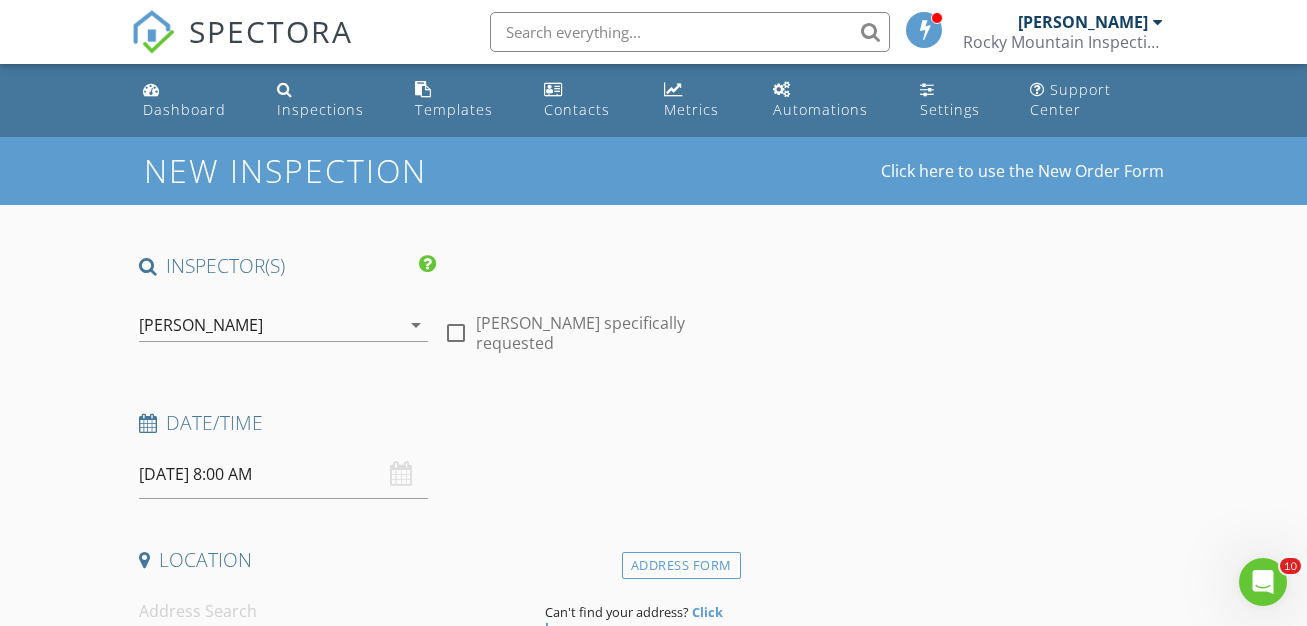 type on "Jozina" 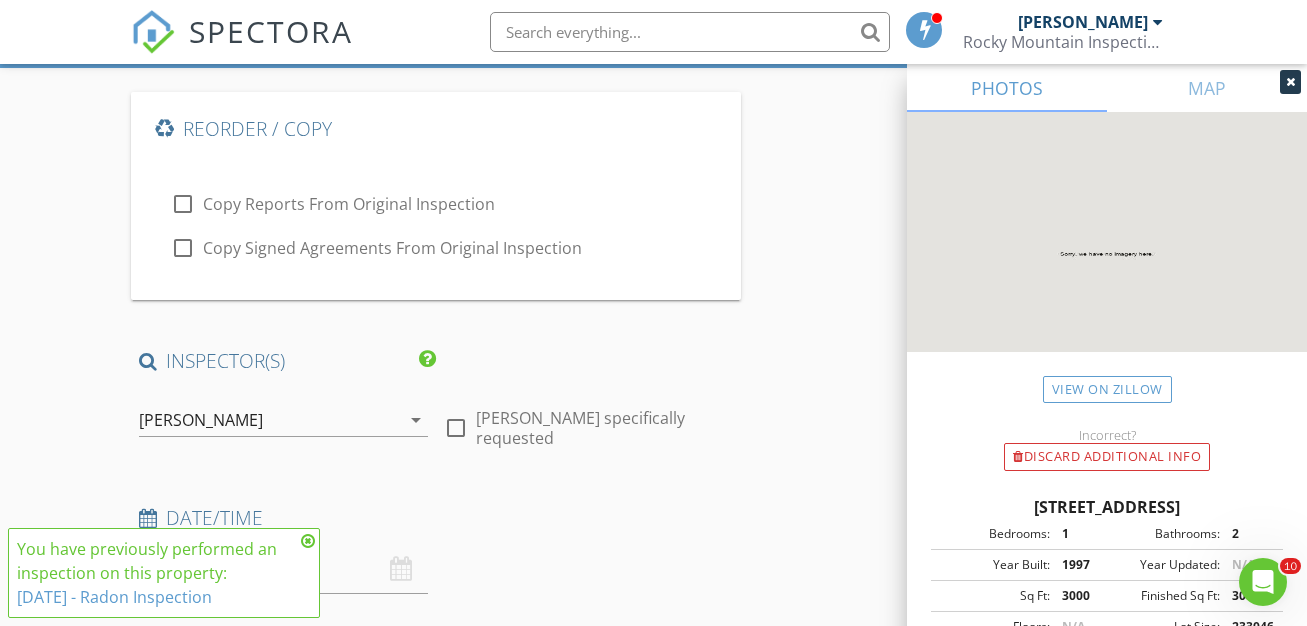 scroll, scrollTop: 144, scrollLeft: 0, axis: vertical 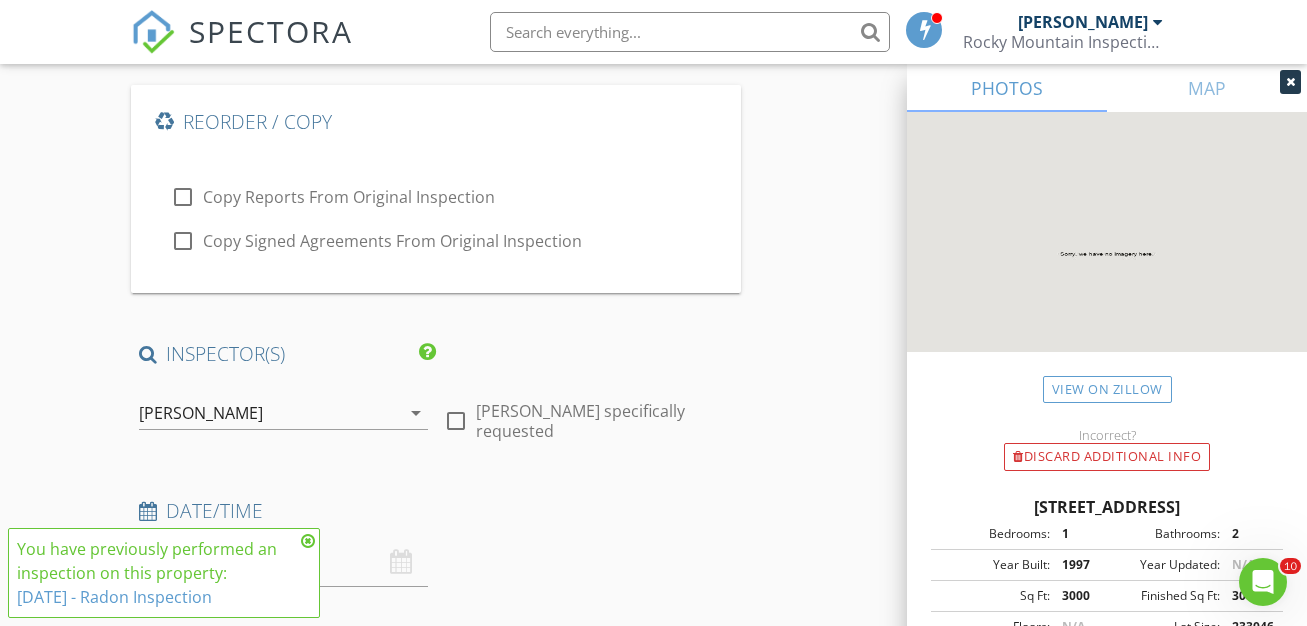 click at bounding box center [308, 541] 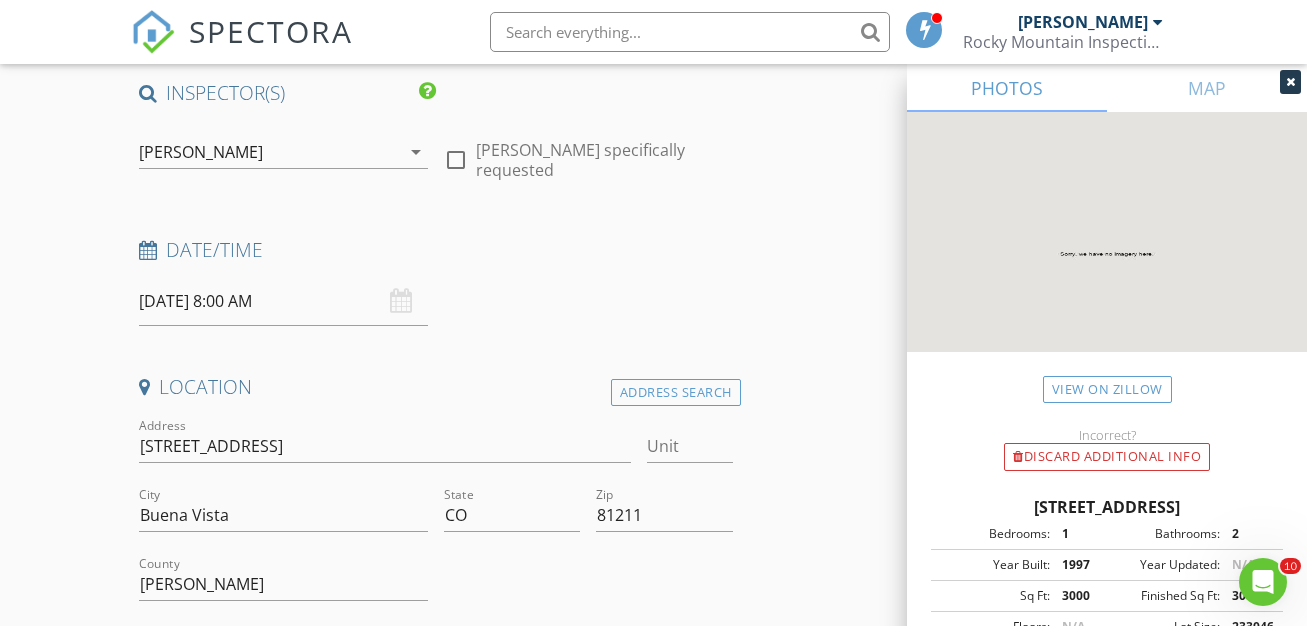 scroll, scrollTop: 411, scrollLeft: 0, axis: vertical 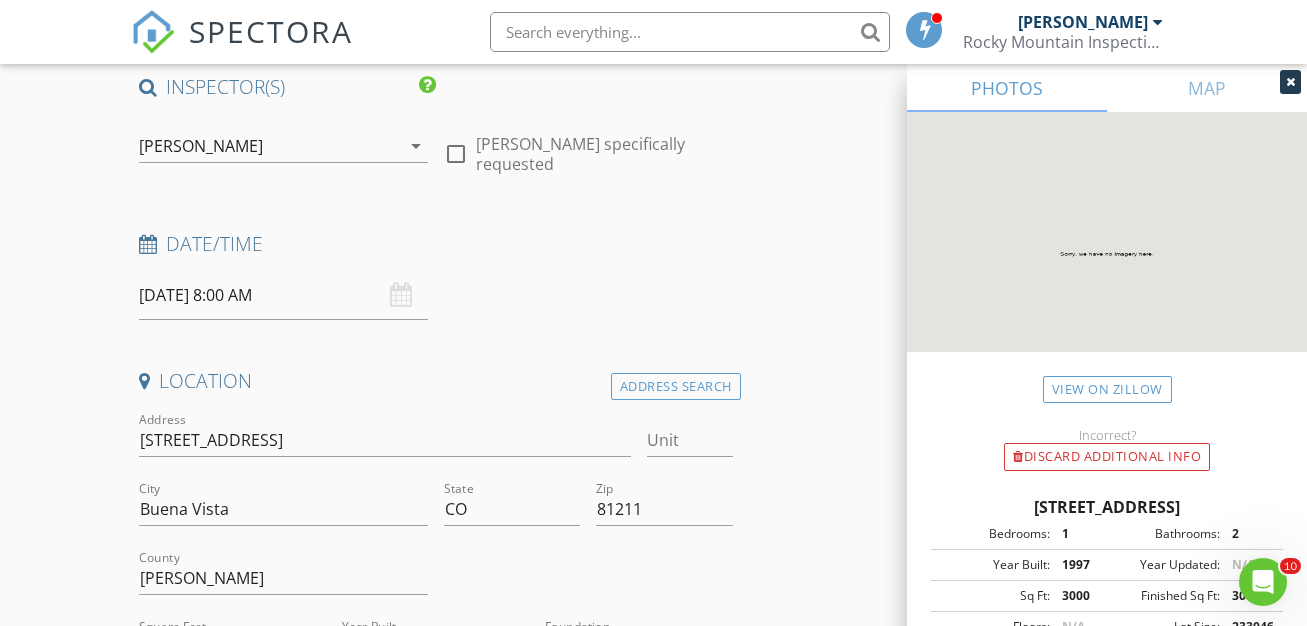 click on "07/11/2025 8:00 AM" at bounding box center [283, 295] 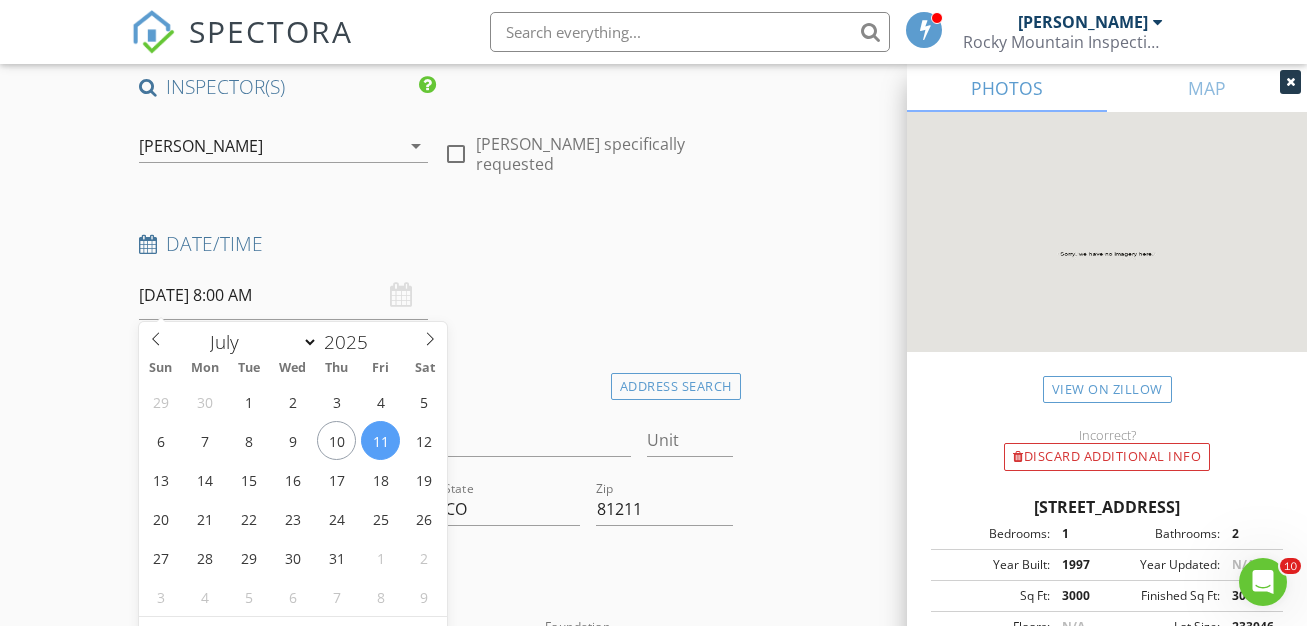 click on "07/11/2025 8:00 AM" at bounding box center [283, 295] 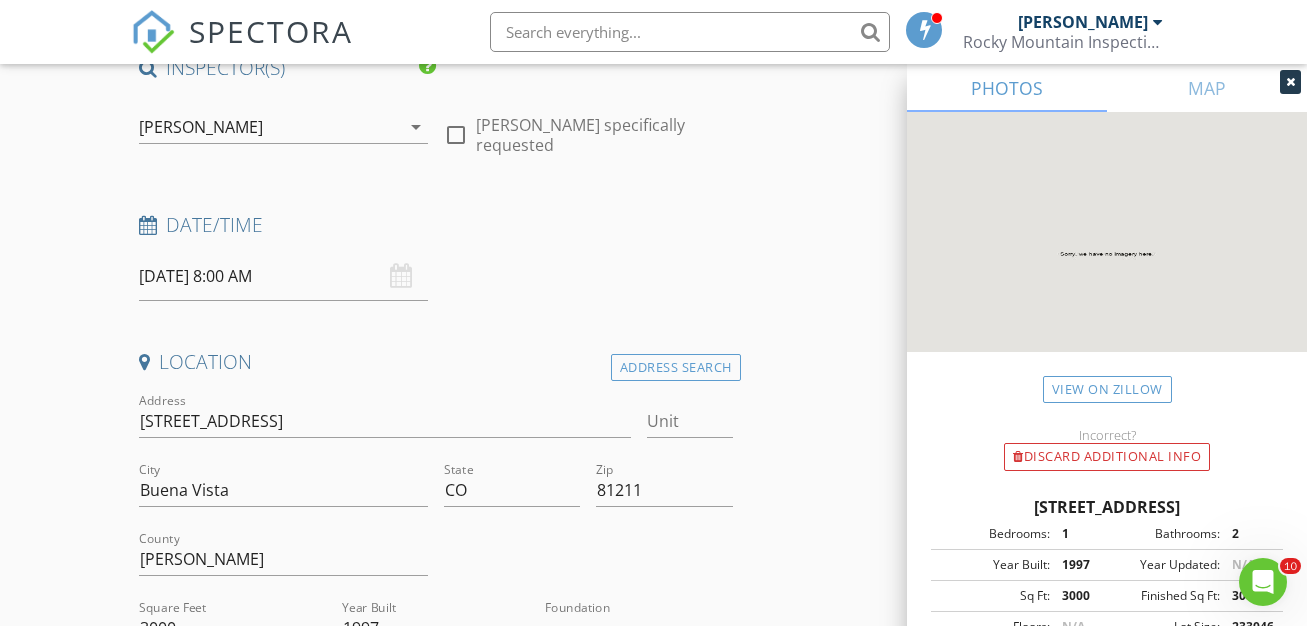 scroll, scrollTop: 389, scrollLeft: 0, axis: vertical 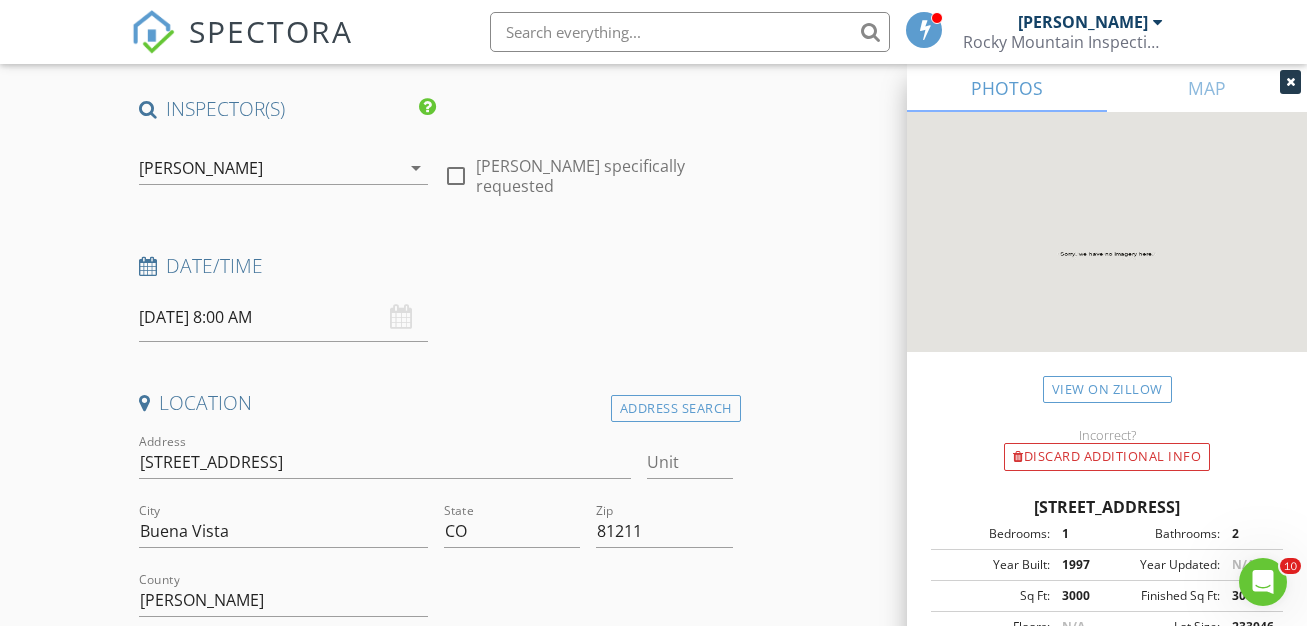 click on "07/11/2025 8:00 AM" at bounding box center (283, 317) 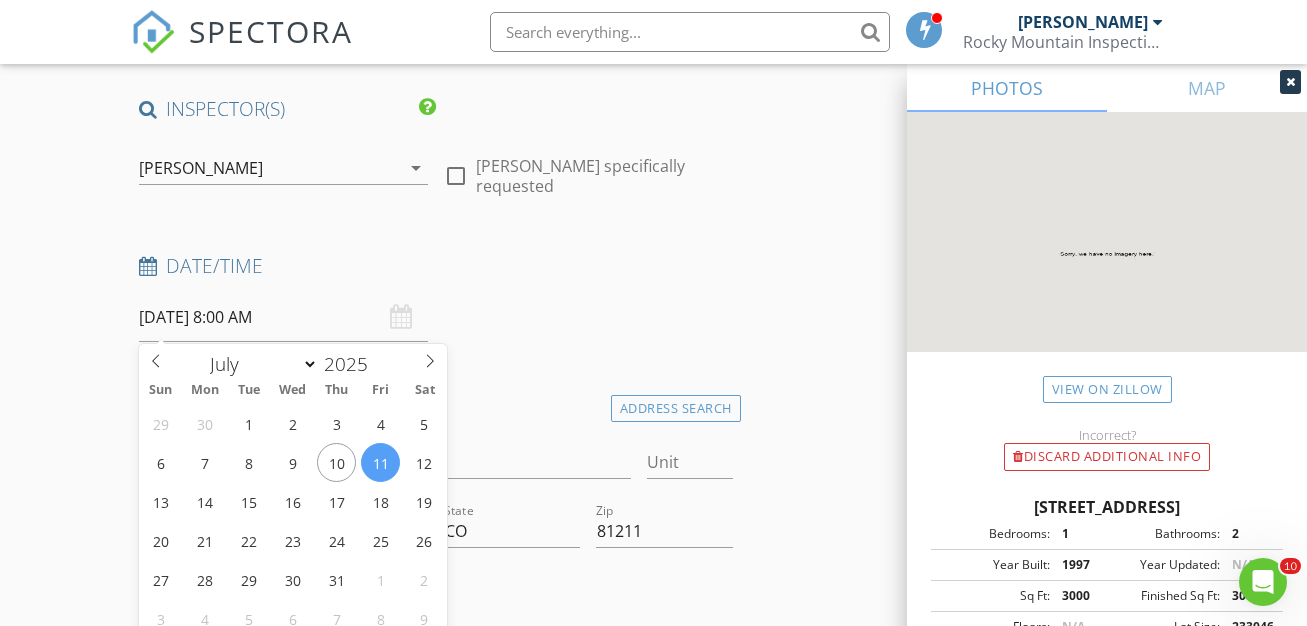 click on "07/11/2025 8:00 AM" at bounding box center [283, 317] 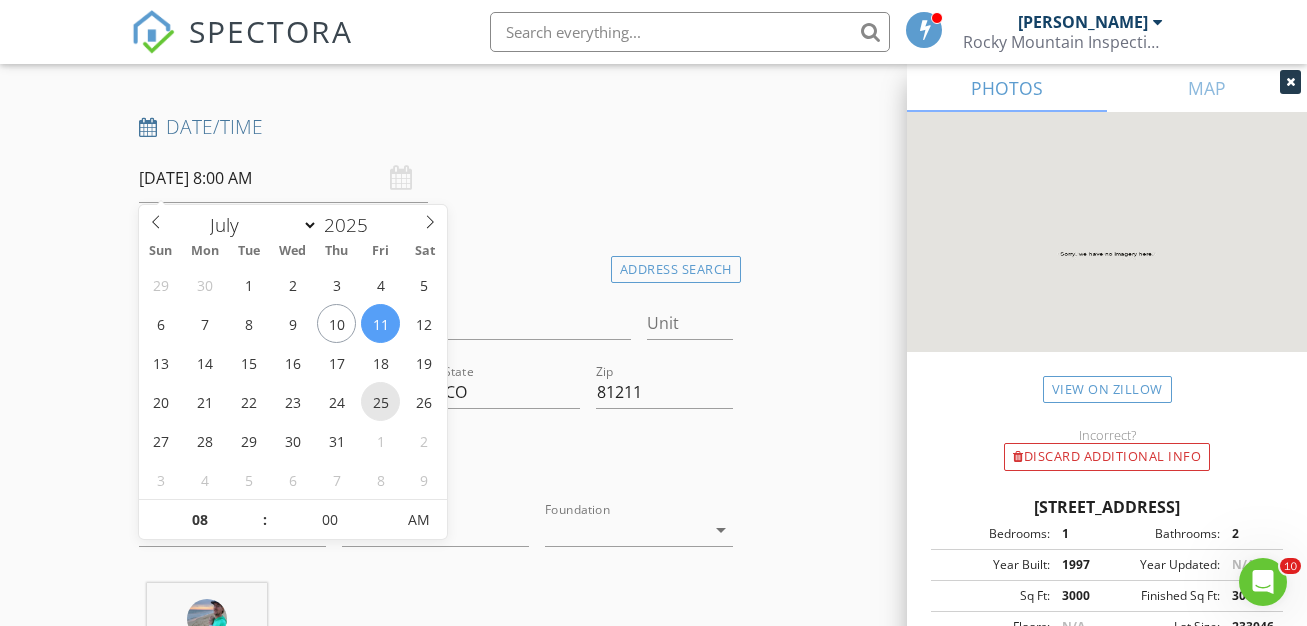 scroll, scrollTop: 529, scrollLeft: 0, axis: vertical 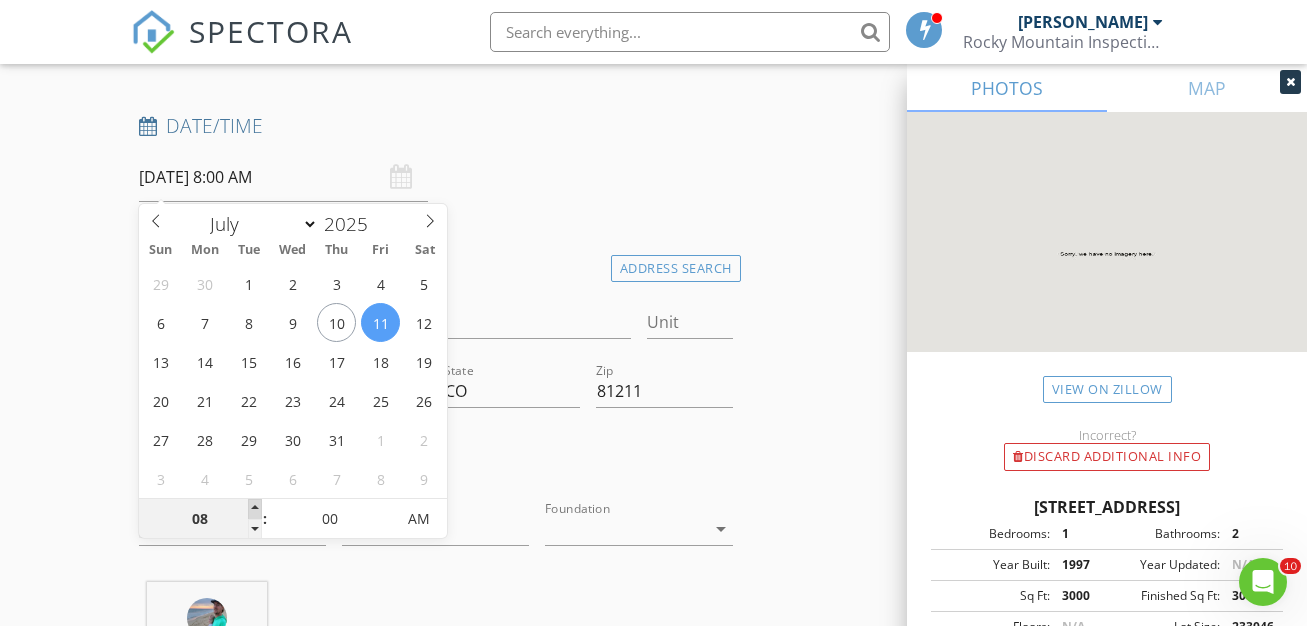 type on "09" 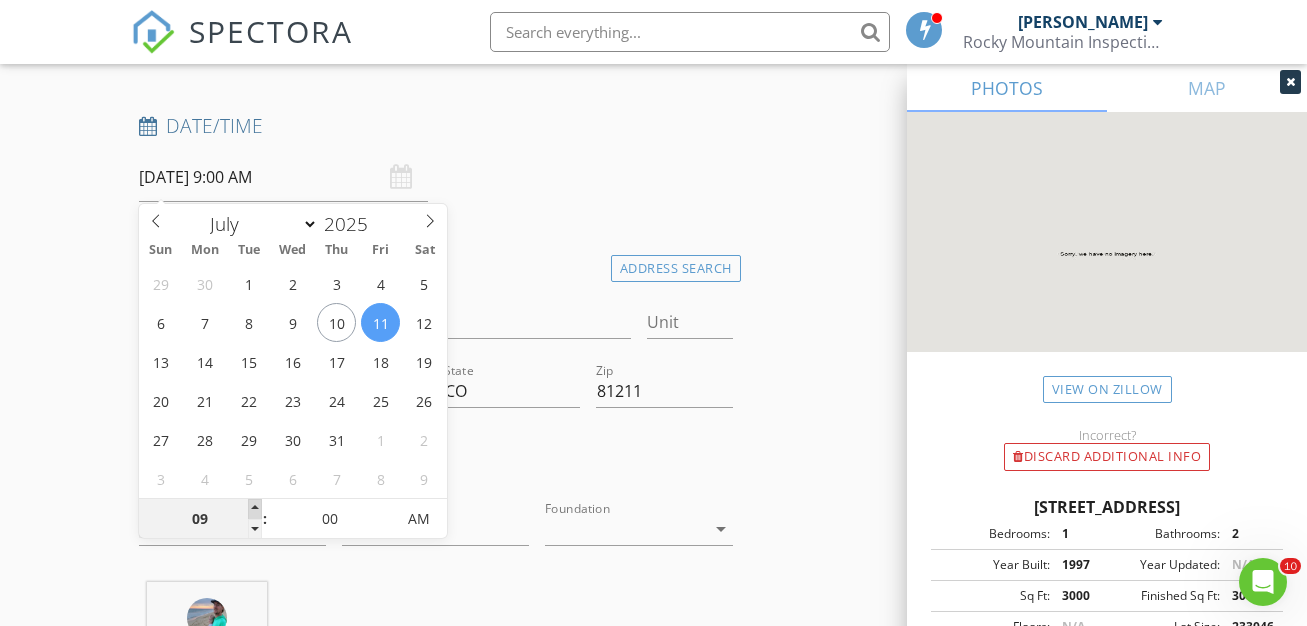 click at bounding box center (255, 509) 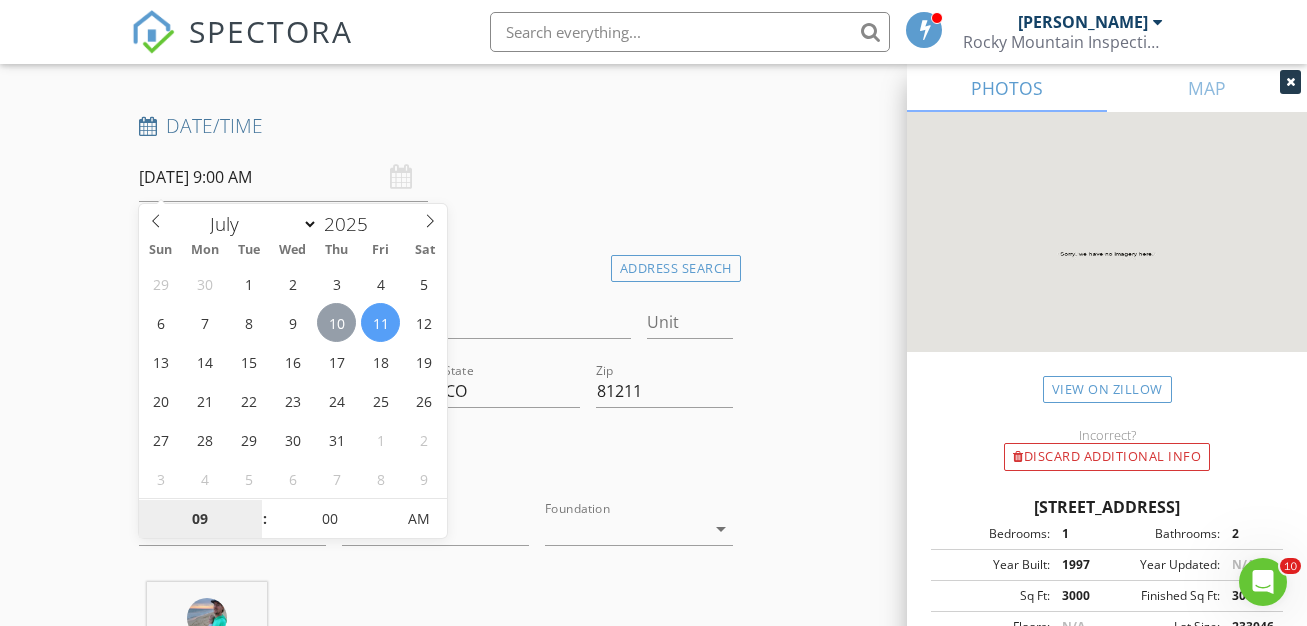 type on "07/10/2025 9:00 AM" 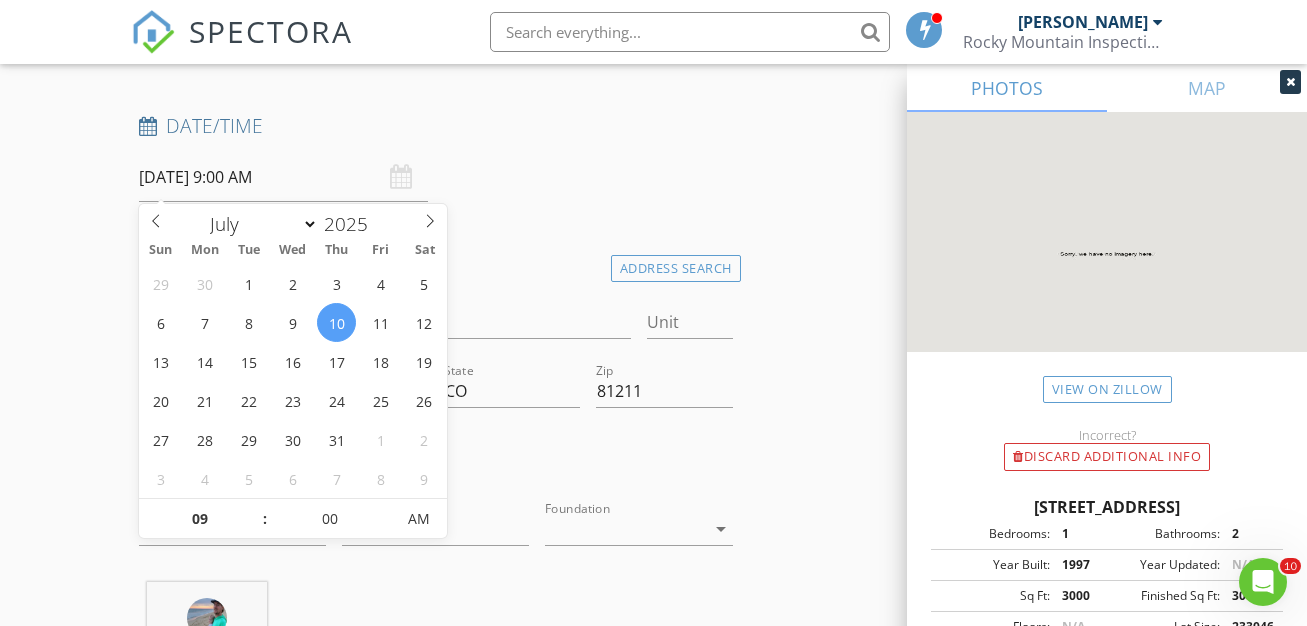 click on "Location" at bounding box center [436, 263] 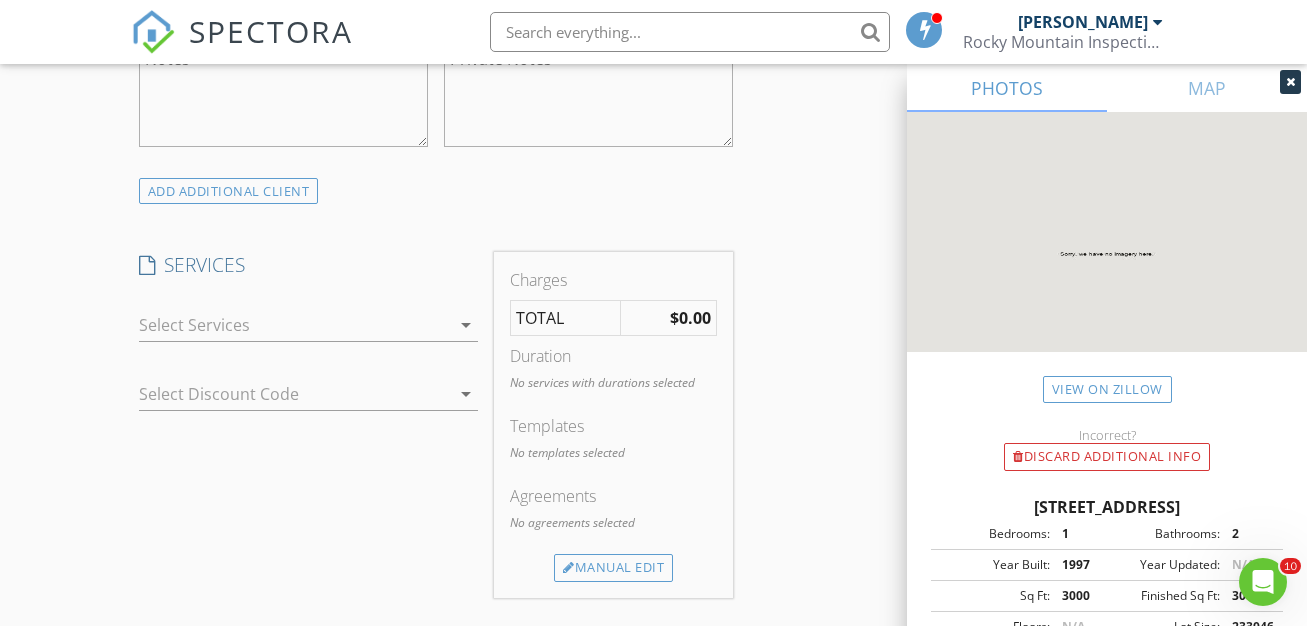 scroll, scrollTop: 1785, scrollLeft: 0, axis: vertical 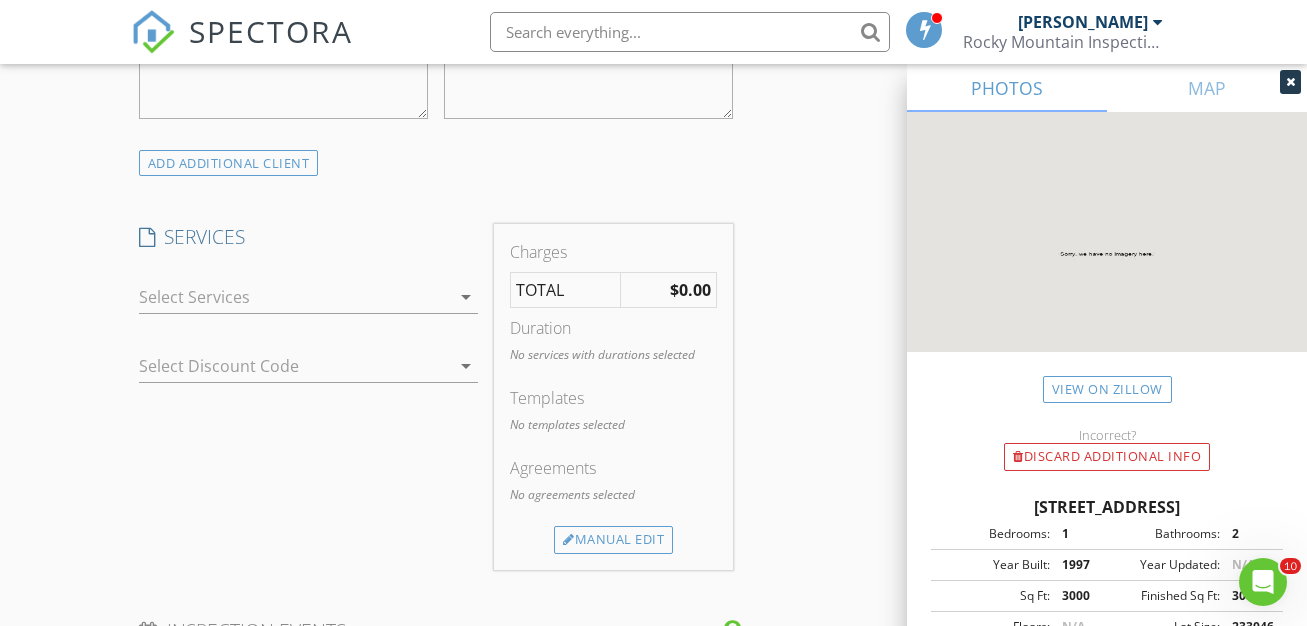 click on "arrow_drop_down" at bounding box center (464, 297) 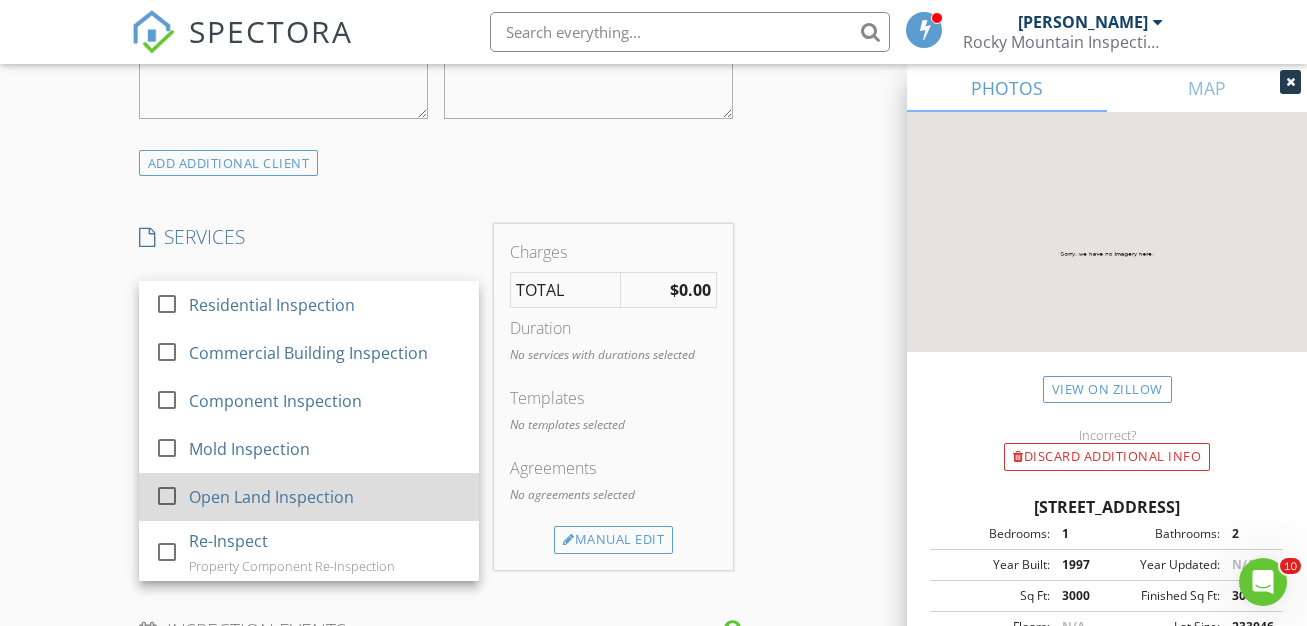 scroll, scrollTop: 52, scrollLeft: 0, axis: vertical 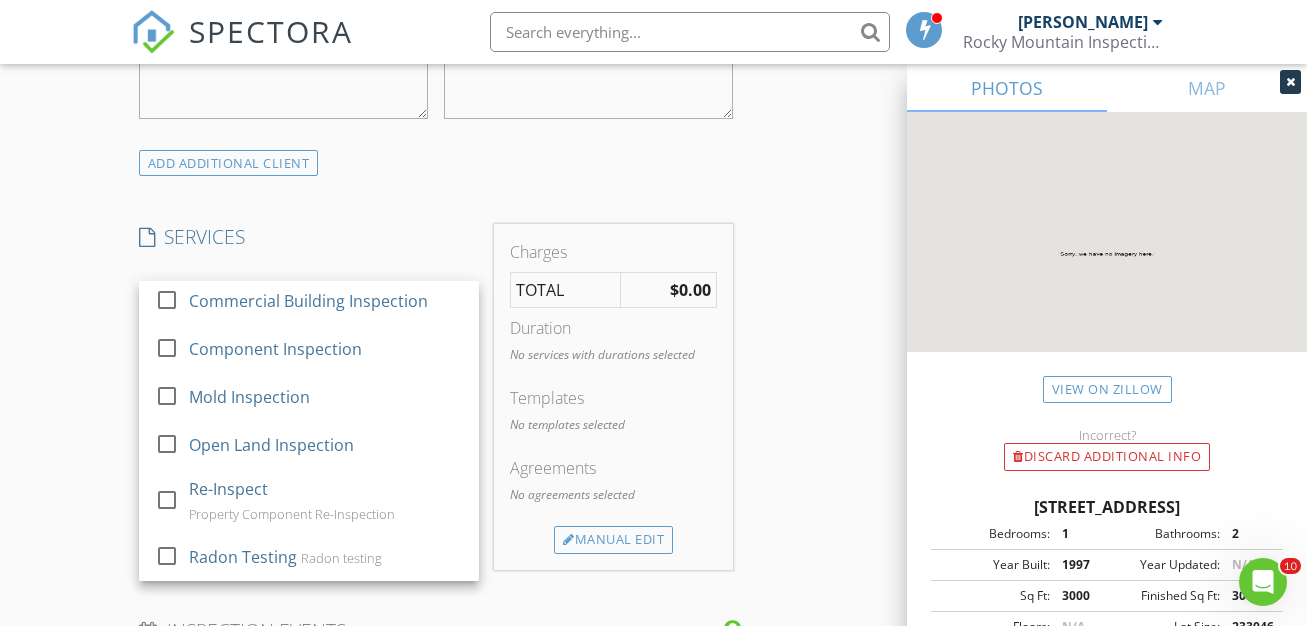 click on "Charges       TOTAL   $0.00    Duration    No services with durations selected      Templates    No templates selected    Agreements    No agreements selected
Manual Edit" at bounding box center (613, 396) 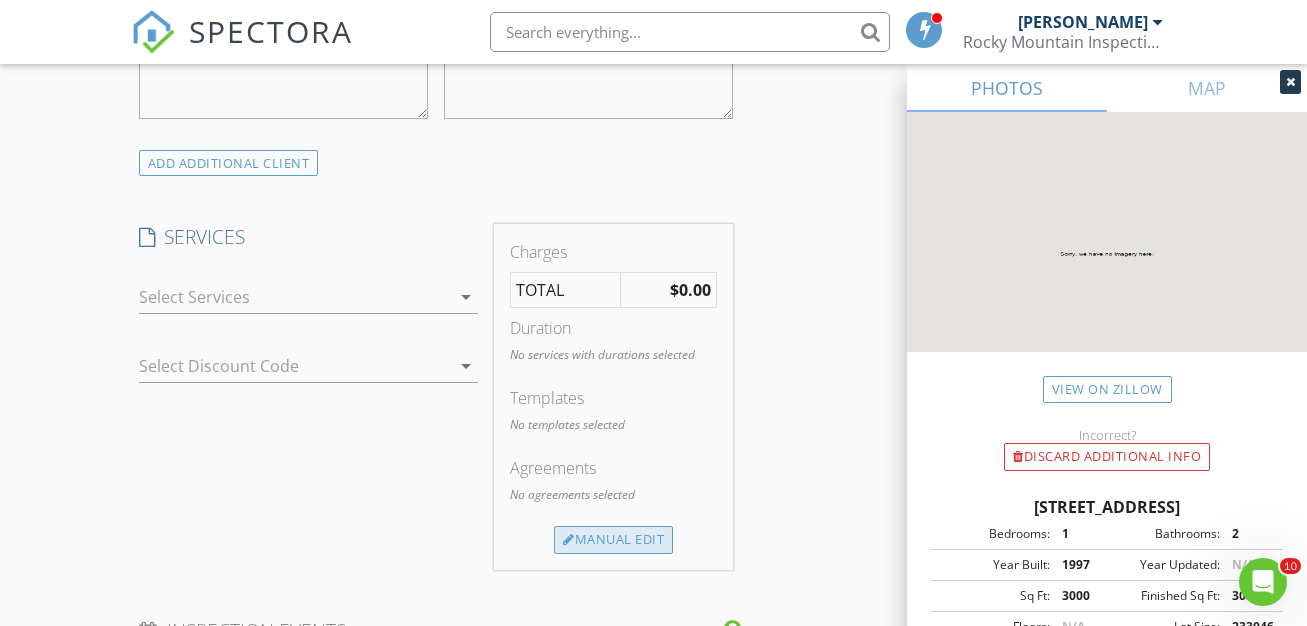 click on "Manual Edit" at bounding box center (613, 540) 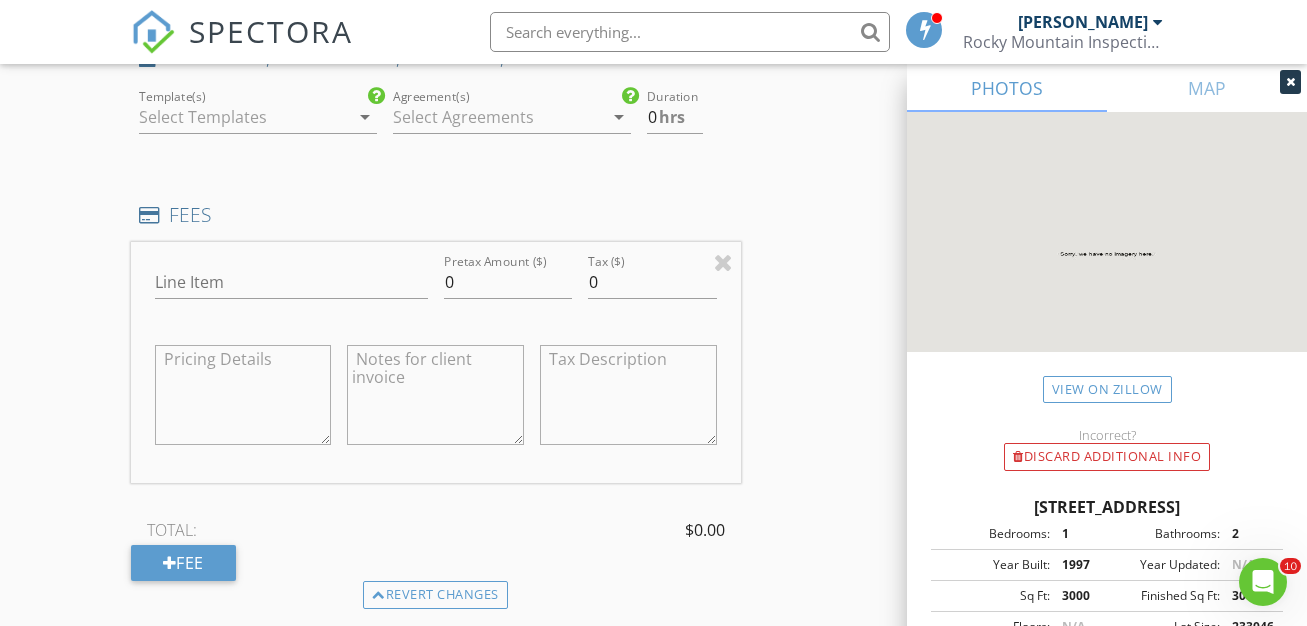 scroll, scrollTop: 1996, scrollLeft: 0, axis: vertical 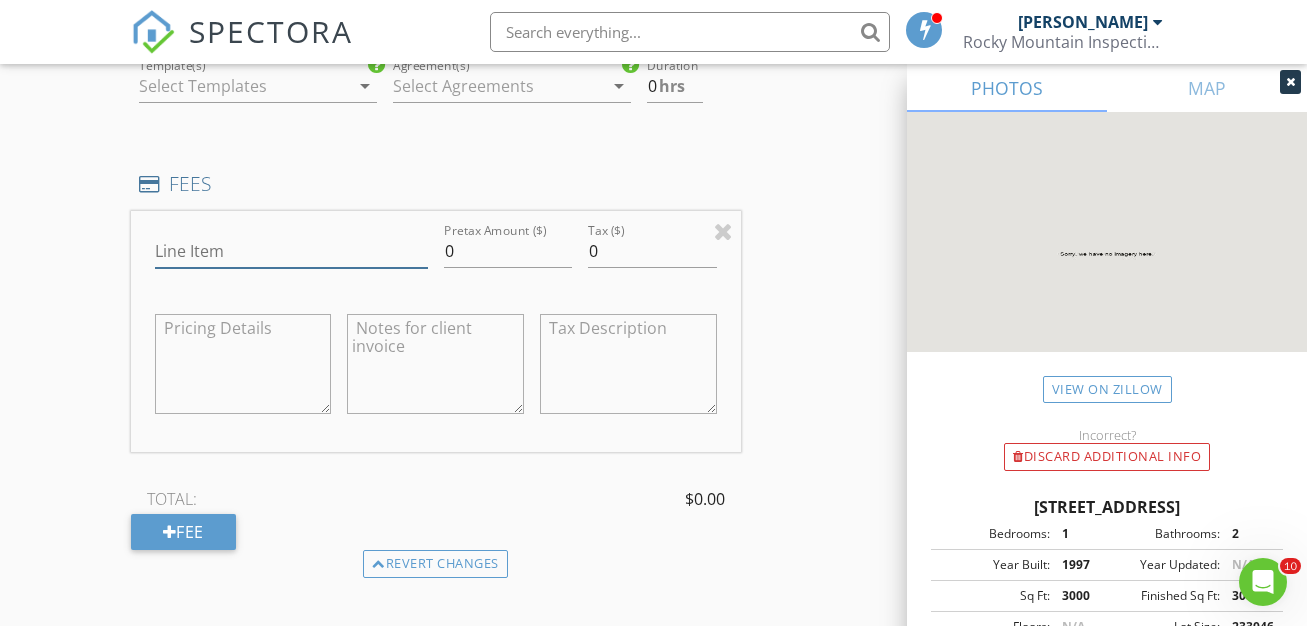 click on "Line Item" at bounding box center (291, 251) 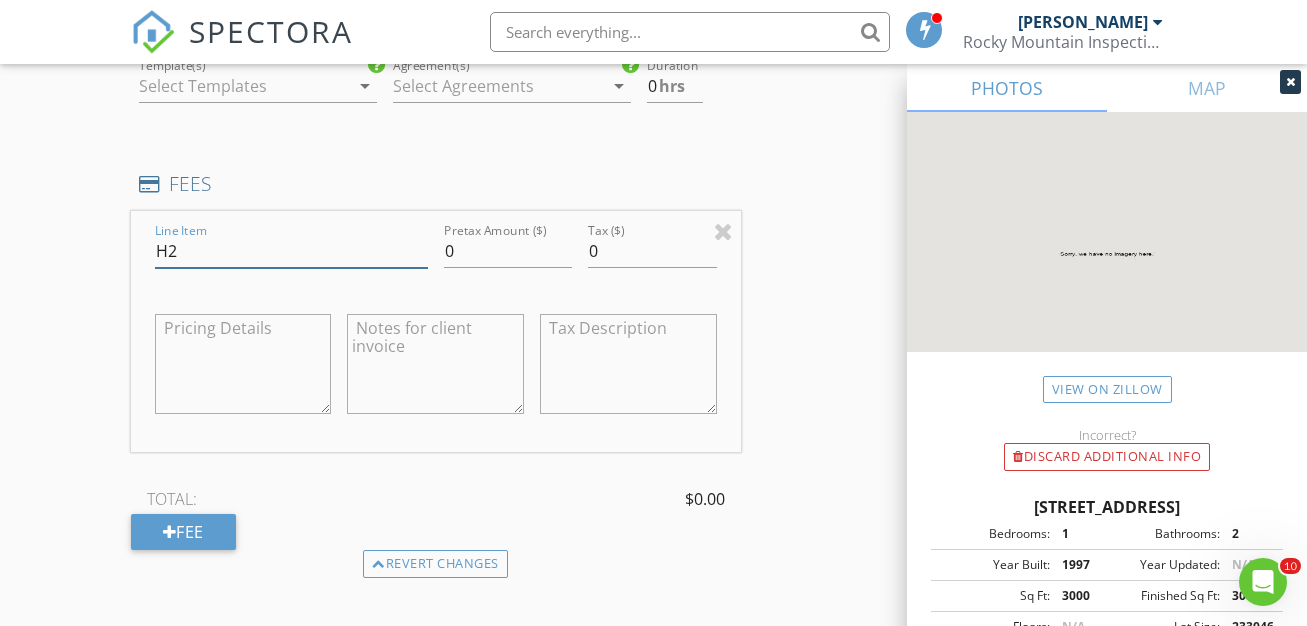 type on "H" 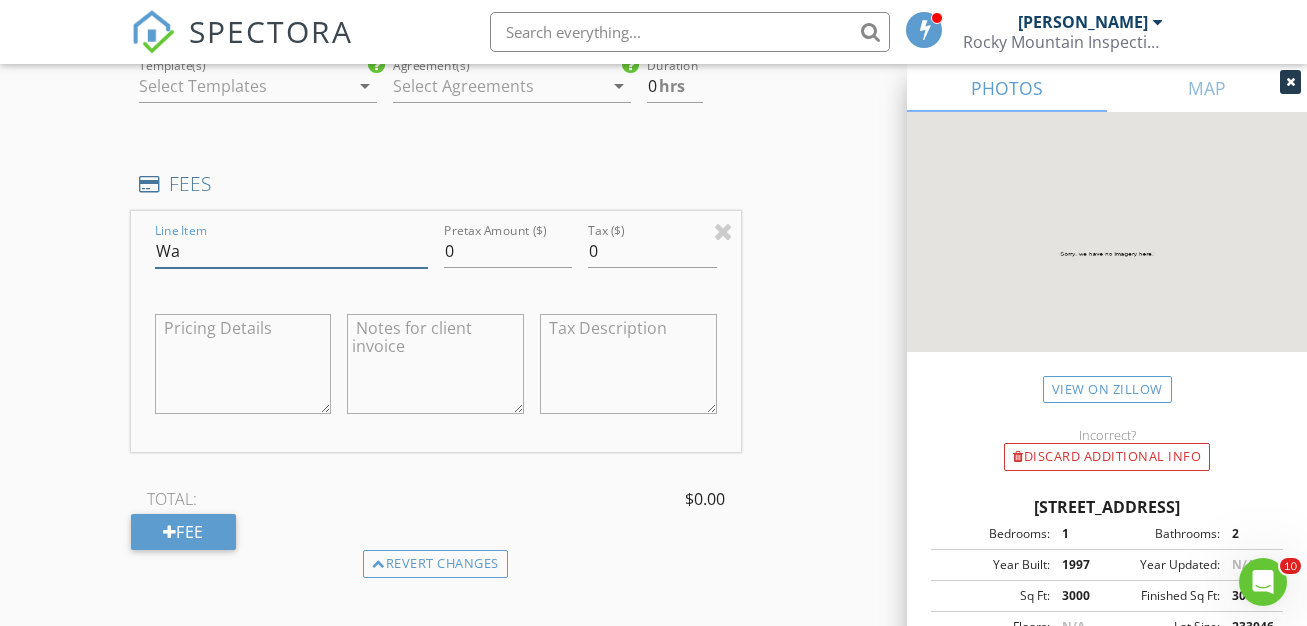 type on "W" 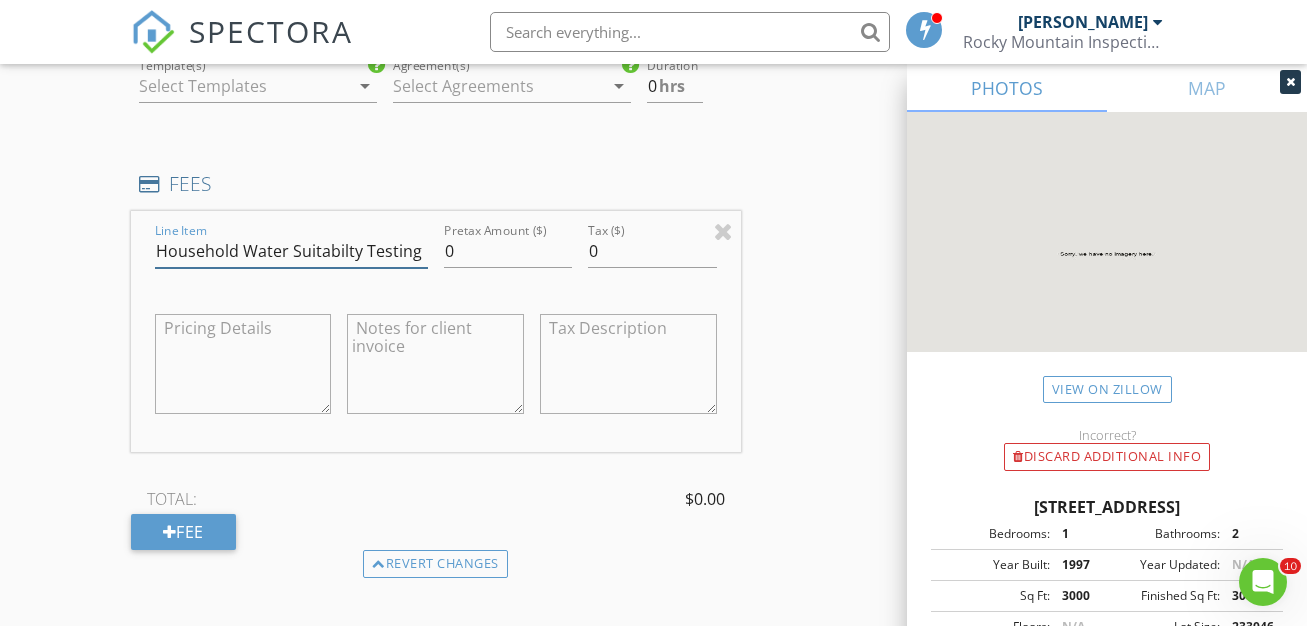 click on "Household Water Suitabilty Testing" at bounding box center (291, 251) 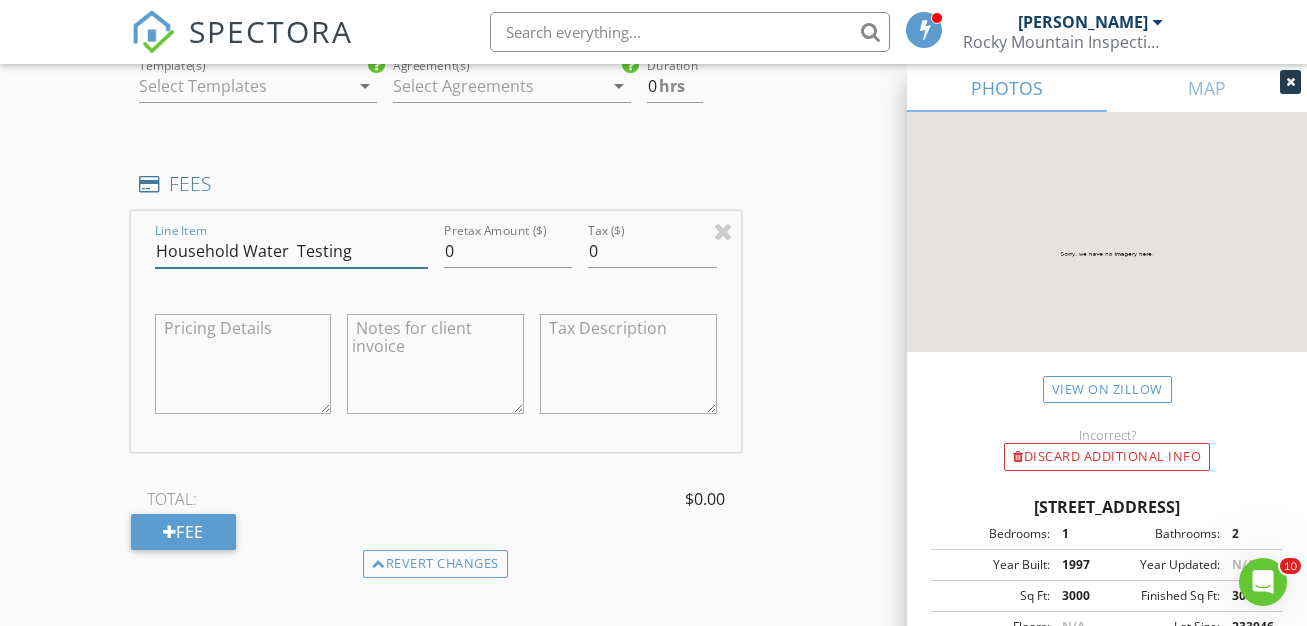 click on "Household Water  Testing" at bounding box center (291, 251) 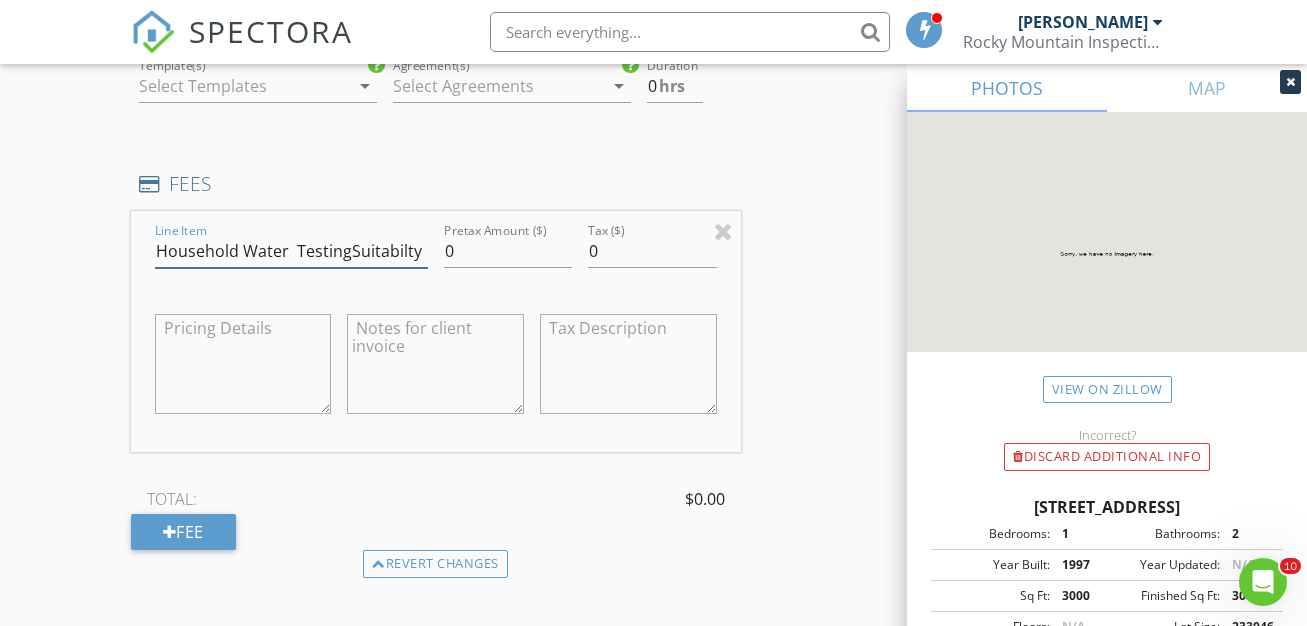 click on "Household Water  TestingSuitabilty" at bounding box center (291, 251) 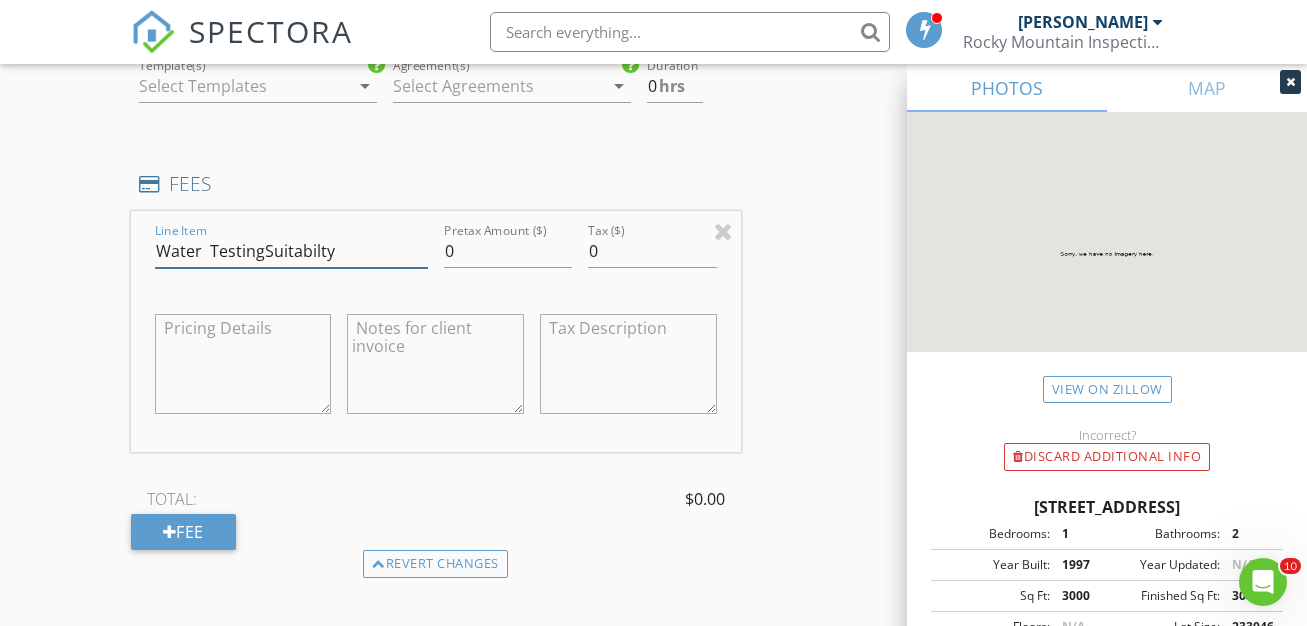 click on "Water  TestingSuitabilty" at bounding box center [291, 251] 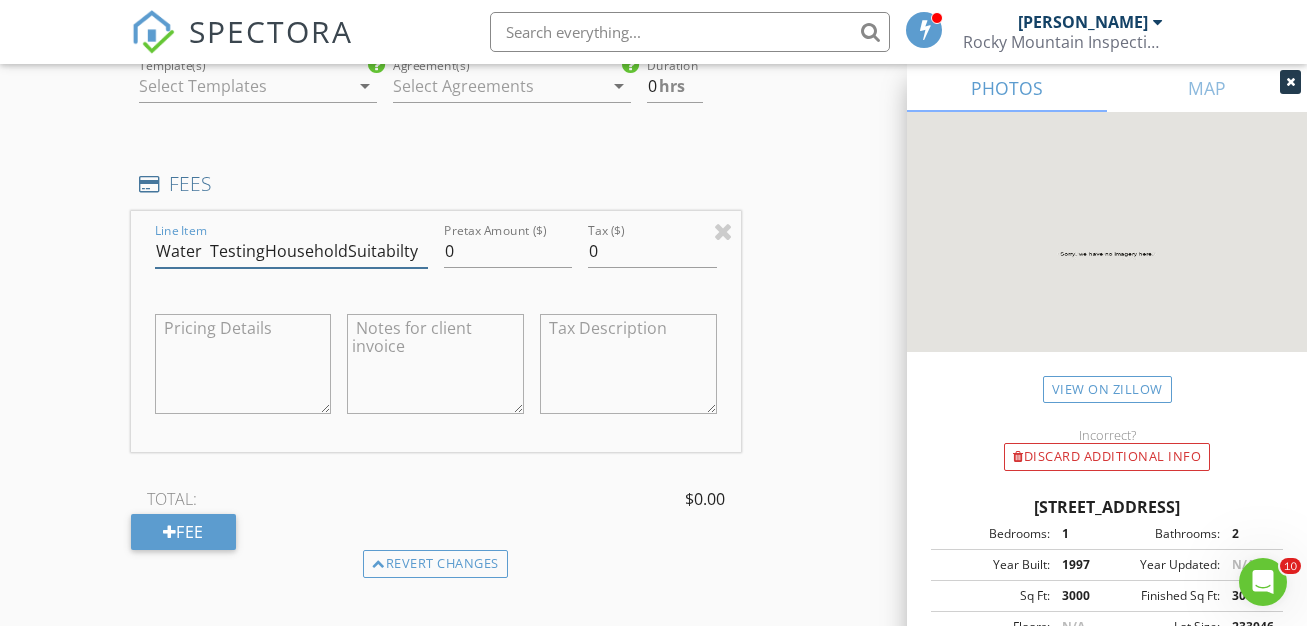 click on "Water  TestingHouseholdSuitabilty" at bounding box center (291, 251) 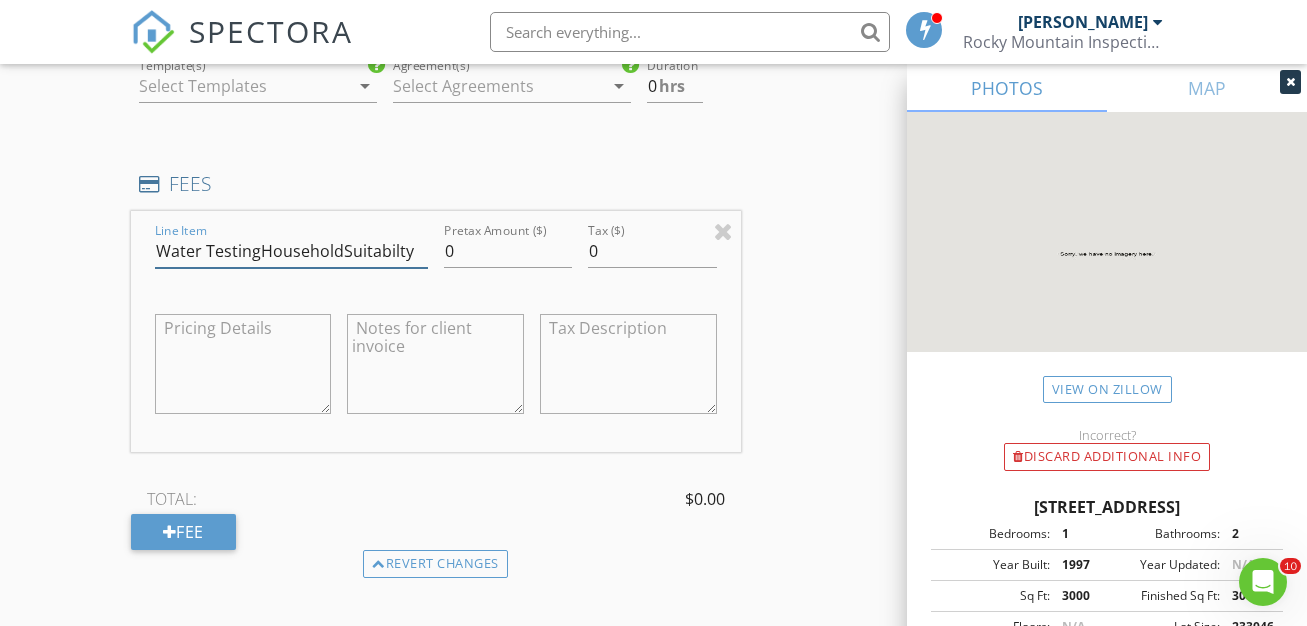 click on "Water TestingHouseholdSuitabilty" at bounding box center [291, 251] 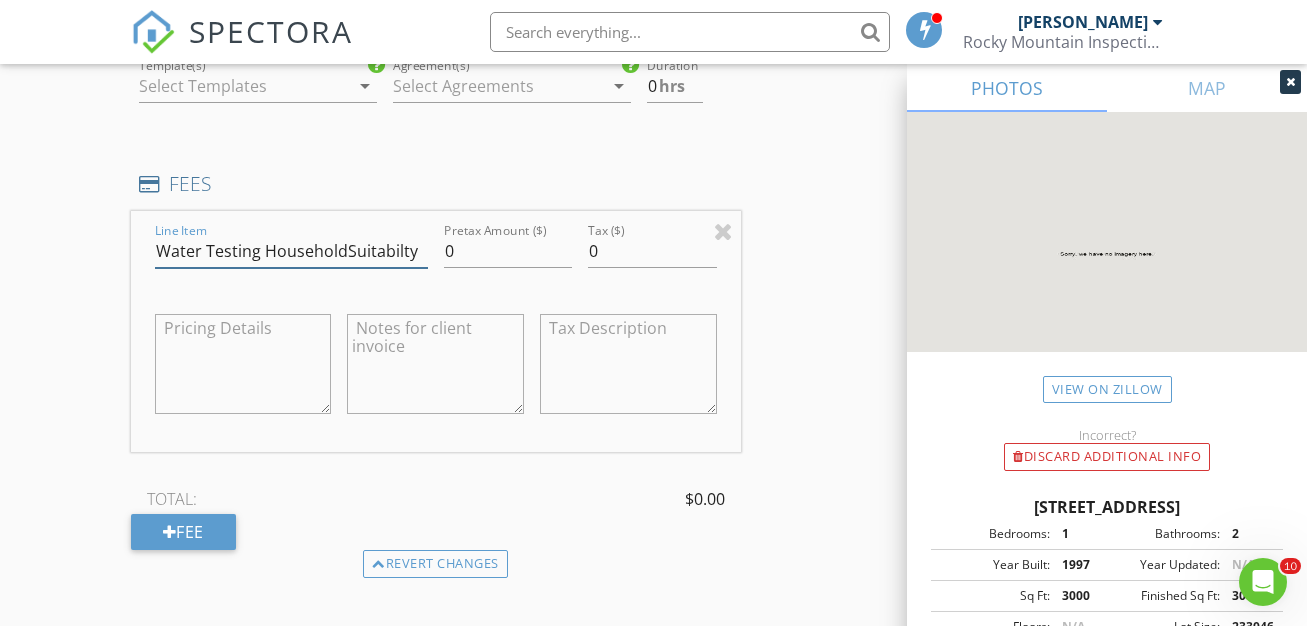 click on "Water Testing HouseholdSuitabilty" at bounding box center (291, 251) 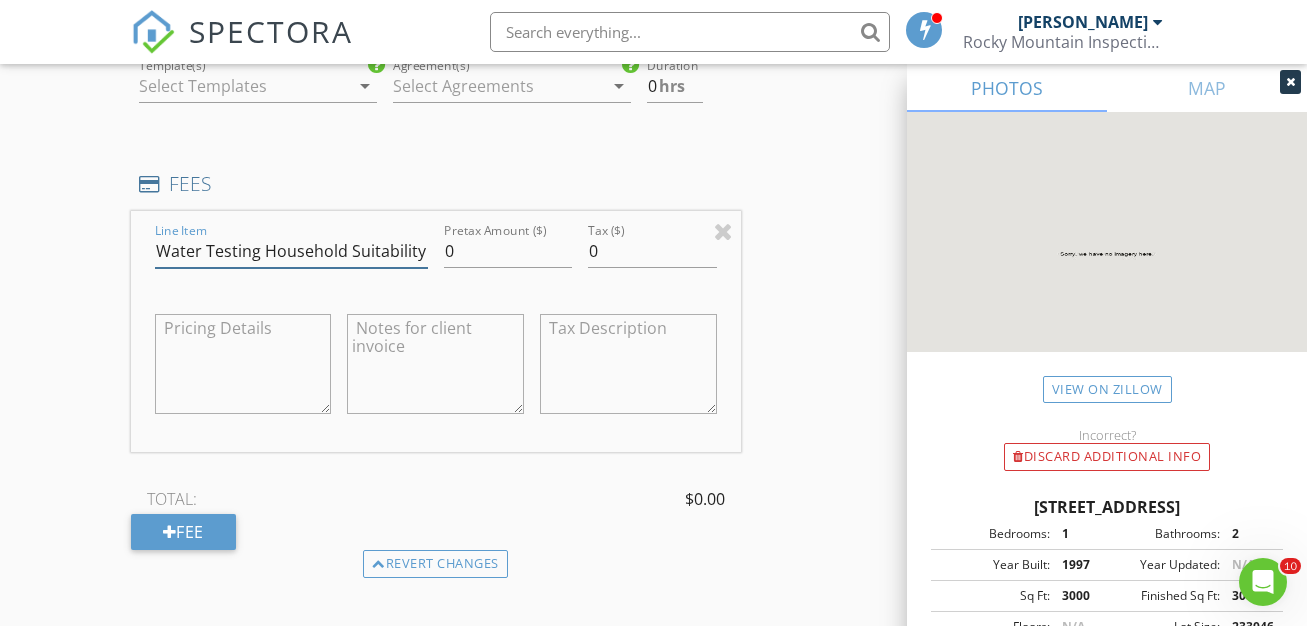 click on "Water Testing Household Suitability" at bounding box center [291, 251] 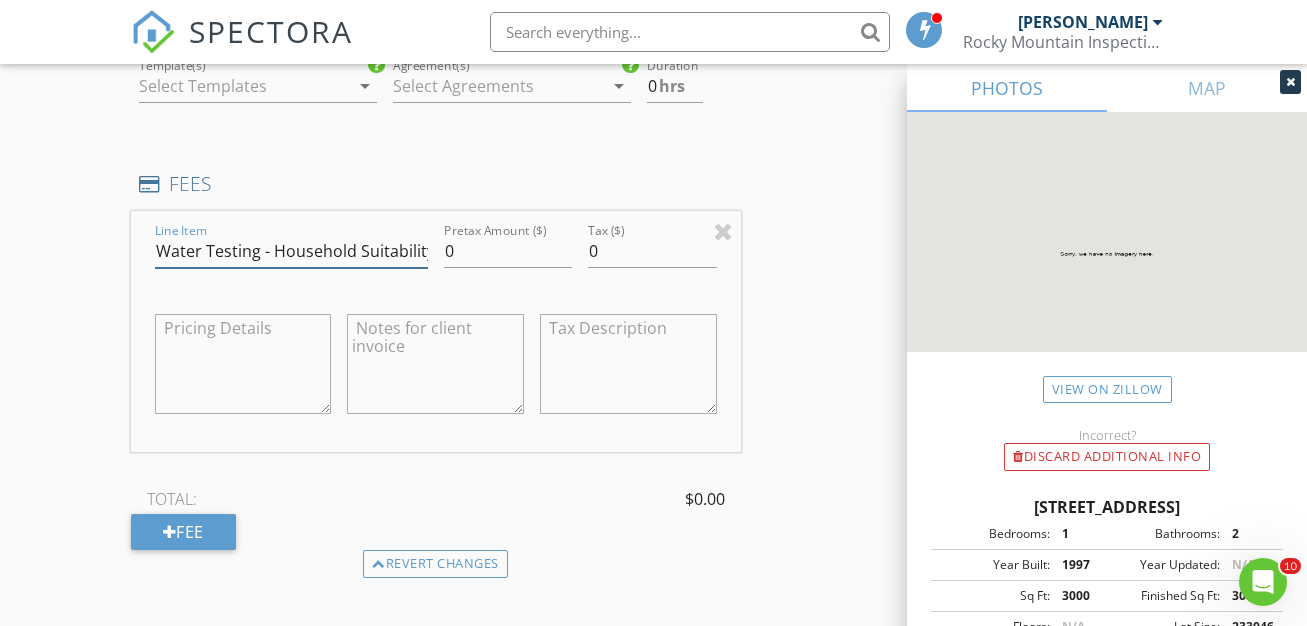 click on "Water Testing - Household Suitability" at bounding box center [291, 251] 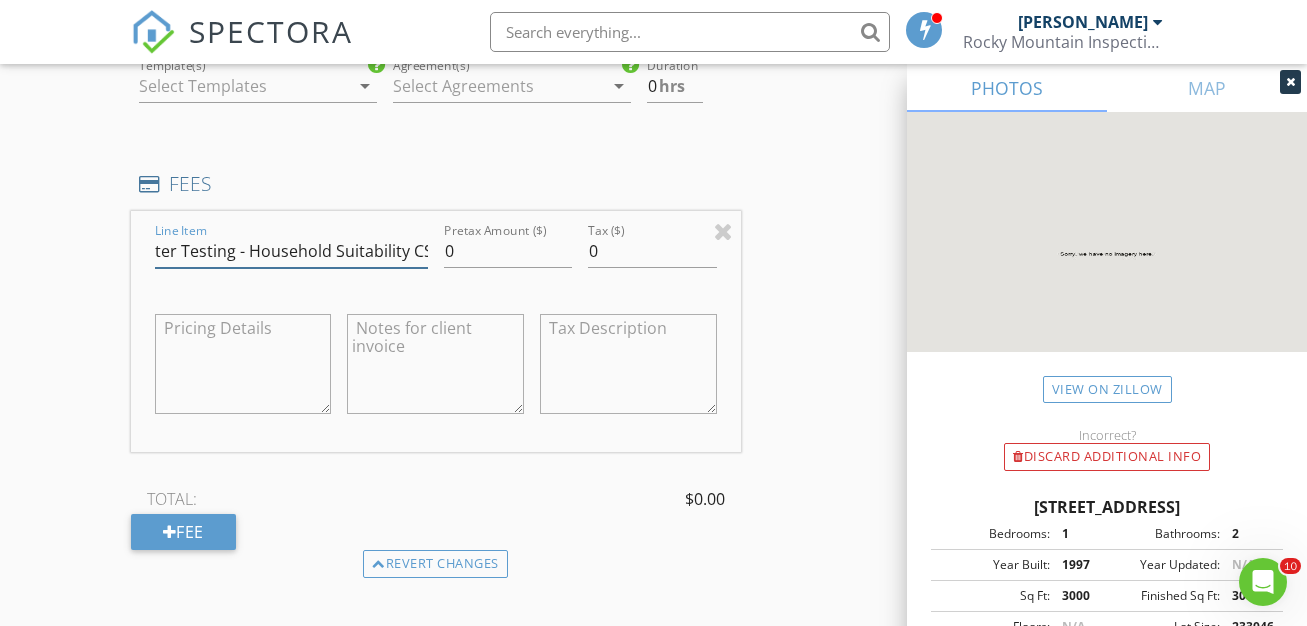 scroll, scrollTop: 0, scrollLeft: 37, axis: horizontal 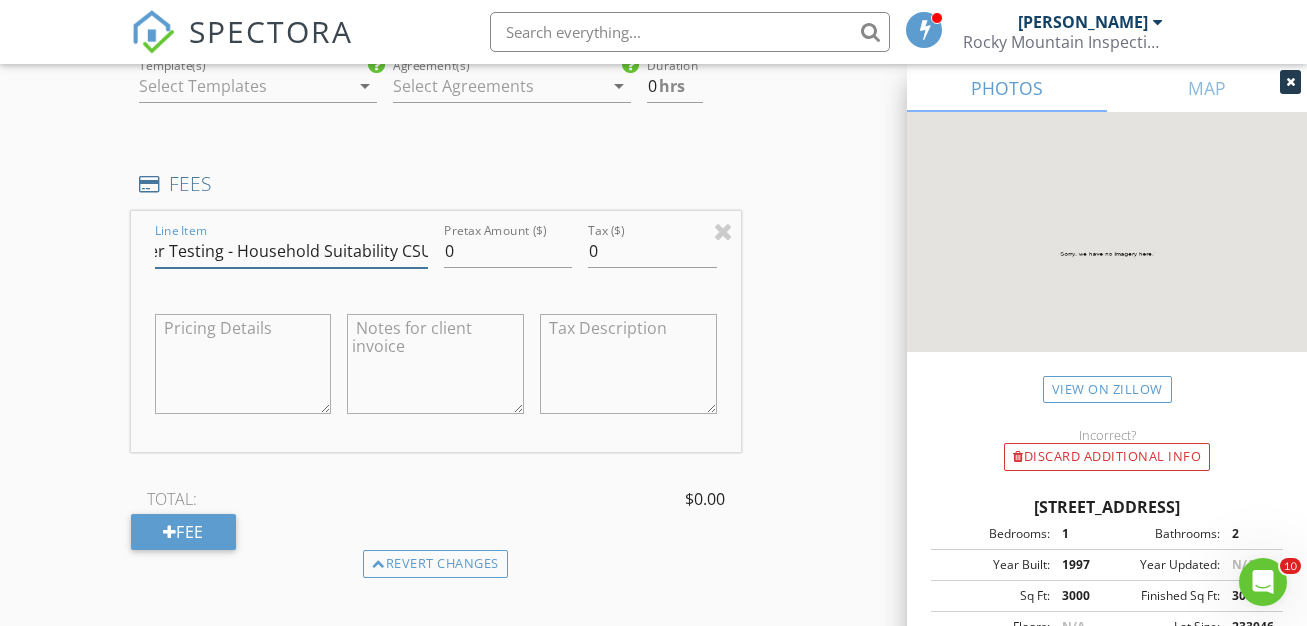 type on "Water Testing - Household Suitability CSU" 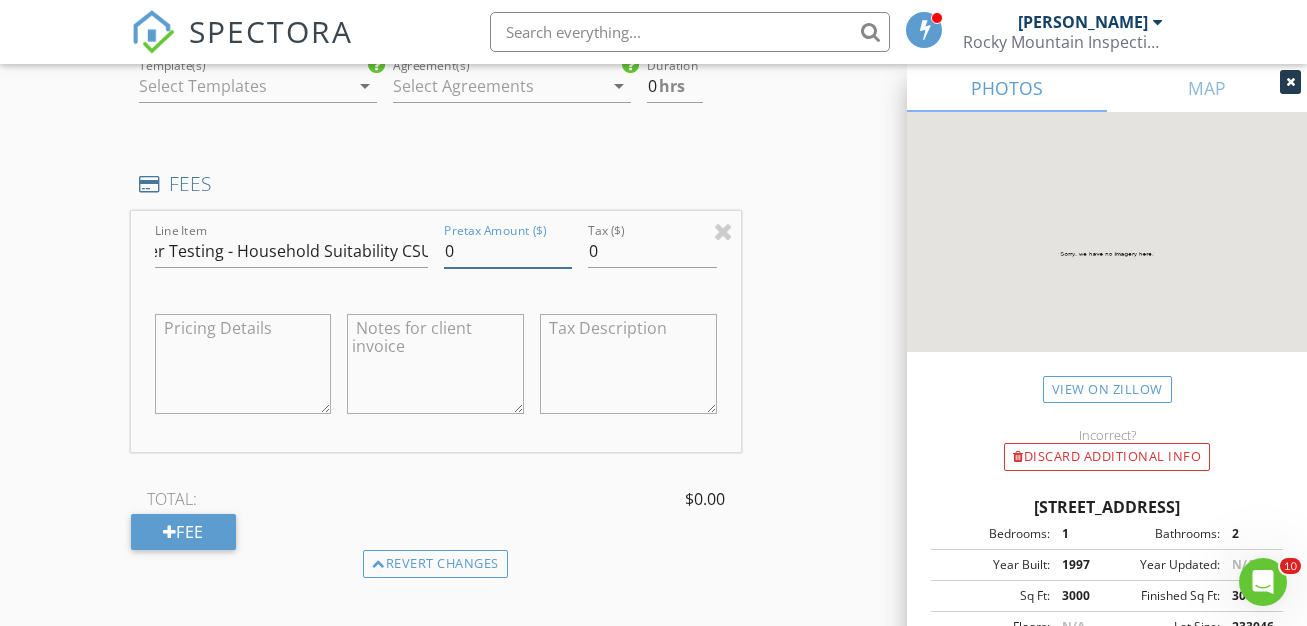 click on "0" at bounding box center [508, 251] 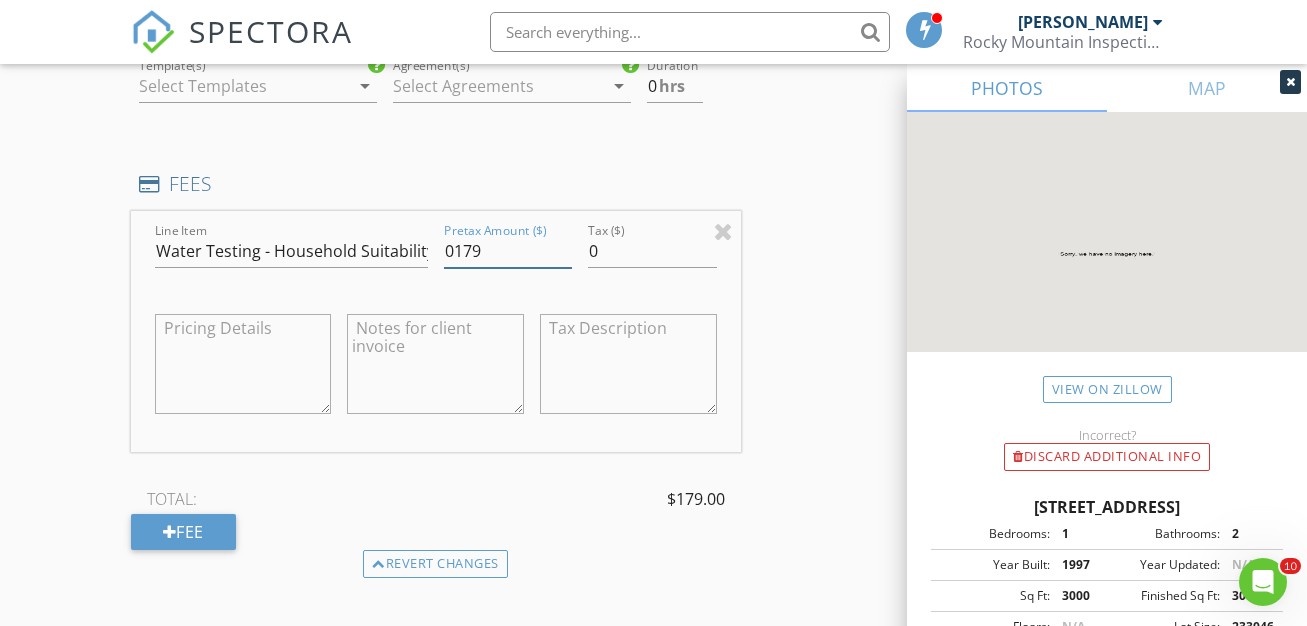 click on "0179" at bounding box center [508, 251] 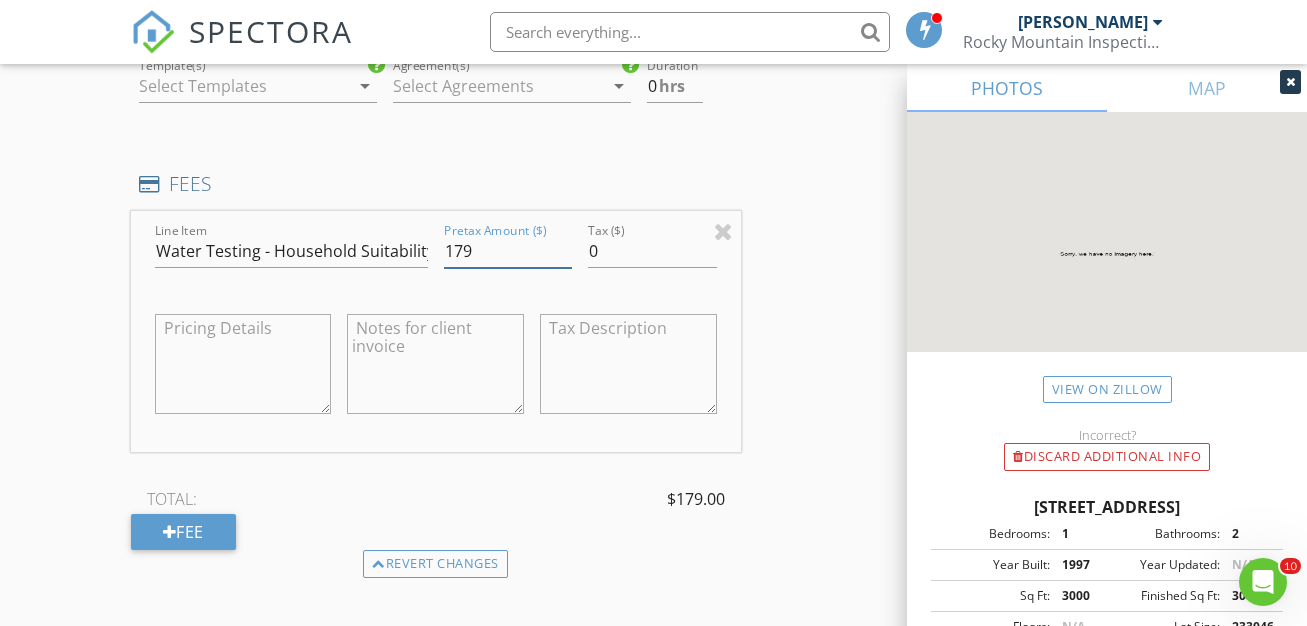 click on "179" at bounding box center [508, 251] 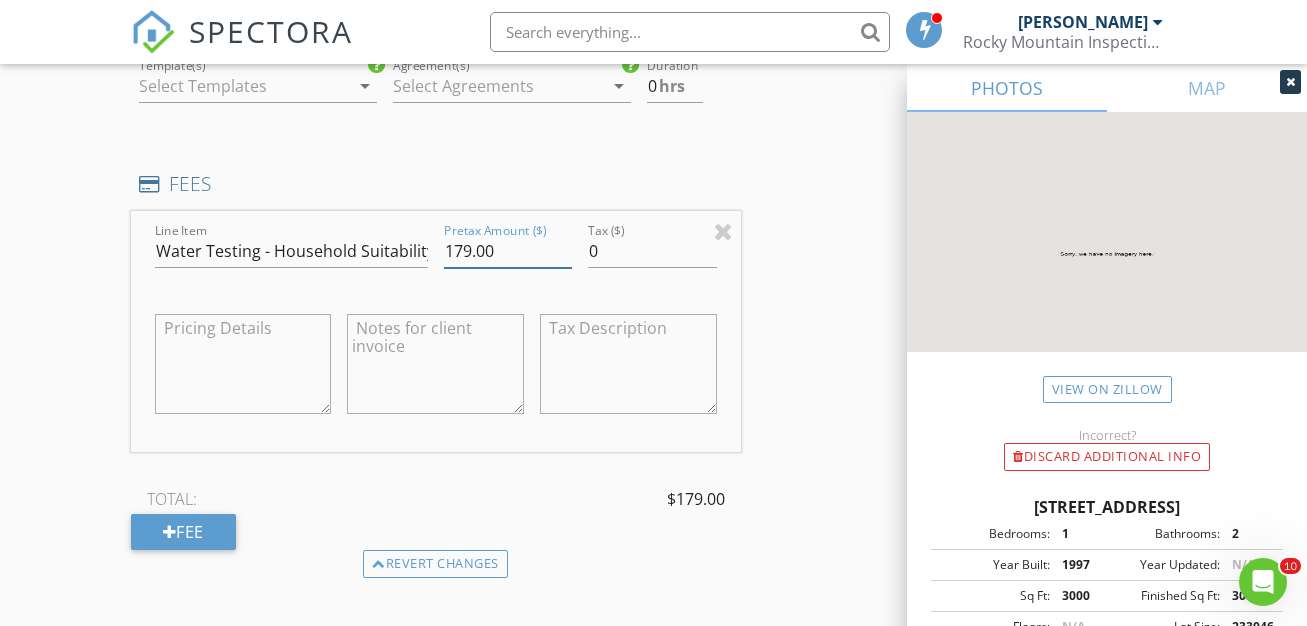 type on "179.00" 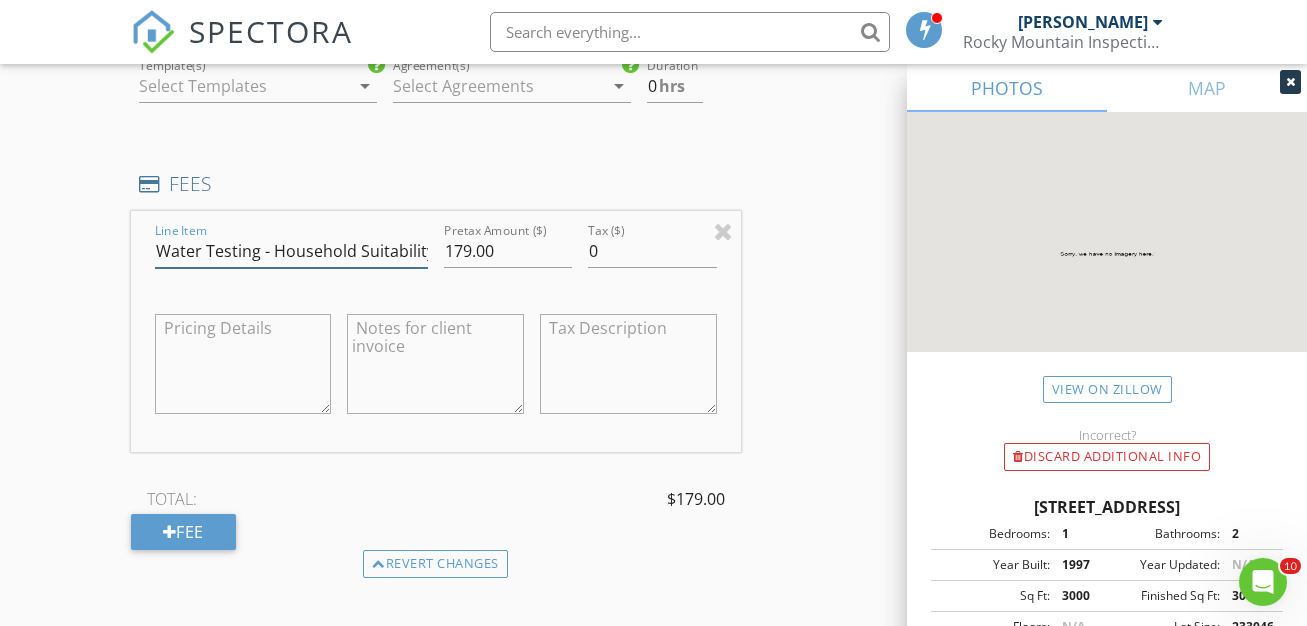 click on "Water Testing - Household Suitability CSU" at bounding box center (291, 251) 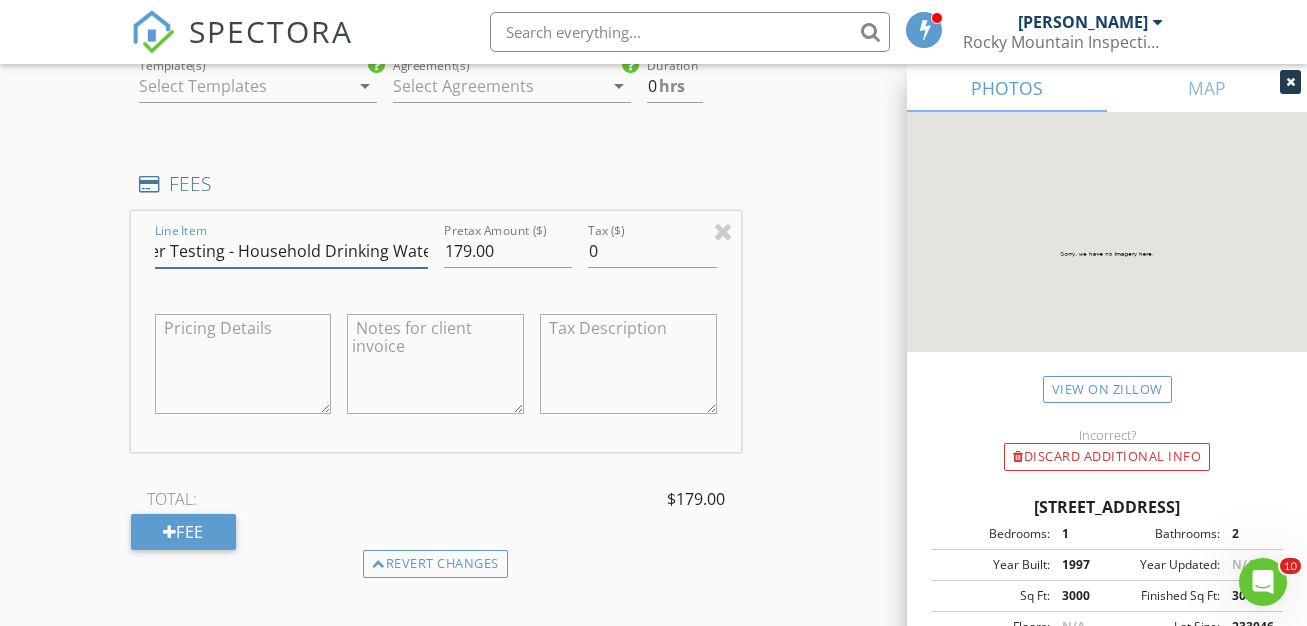 scroll, scrollTop: 0, scrollLeft: 42, axis: horizontal 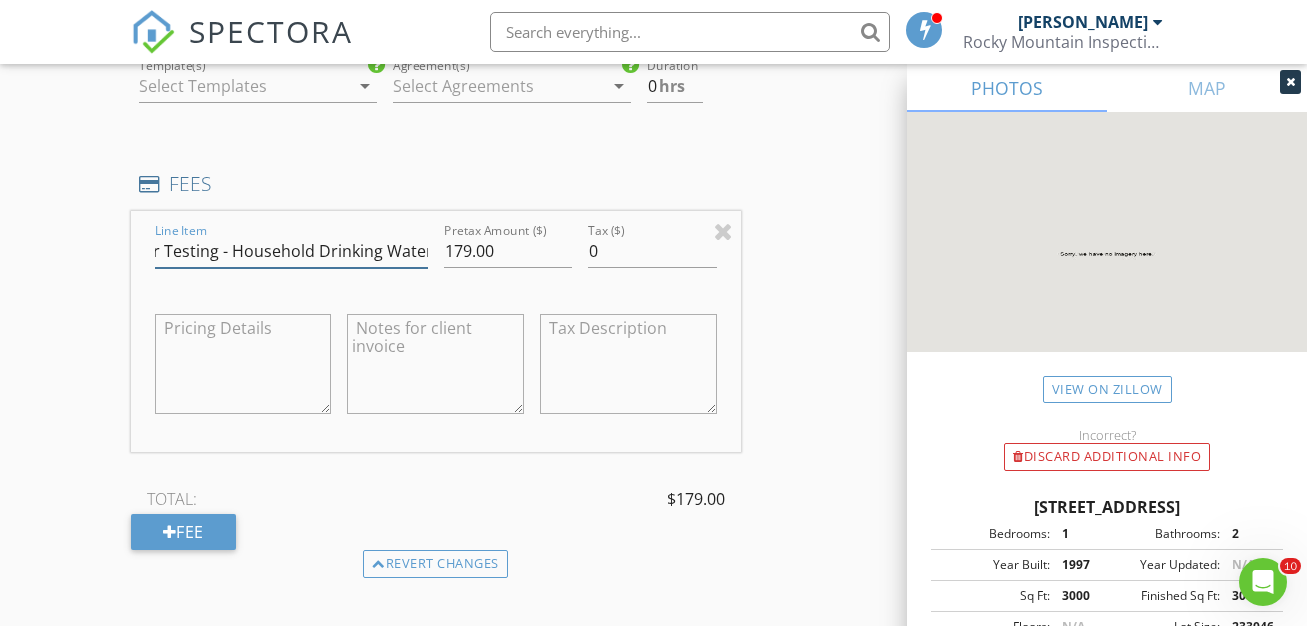 type on "Water Testing - Household Drinking Water Suitability CSU" 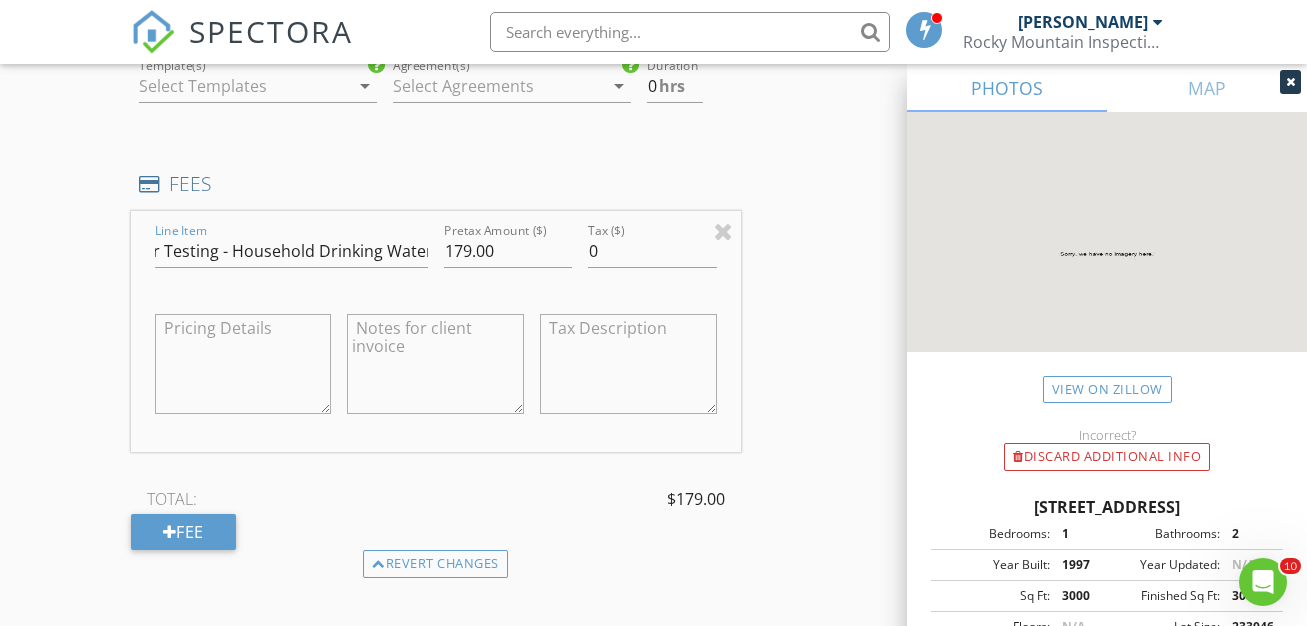 scroll, scrollTop: 0, scrollLeft: 0, axis: both 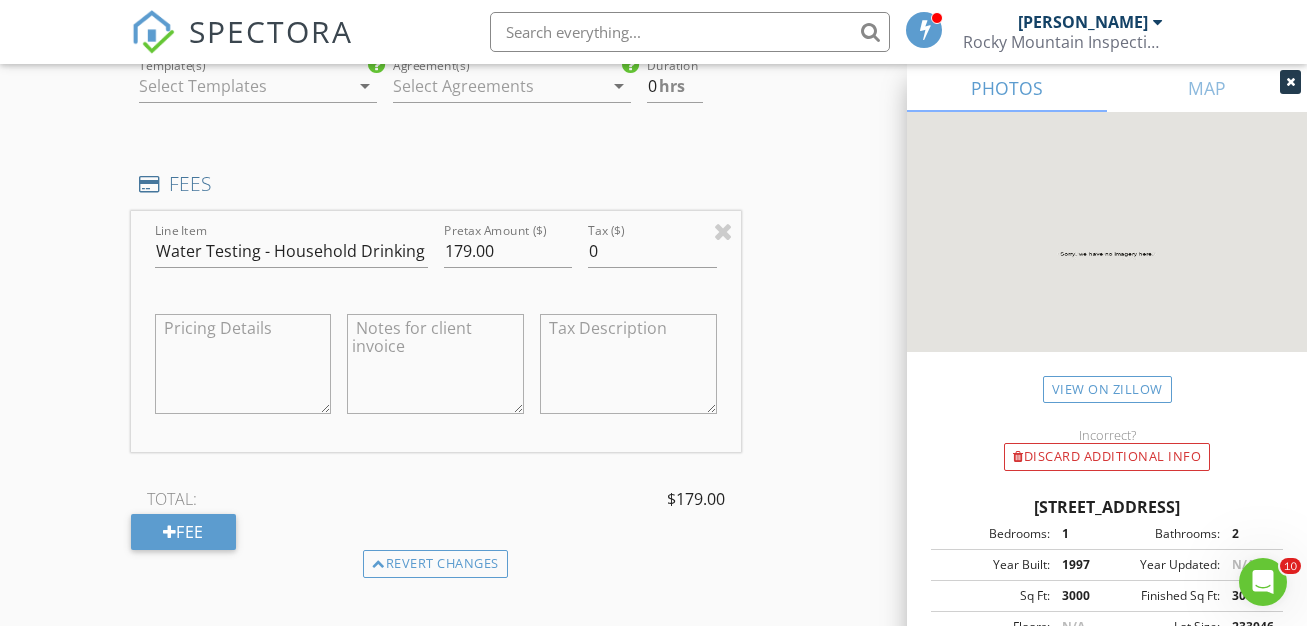 click at bounding box center (435, 364) 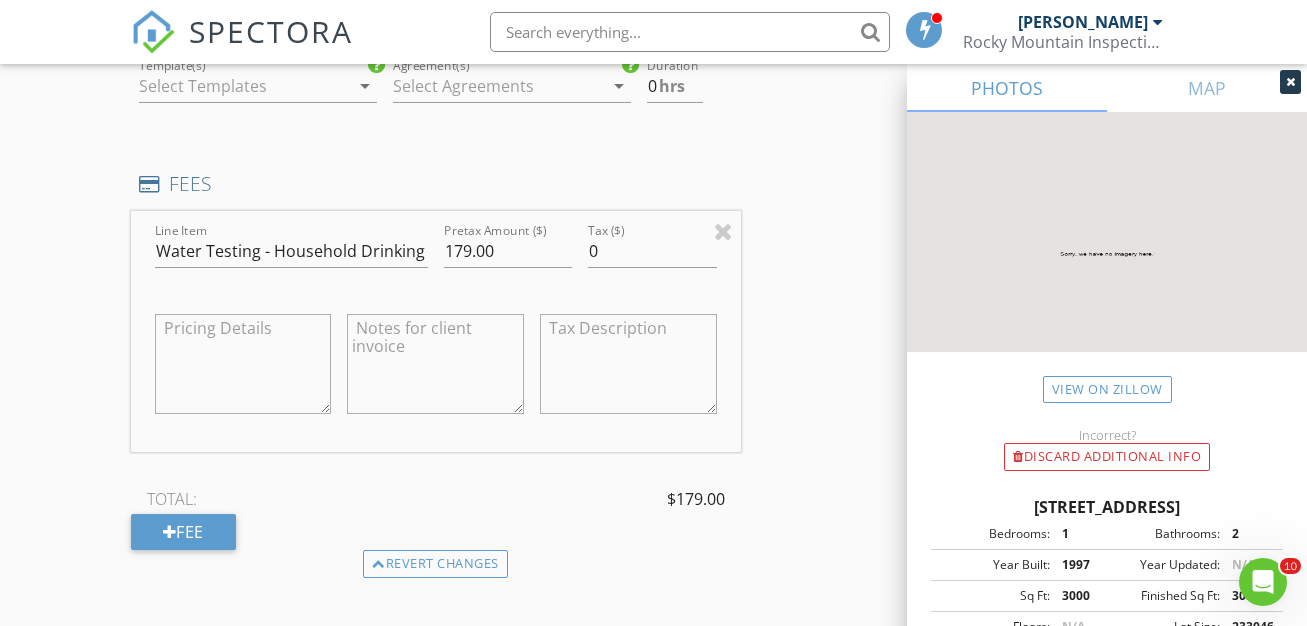 paste on "pH, Soluble Salts (EC), Total Dissolved
Solids (TDS), Carbonate, Bicarbonate,
Alkalinity, Total Hardness, Calcium (Ca),
Magnesium (Mg), Potassium (K),
Sodium (Na), Nitrate (NO3), Nitrate-N
(NO3-N), Nitrite (NO2), Nitrite-Nitrogen
(NO2-N), Phosphorus (P), Sulfate
(SO4=), Iron (Fe), Manganese (Mn),
Zinc (Zn), Copper (Cu)" 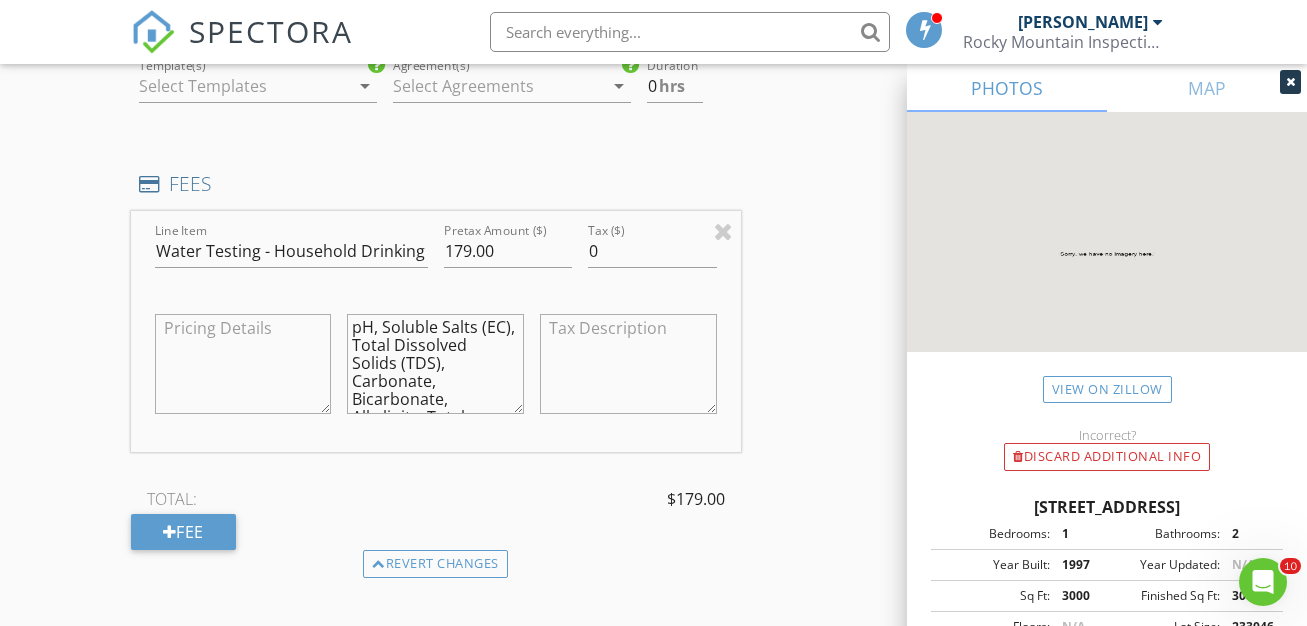 scroll, scrollTop: 0, scrollLeft: 0, axis: both 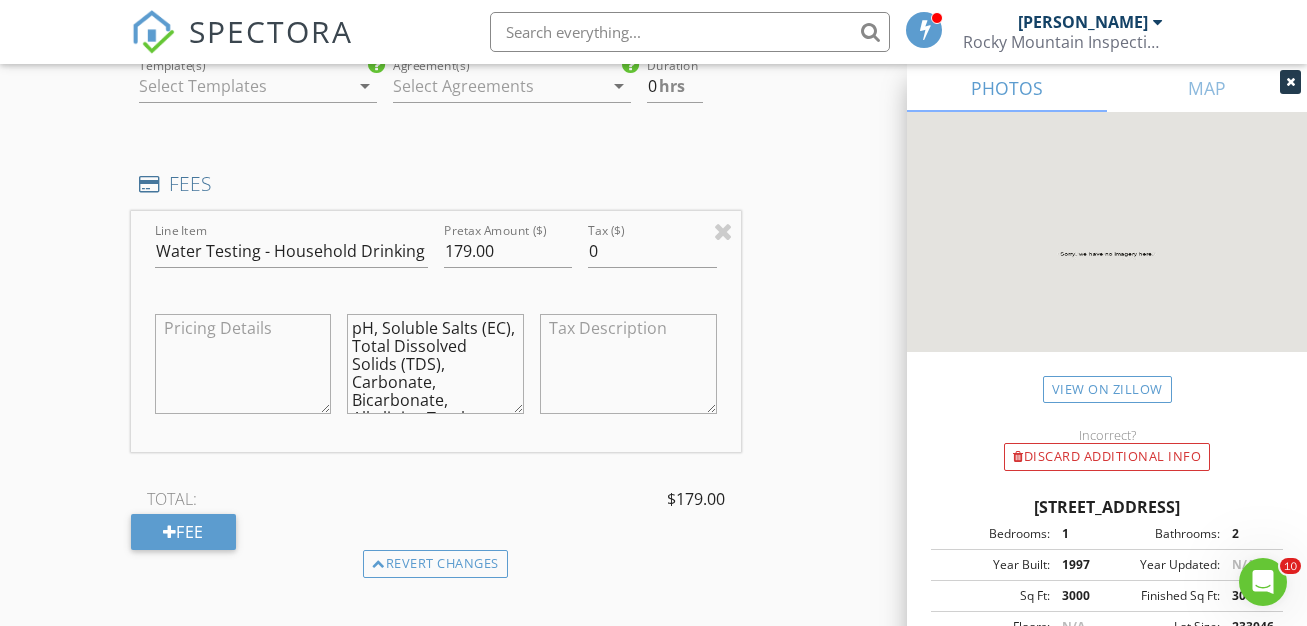 click on "pH, Soluble Salts (EC), Total Dissolved
Solids (TDS), Carbonate, Bicarbonate,
Alkalinity, Total Hardness, Calcium (Ca),
Magnesium (Mg), Potassium (K),
Sodium (Na), Nitrate (NO3), Nitrate-N
(NO3-N), Nitrite (NO2), Nitrite-Nitrogen
(NO2-N), Phosphorus (P), Sulfate
(SO4=), Iron (Fe), Manganese (Mn),
Zinc (Zn), Copper (Cu)" at bounding box center [435, 364] 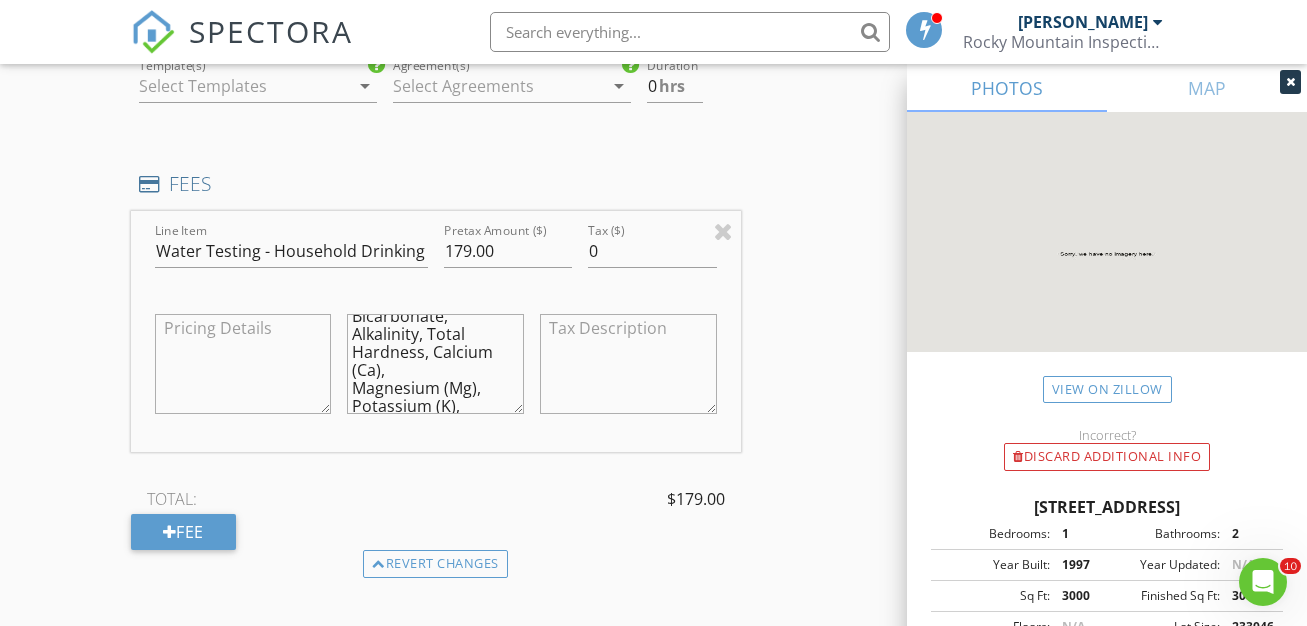 scroll, scrollTop: 67, scrollLeft: 0, axis: vertical 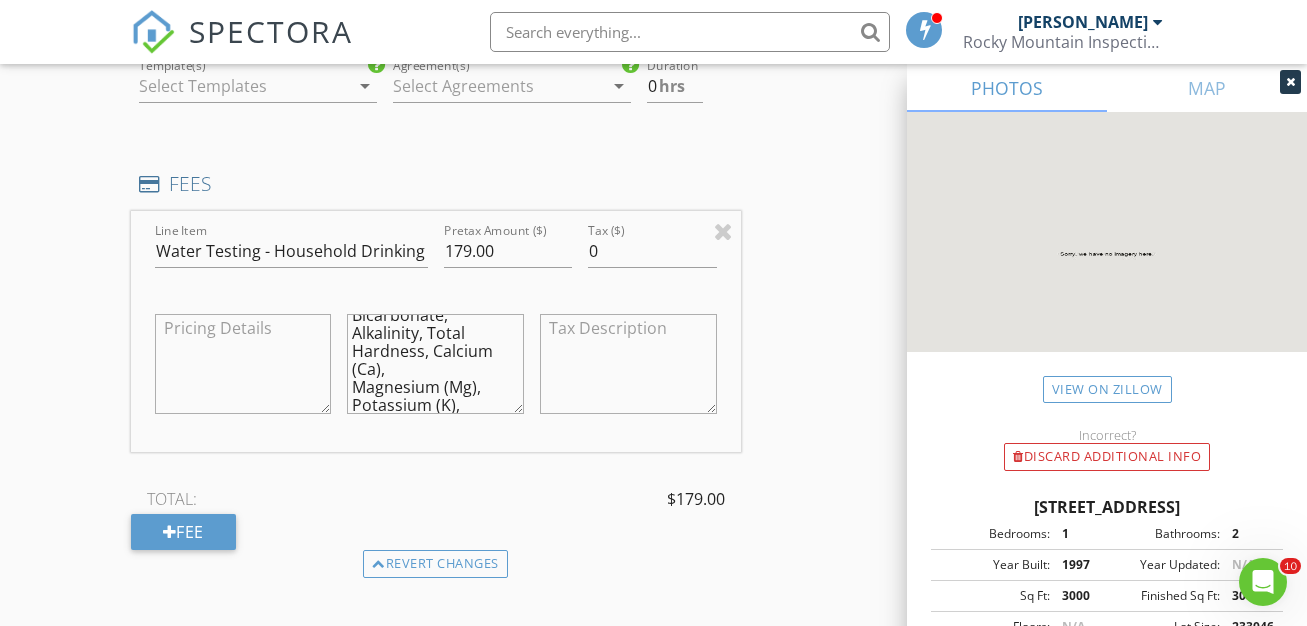 click on "pH, Soluble Salts (EC), Total Dissolved Solids (TDS), Carbonate, Bicarbonate,
Alkalinity, Total Hardness, Calcium (Ca),
Magnesium (Mg), Potassium (K),
Sodium (Na), Nitrate (NO3), Nitrate-N
(NO3-N), Nitrite (NO2), Nitrite-Nitrogen
(NO2-N), Phosphorus (P), Sulfate
(SO4=), Iron (Fe), Manganese (Mn),
Zinc (Zn), Copper (Cu)" at bounding box center [435, 364] 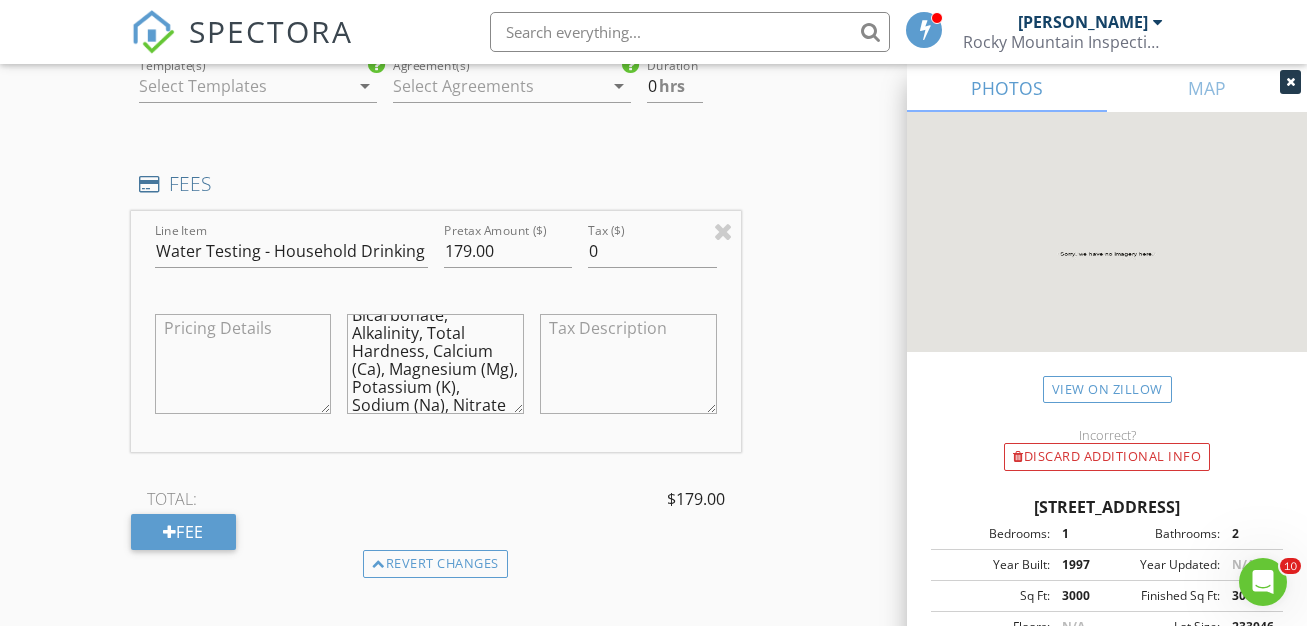 scroll, scrollTop: 2035, scrollLeft: 0, axis: vertical 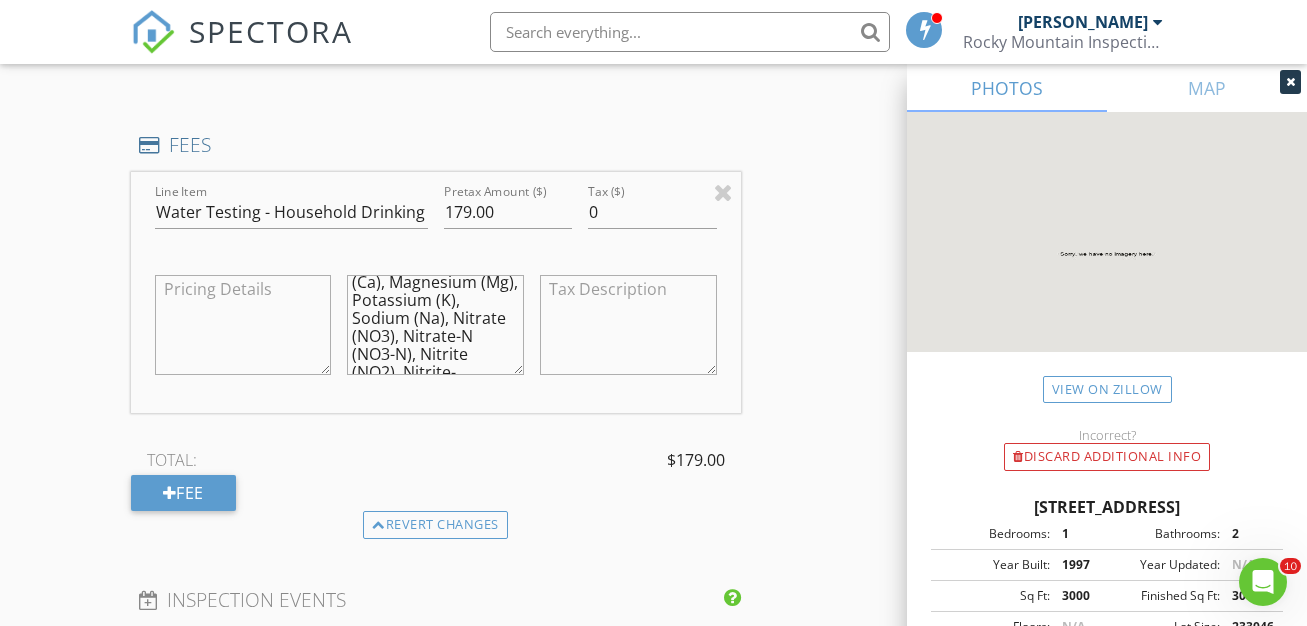 click on "pH, Soluble Salts (EC), Total Dissolved Solids (TDS), Carbonate, Bicarbonate,
Alkalinity, Total Hardness, Calcium (Ca), Magnesium (Mg), Potassium (K),
Sodium (Na), Nitrate (NO3), Nitrate-N
(NO3-N), Nitrite (NO2), Nitrite-Nitrogen
(NO2-N), Phosphorus (P), Sulfate
(SO4=), Iron (Fe), Manganese (Mn),
Zinc (Zn), Copper (Cu)" at bounding box center (435, 325) 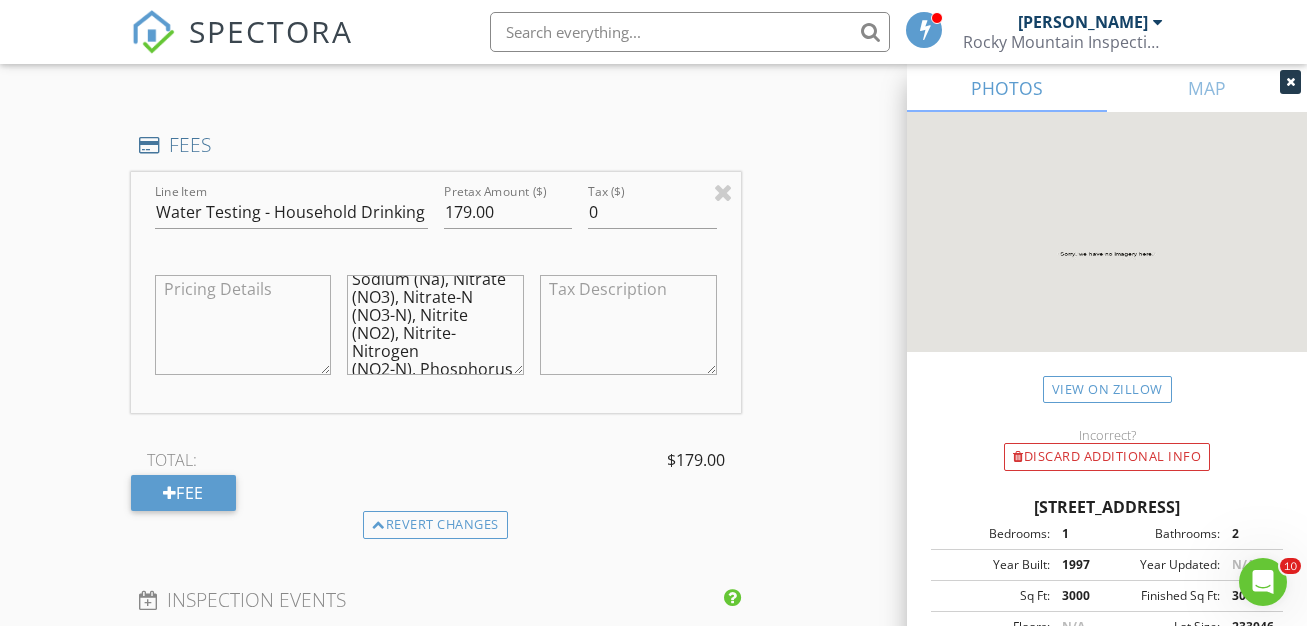 scroll, scrollTop: 172, scrollLeft: 0, axis: vertical 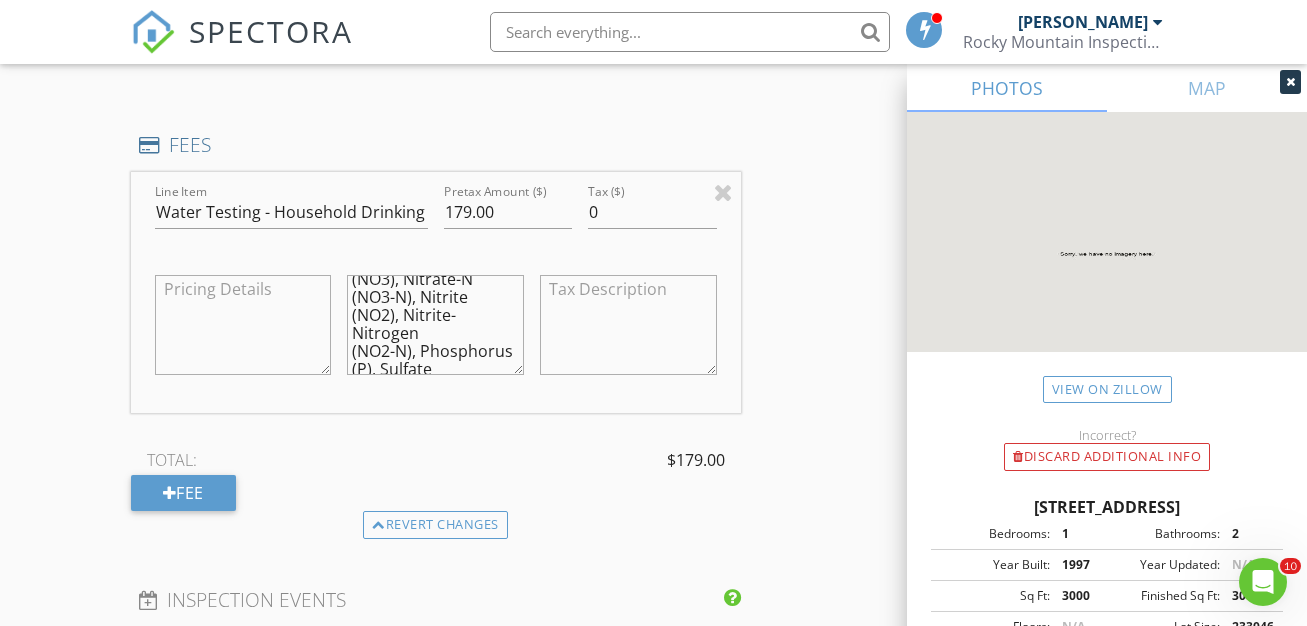 click on "pH, Soluble Salts (EC), Total Dissolved Solids (TDS), Carbonate, Bicarbonate,
Alkalinity, Total Hardness, Calcium (Ca), Magnesium (Mg), Potassium (K), Sodium (Na), Nitrate (NO3), Nitrate-N (NO3-N), Nitrite (NO2), Nitrite-Nitrogen
(NO2-N), Phosphorus (P), Sulfate
(SO4=), Iron (Fe), Manganese (Mn),
Zinc (Zn), Copper (Cu)" at bounding box center [435, 325] 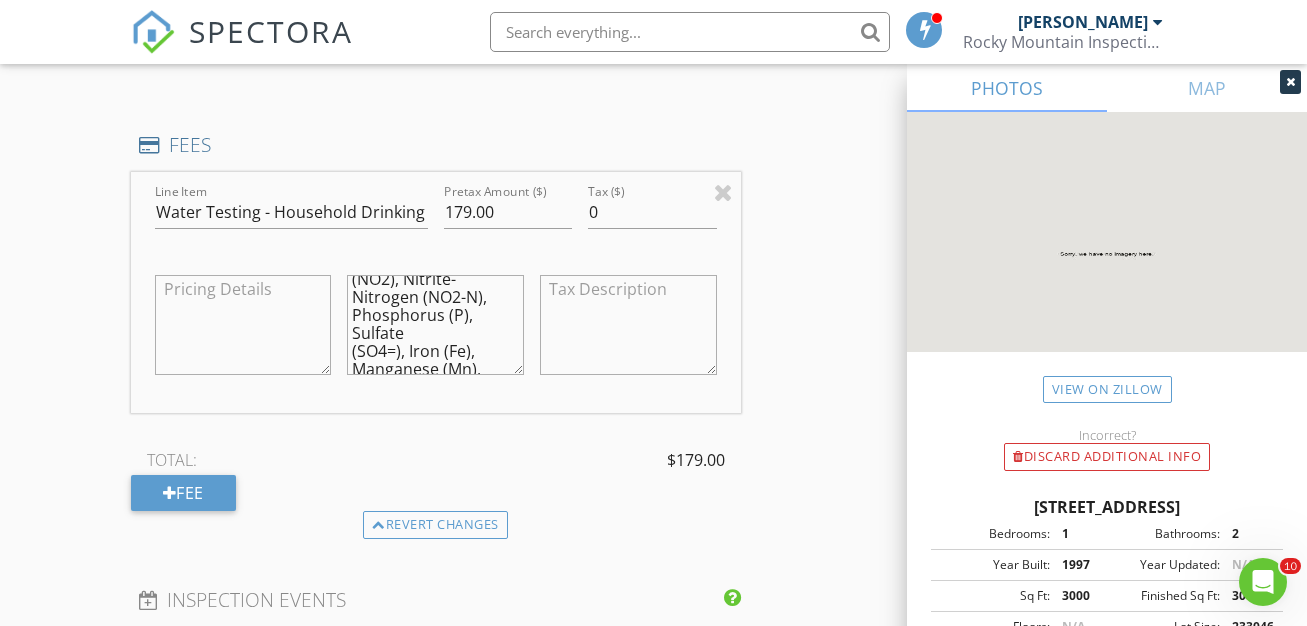 scroll, scrollTop: 213, scrollLeft: 0, axis: vertical 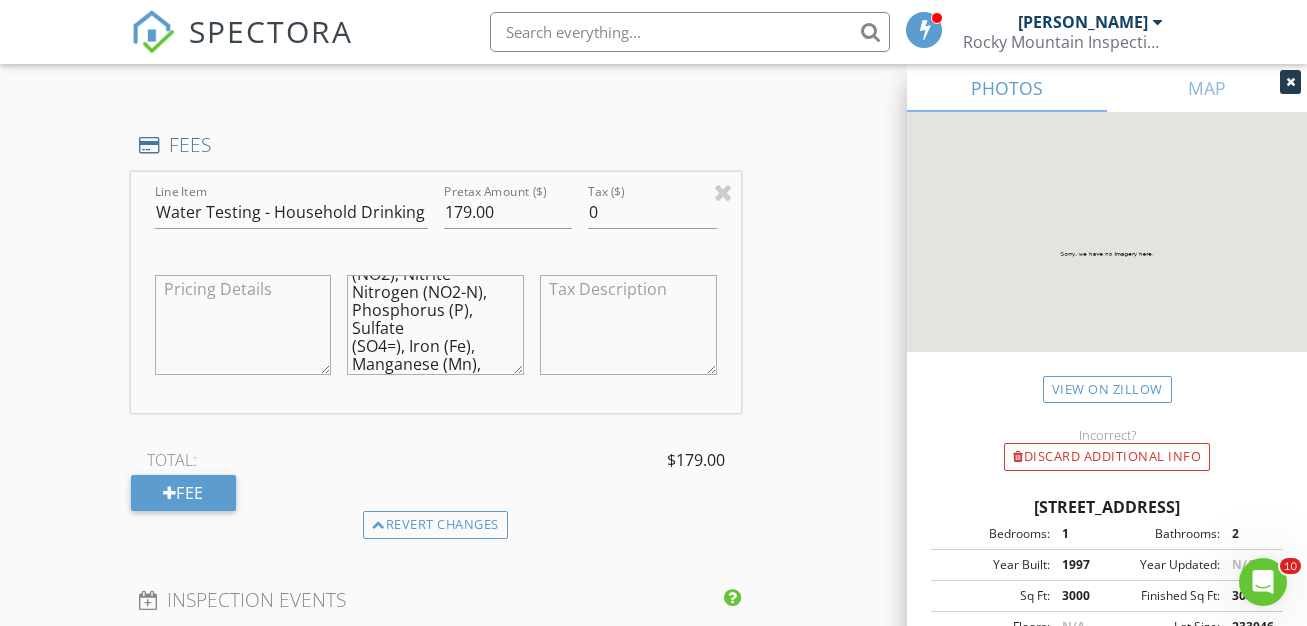 click on "pH, Soluble Salts (EC), Total Dissolved Solids (TDS), Carbonate, Bicarbonate,
Alkalinity, Total Hardness, Calcium (Ca), Magnesium (Mg), Potassium (K), Sodium (Na), Nitrate (NO3), Nitrate-N (NO3-N), Nitrite (NO2), Nitrite-Nitrogen (NO2-N), Phosphorus (P), Sulfate
(SO4=), Iron (Fe), Manganese (Mn),
Zinc (Zn), Copper (Cu)" at bounding box center (435, 325) 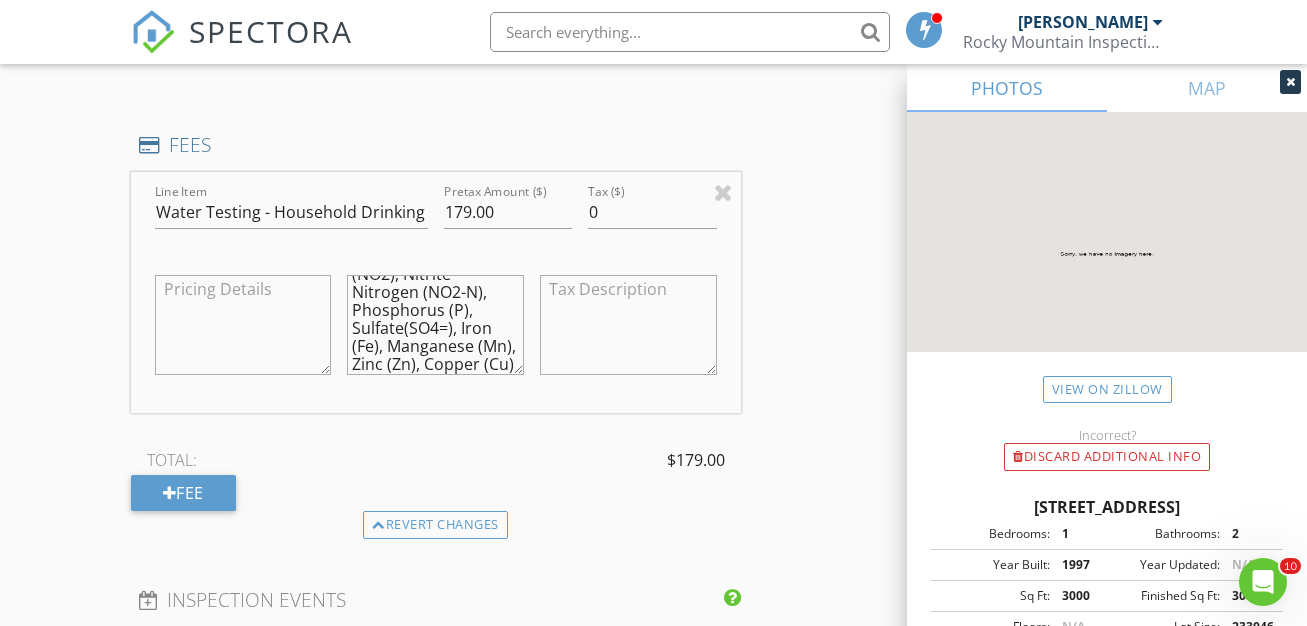 scroll, scrollTop: 198, scrollLeft: 0, axis: vertical 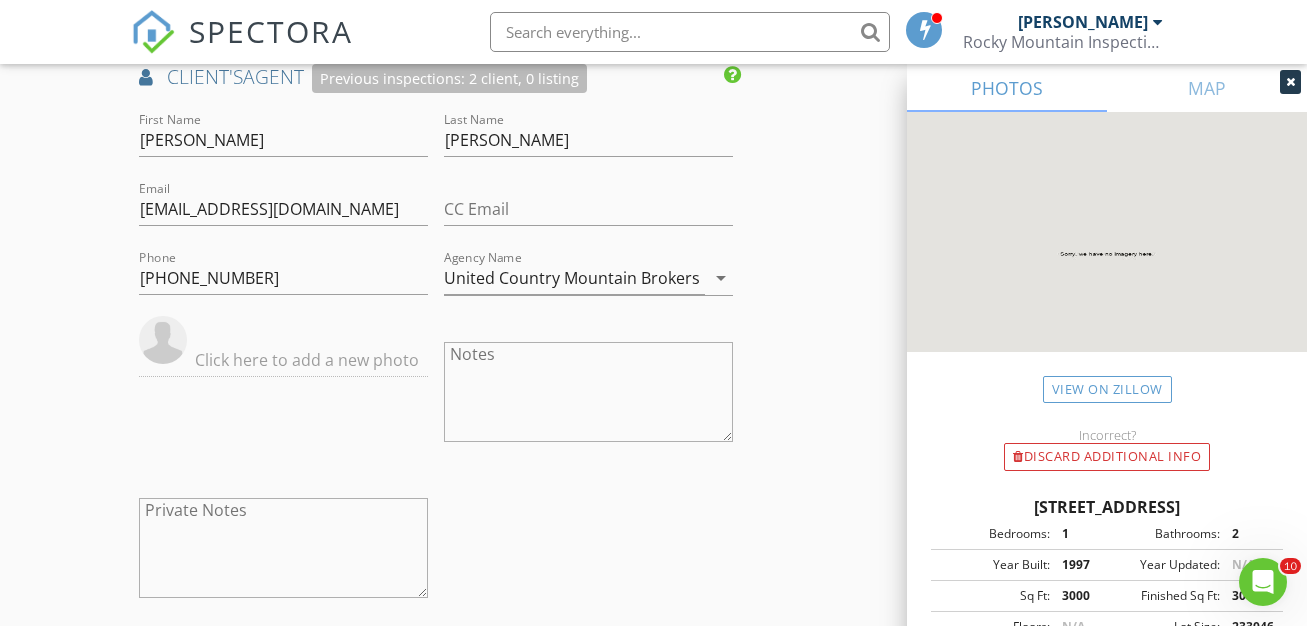 type on "pH, Soluble Salts (EC), Total Dissolved Solids (TDS), Carbonate, Bicarbonate,
Alkalinity, Total Hardness, Calcium (Ca), Magnesium (Mg), Potassium (K), Sodium (Na), Nitrate (NO3), Nitrate-N (NO3-N), Nitrite (NO2), Nitrite-Nitrogen (NO2-N), Phosphorus (P), Sulfate (SO4=), Iron (Fe), Manganese (Mn),
Zinc (Zn), Copper (Cu)" 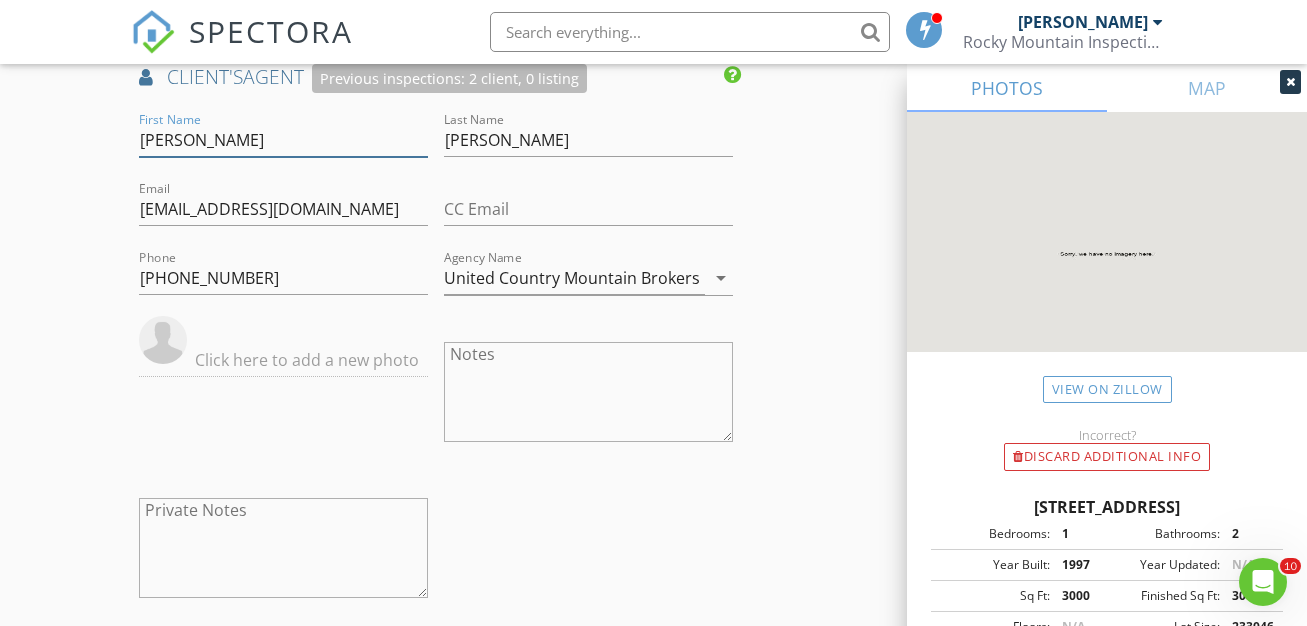 click on "John" at bounding box center [283, 140] 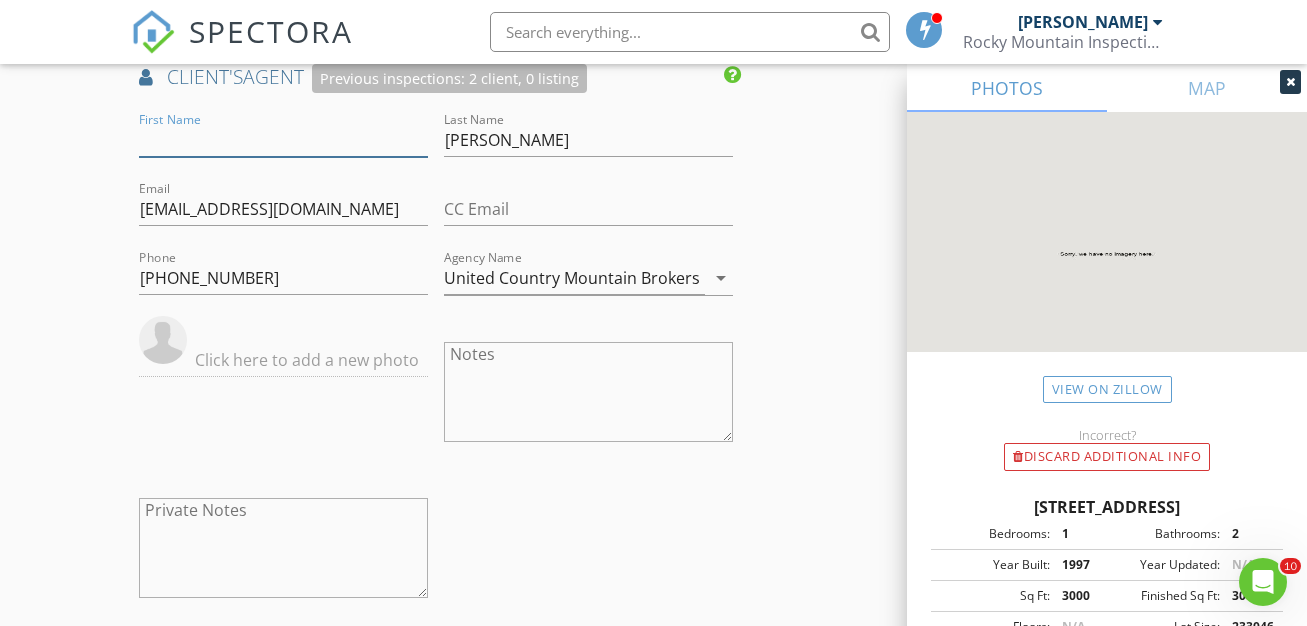type 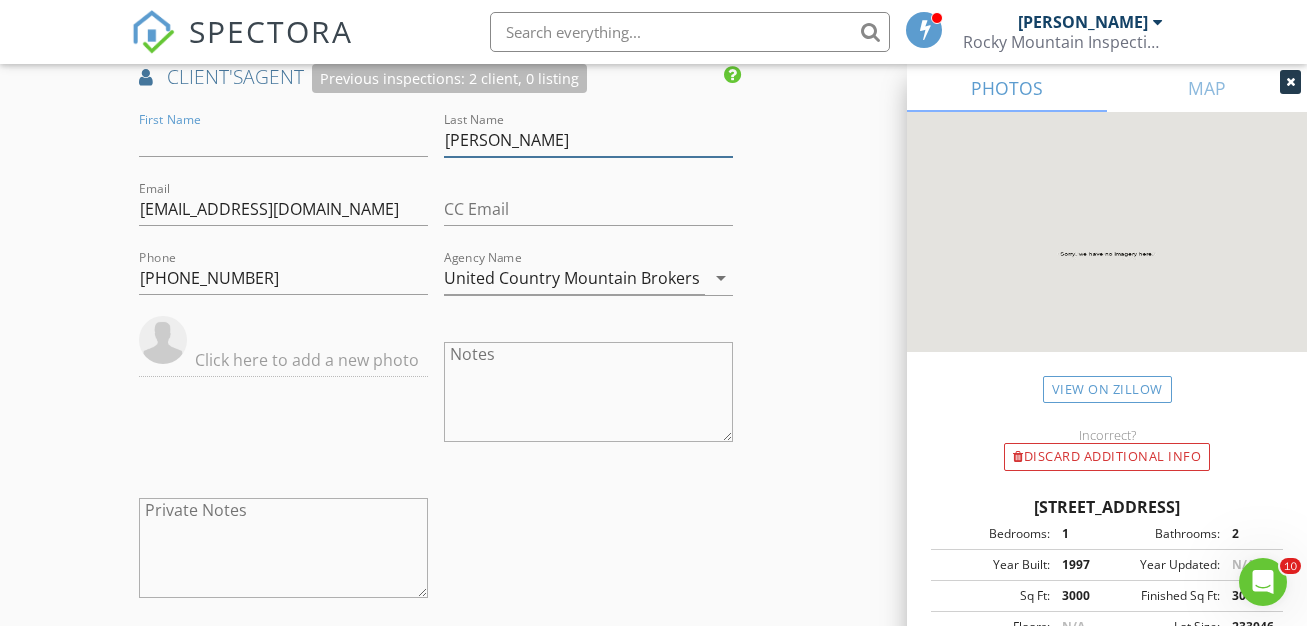 click on "Angelico" at bounding box center (588, 140) 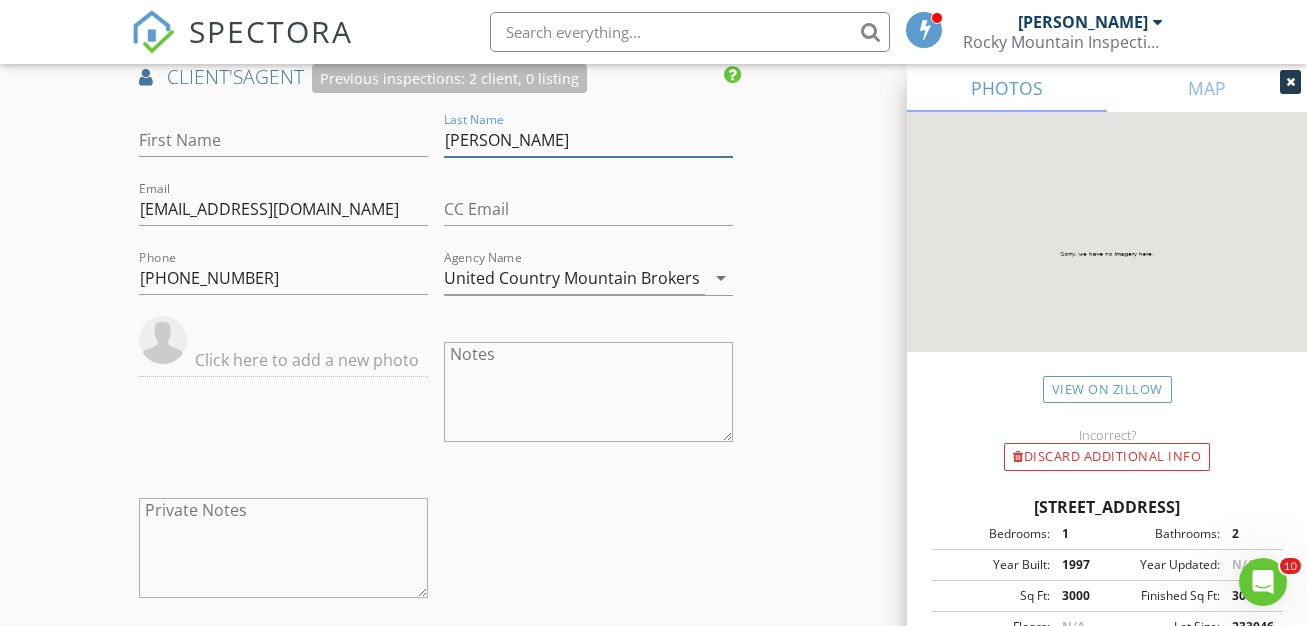 click on "Angelico" at bounding box center (588, 140) 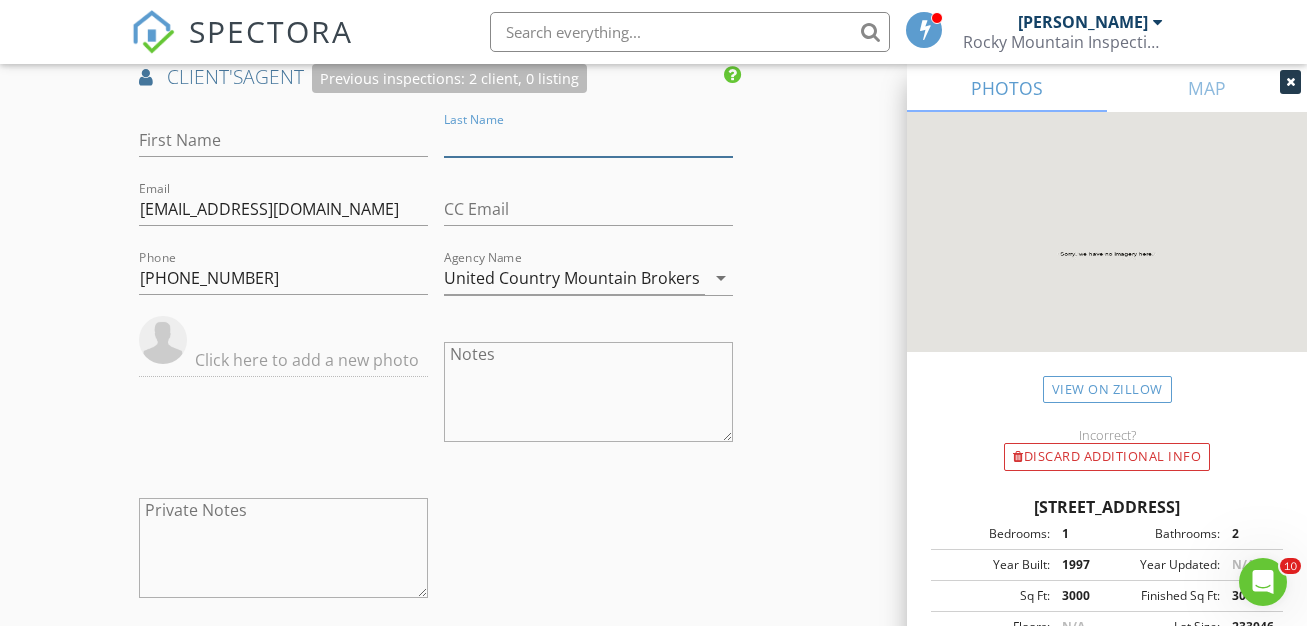 type 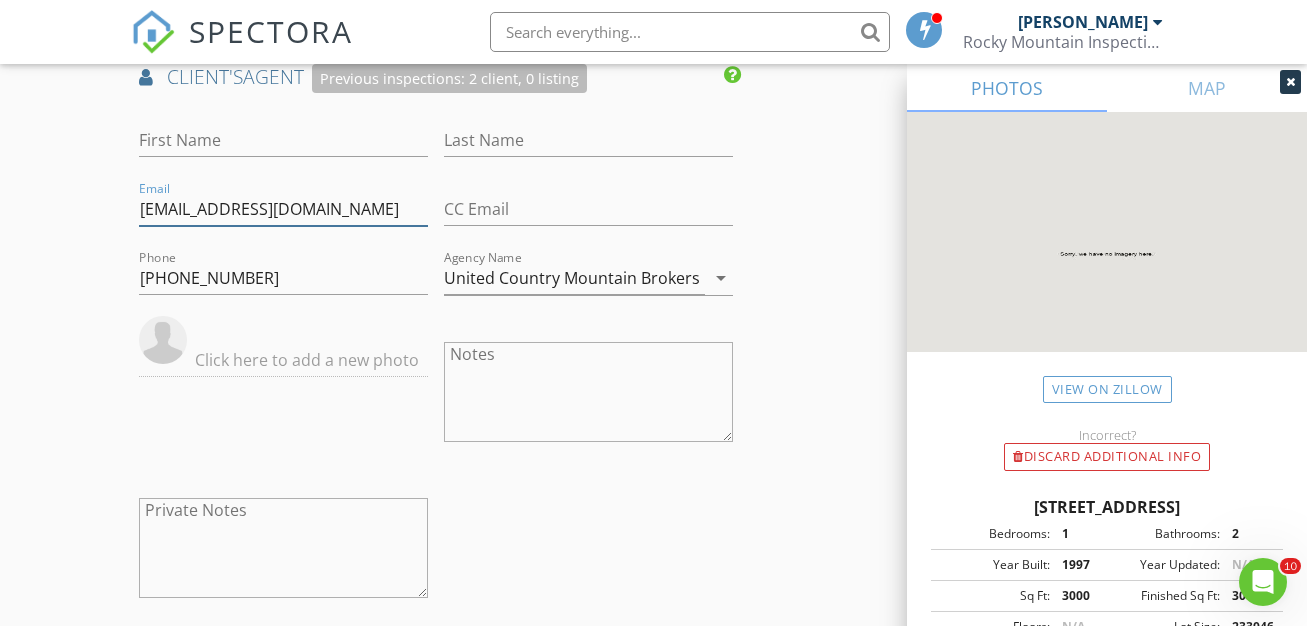 click on "tripleajma@gmail.com" at bounding box center [283, 209] 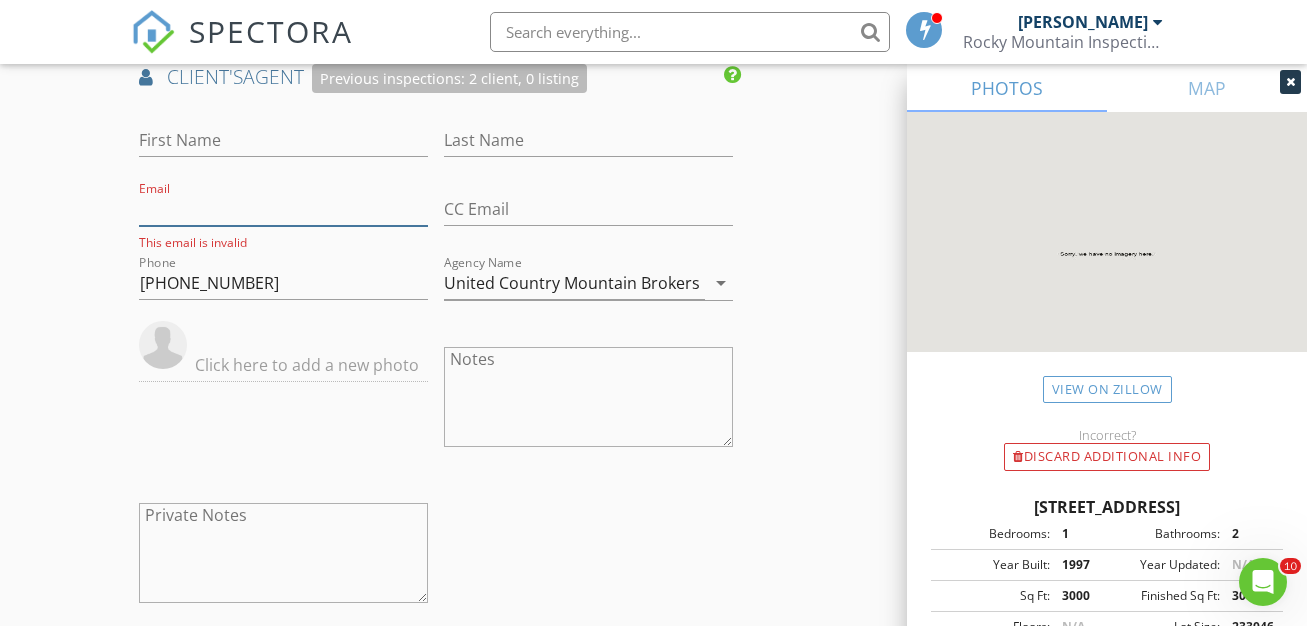 type 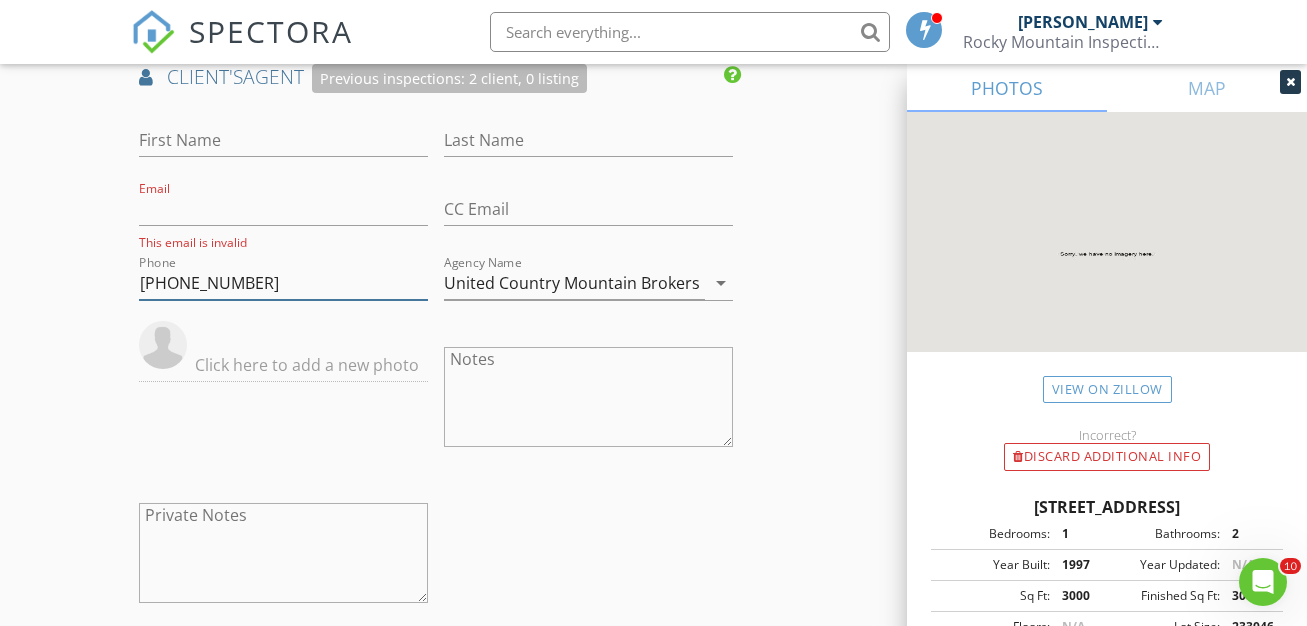 click on "970-406-0522" at bounding box center [283, 283] 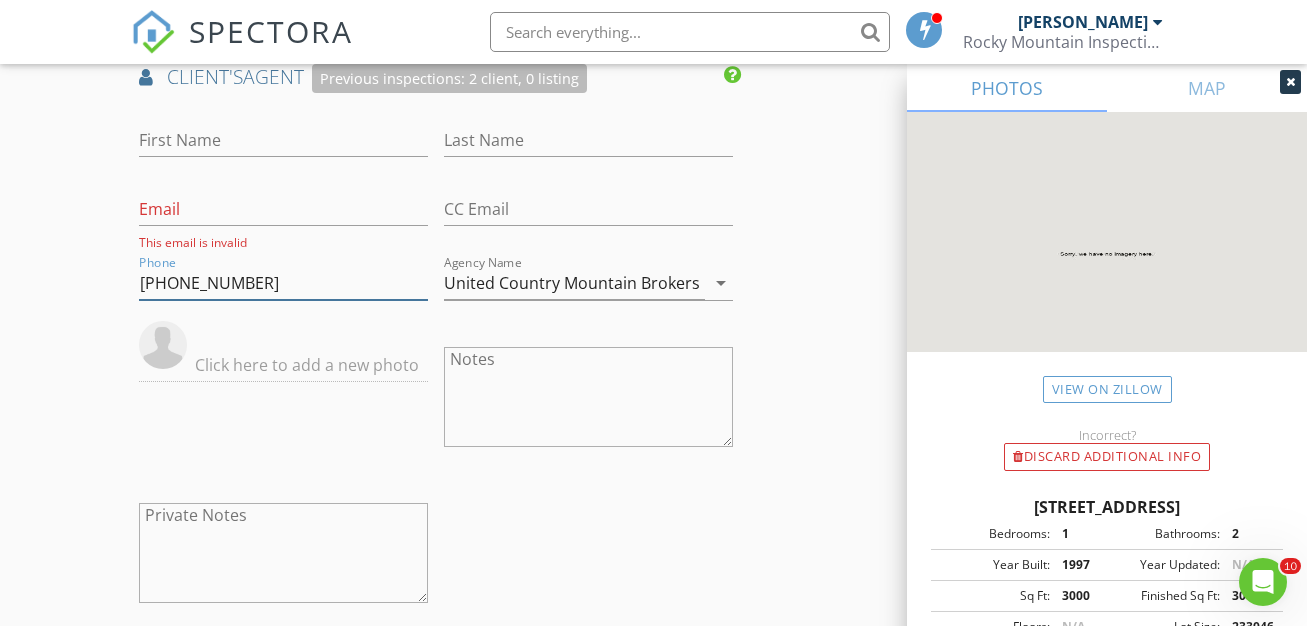 click on "970-406-0522" at bounding box center (283, 283) 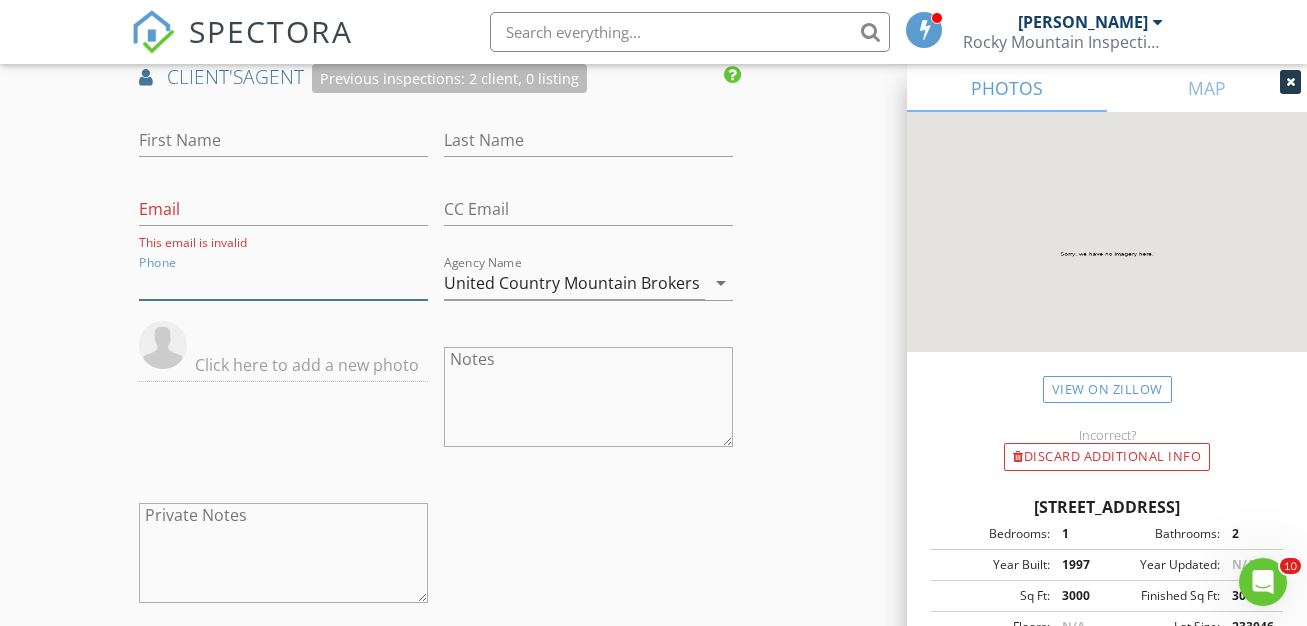 type 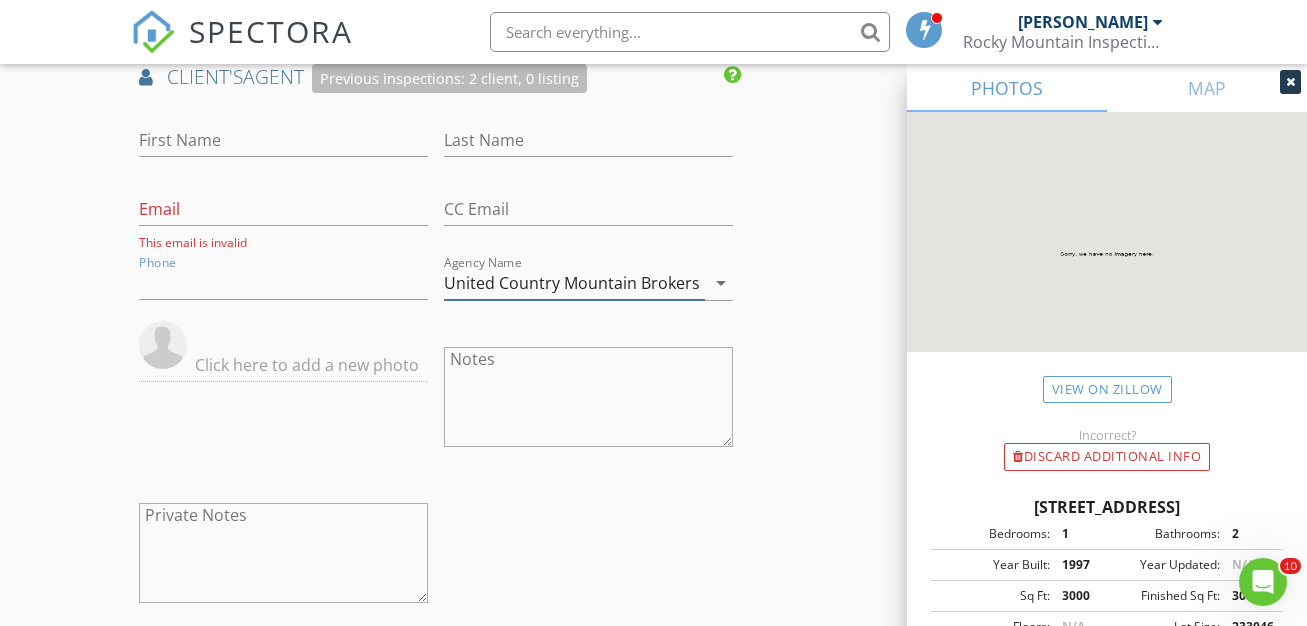 click on "United Country Mountain Brokers" at bounding box center [574, 283] 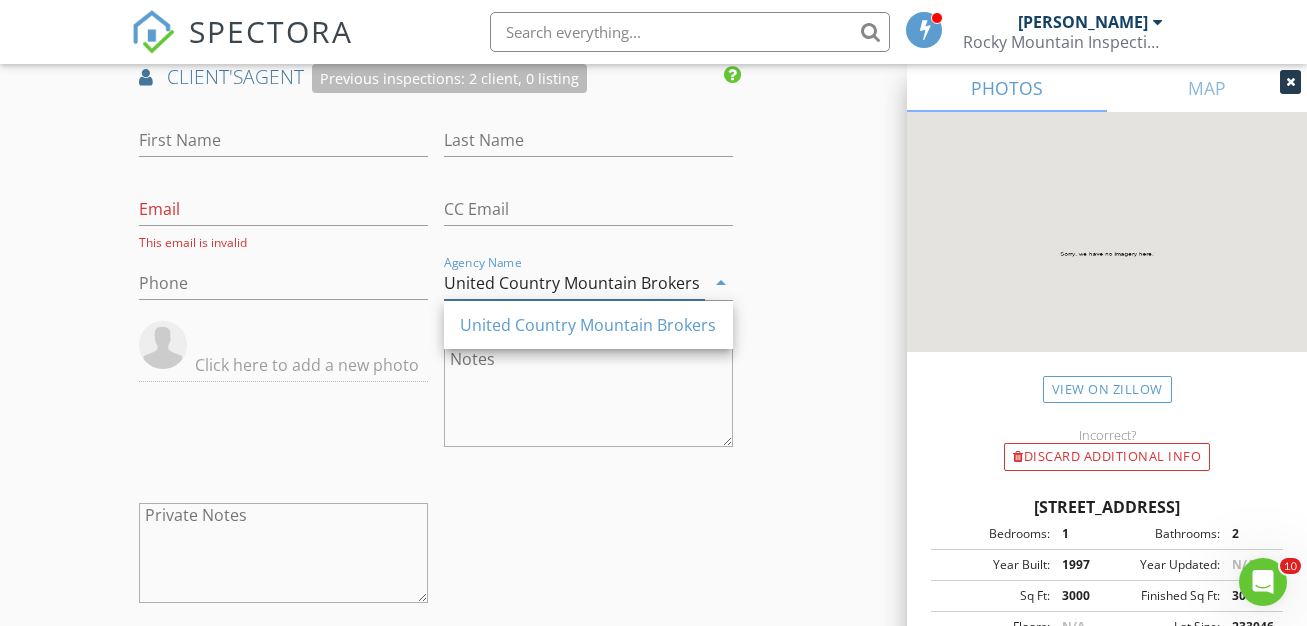 click on "United Country Mountain Brokers" at bounding box center [574, 283] 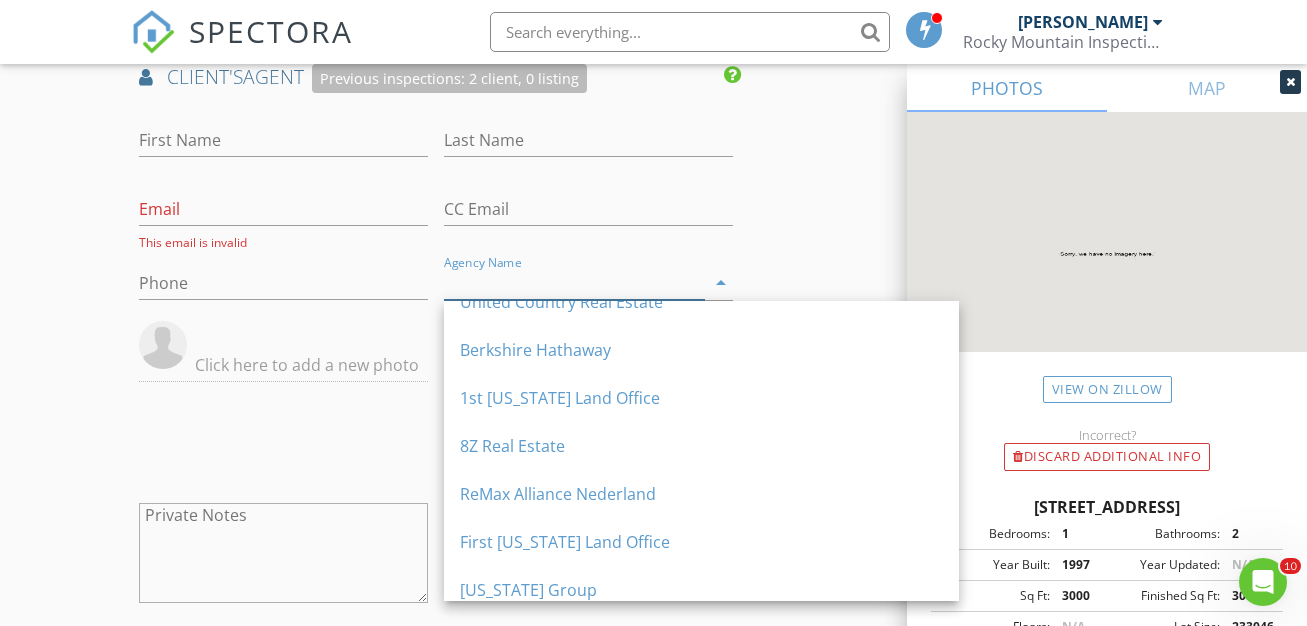 scroll, scrollTop: 266, scrollLeft: 0, axis: vertical 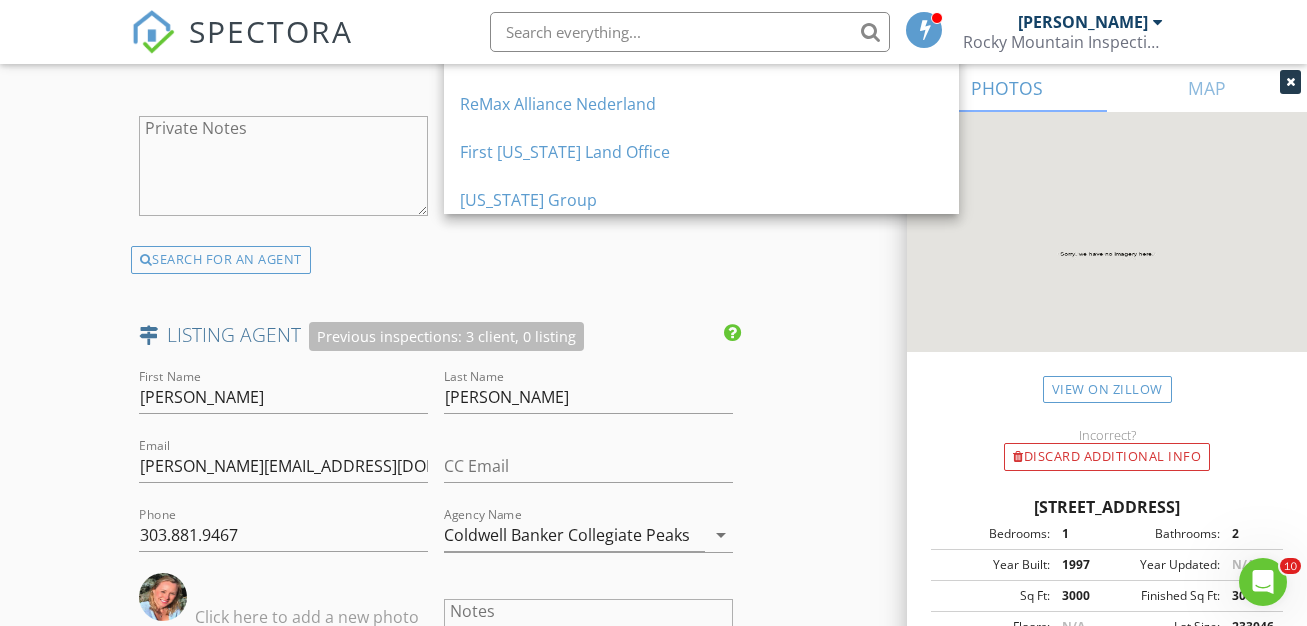 type 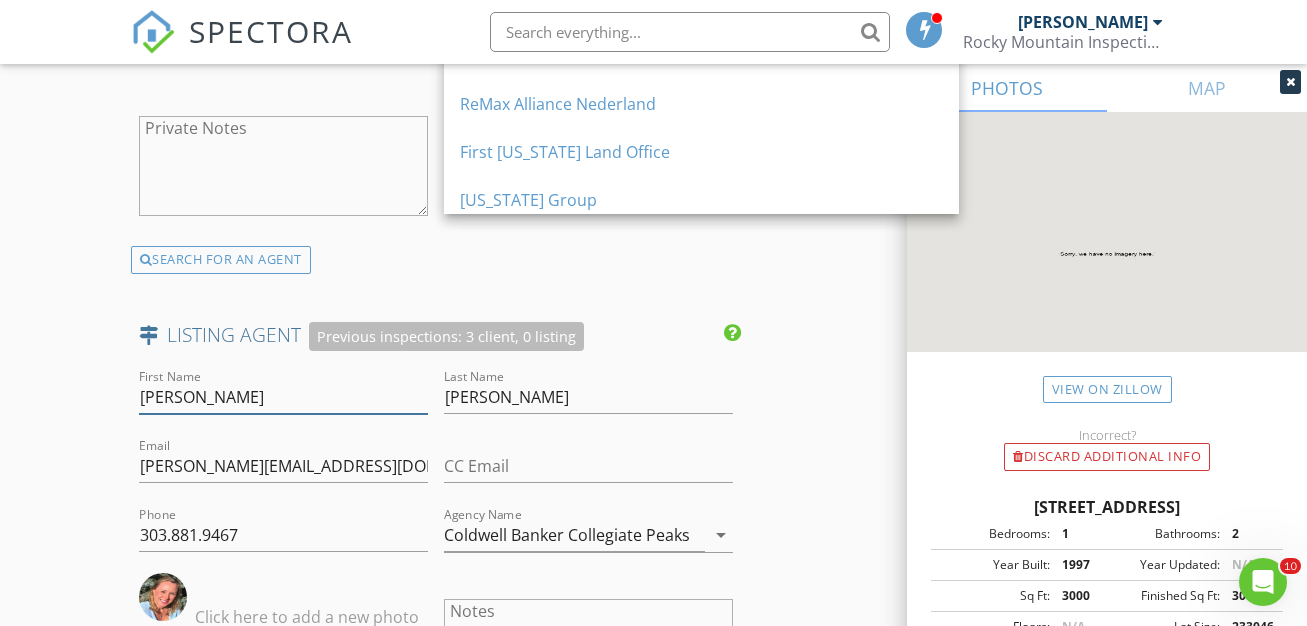 click on "Beth" at bounding box center (283, 397) 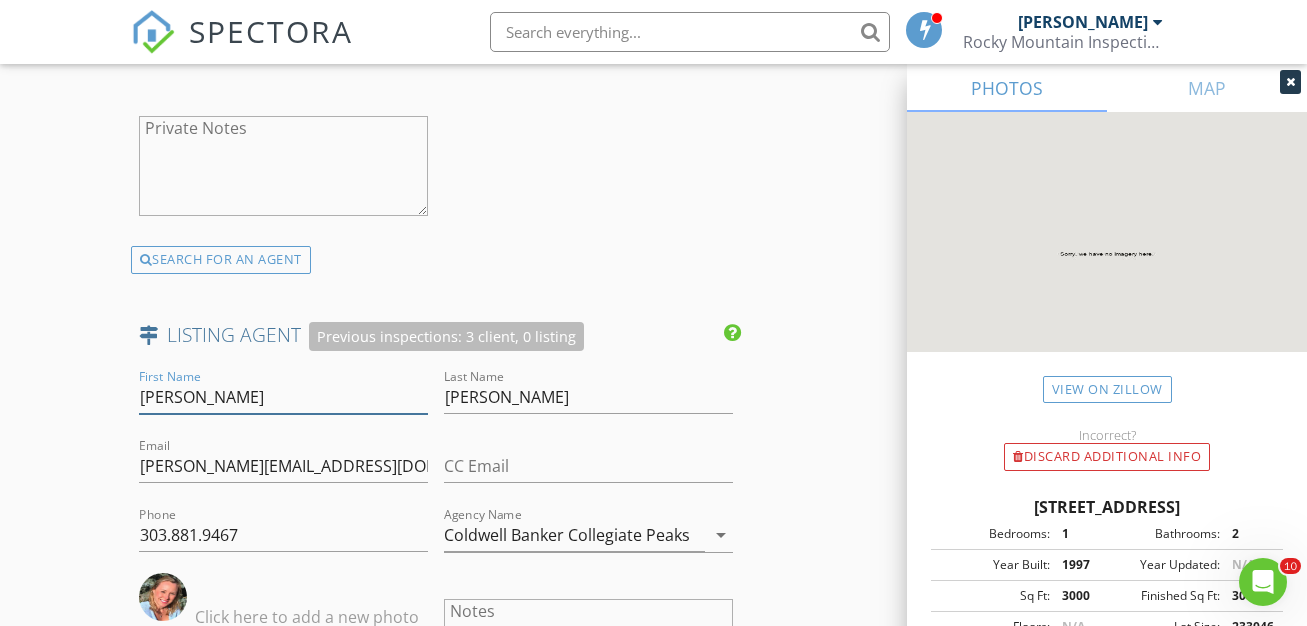click on "Beth" at bounding box center (283, 397) 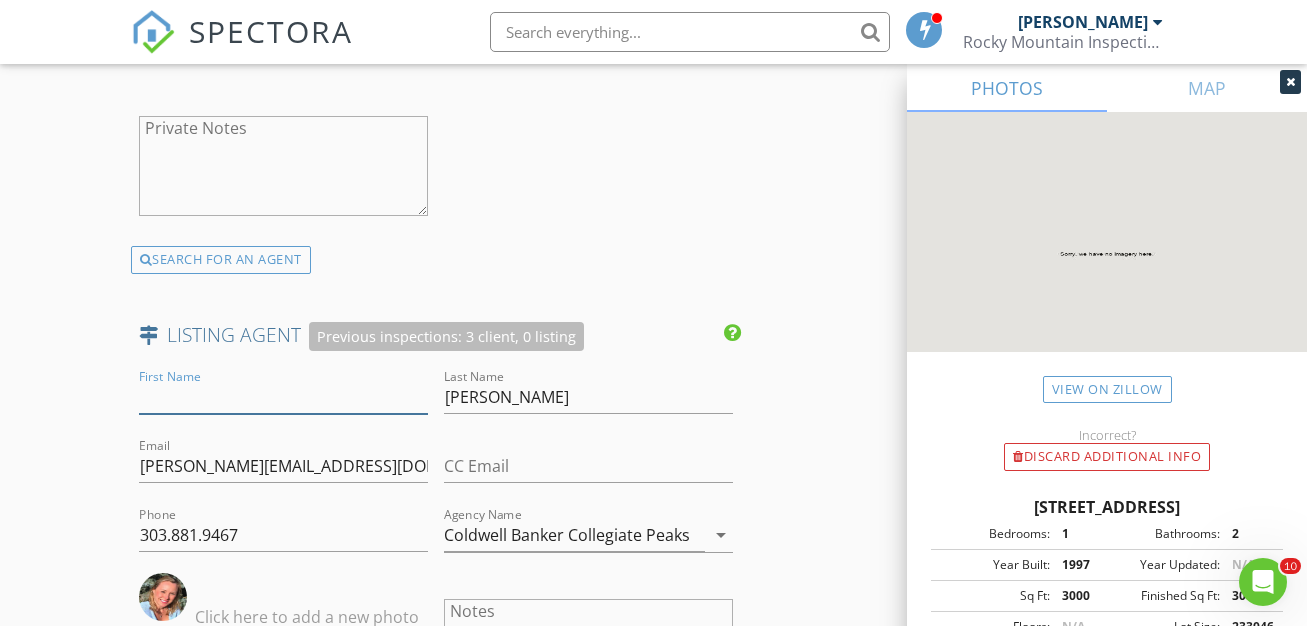 type 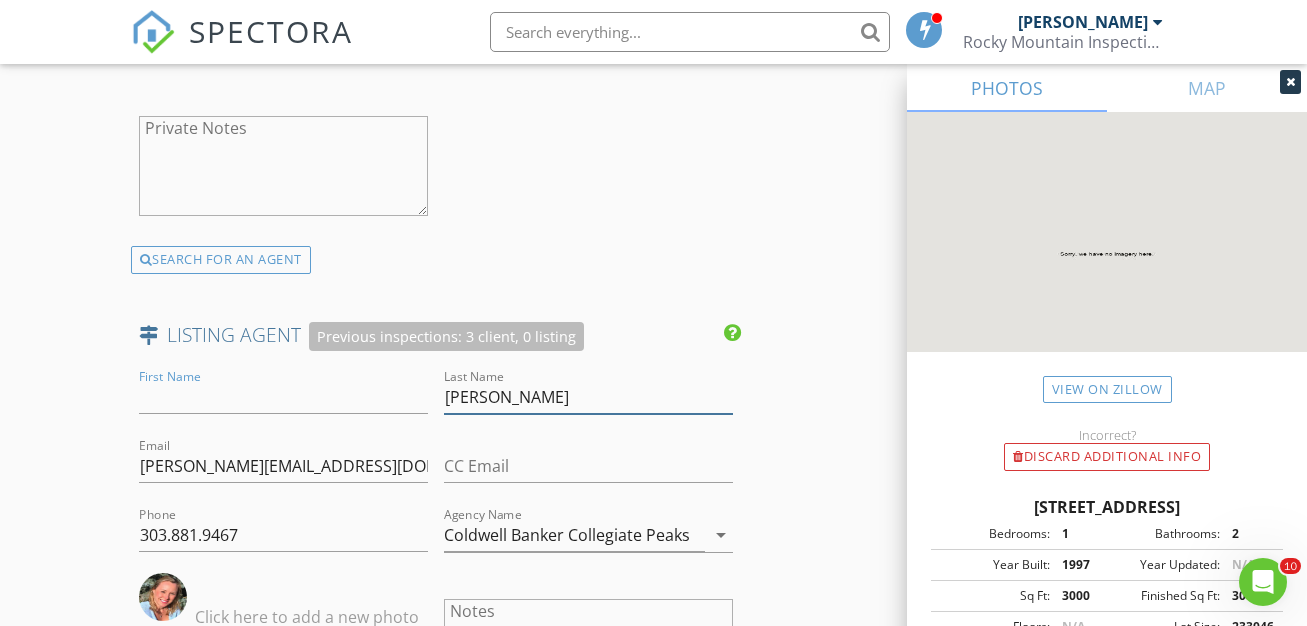 click on "Lockett" at bounding box center [588, 397] 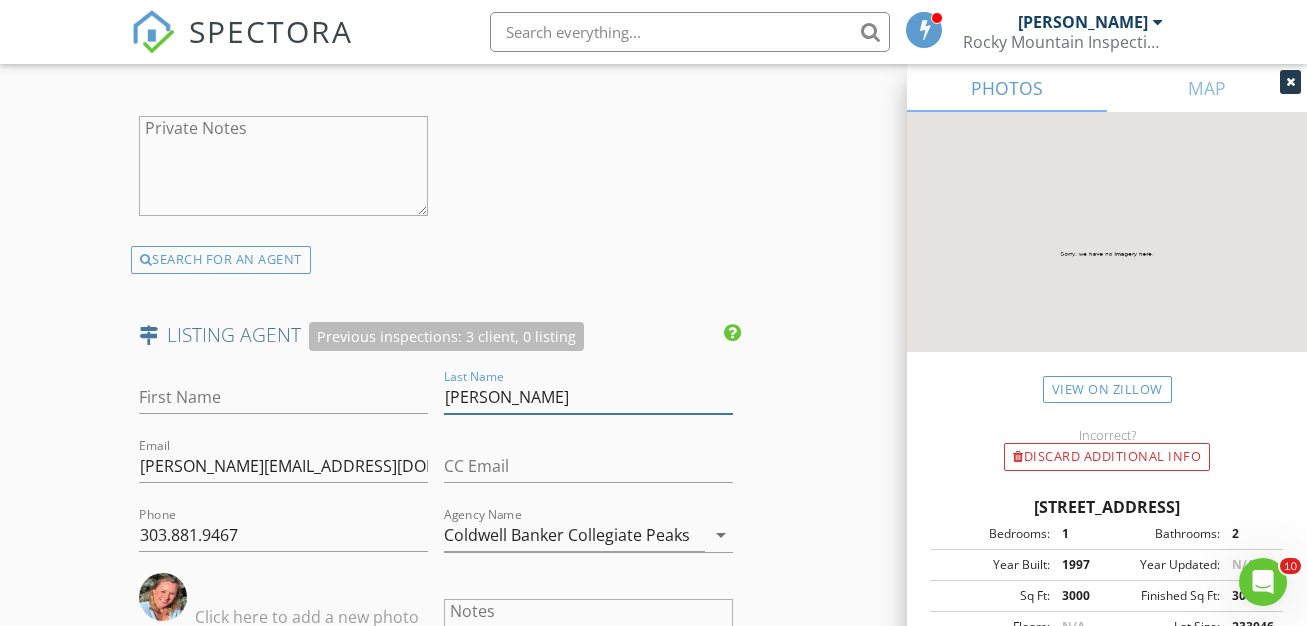 click on "Lockett" at bounding box center (588, 397) 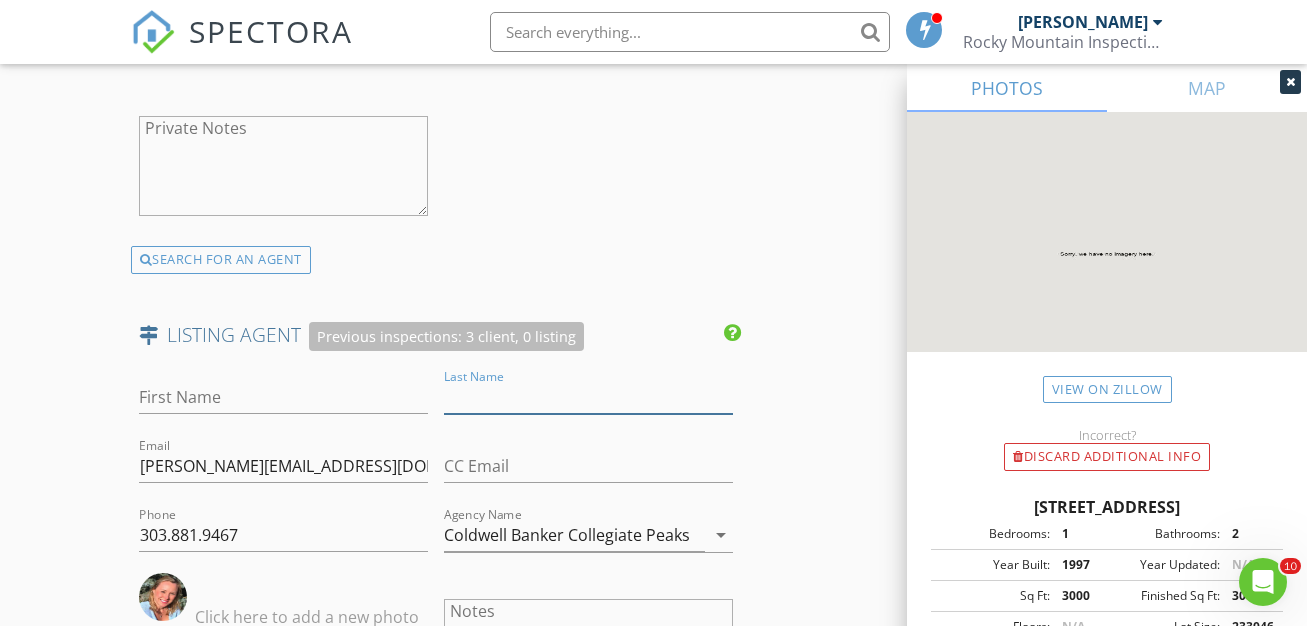 type 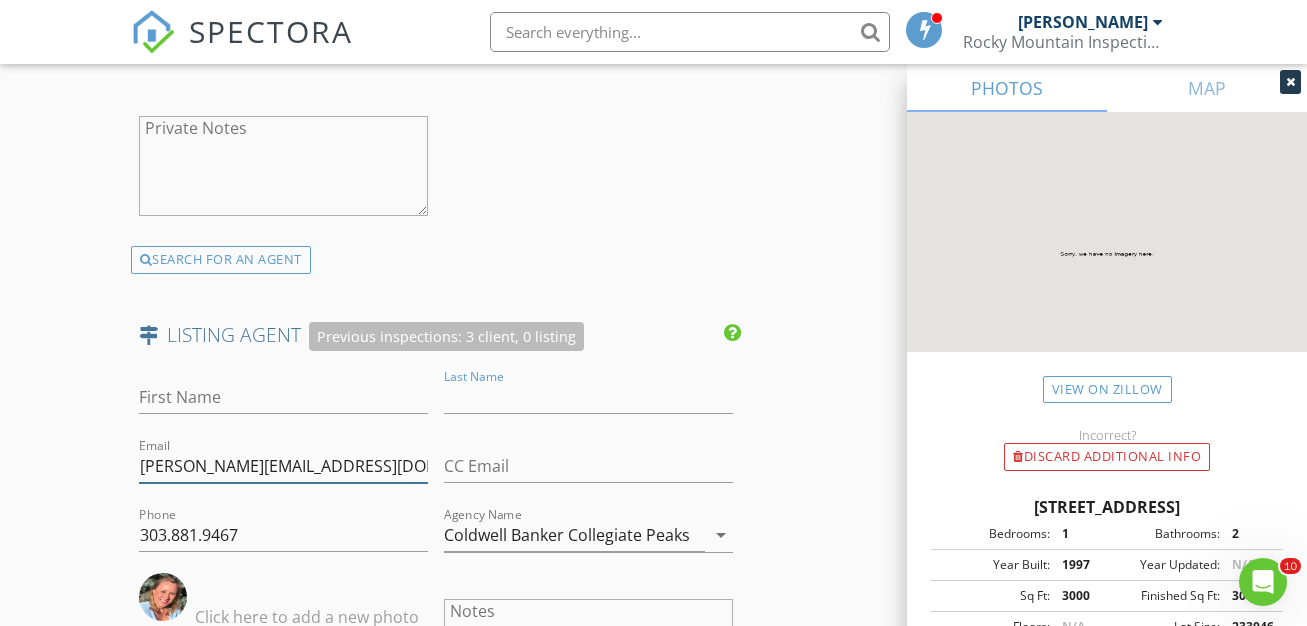 click on "beth@cprealty.com" at bounding box center [283, 466] 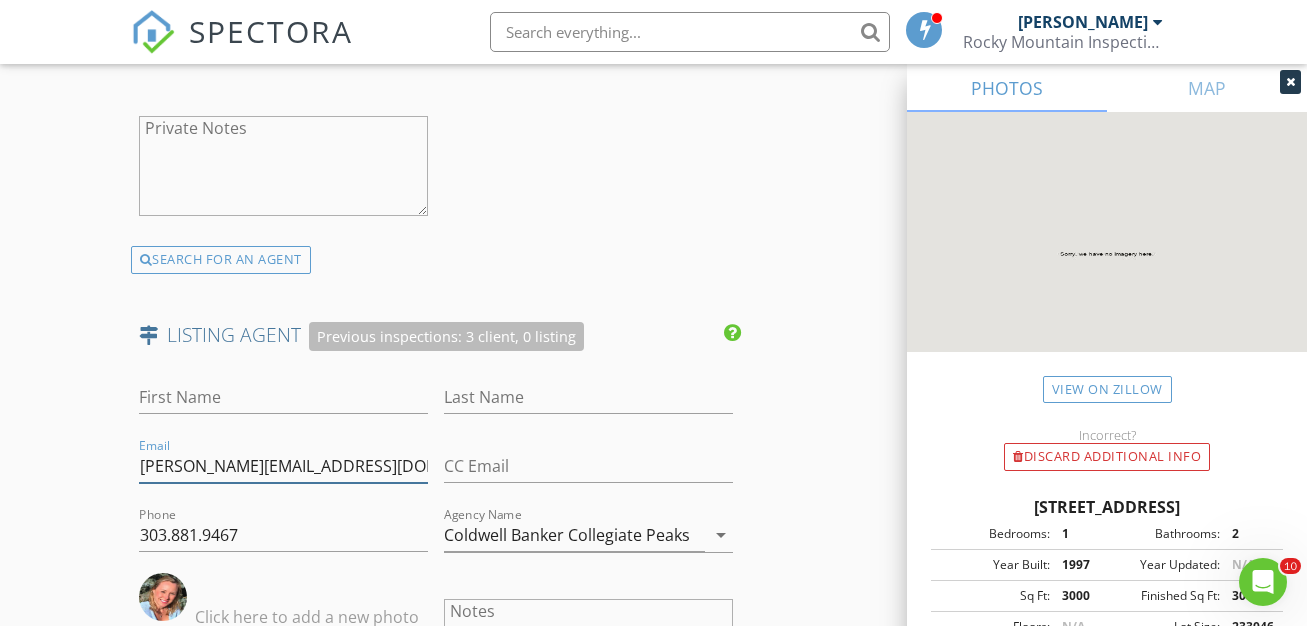 click on "beth@cprealty.com" at bounding box center [283, 466] 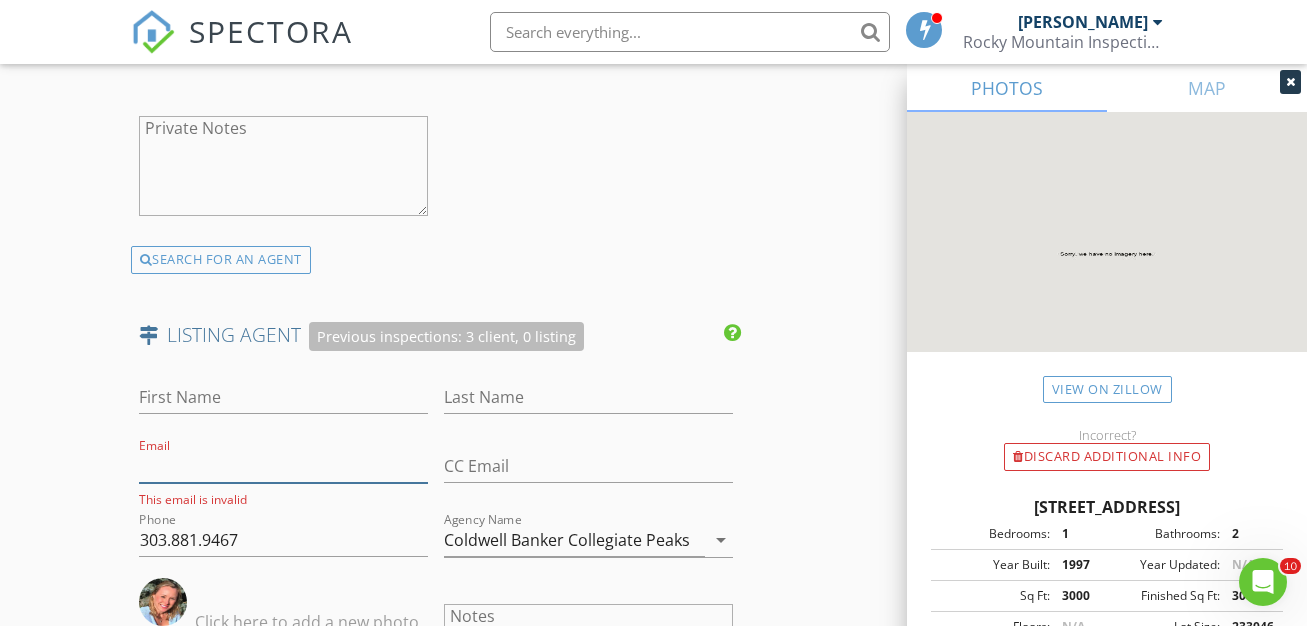type 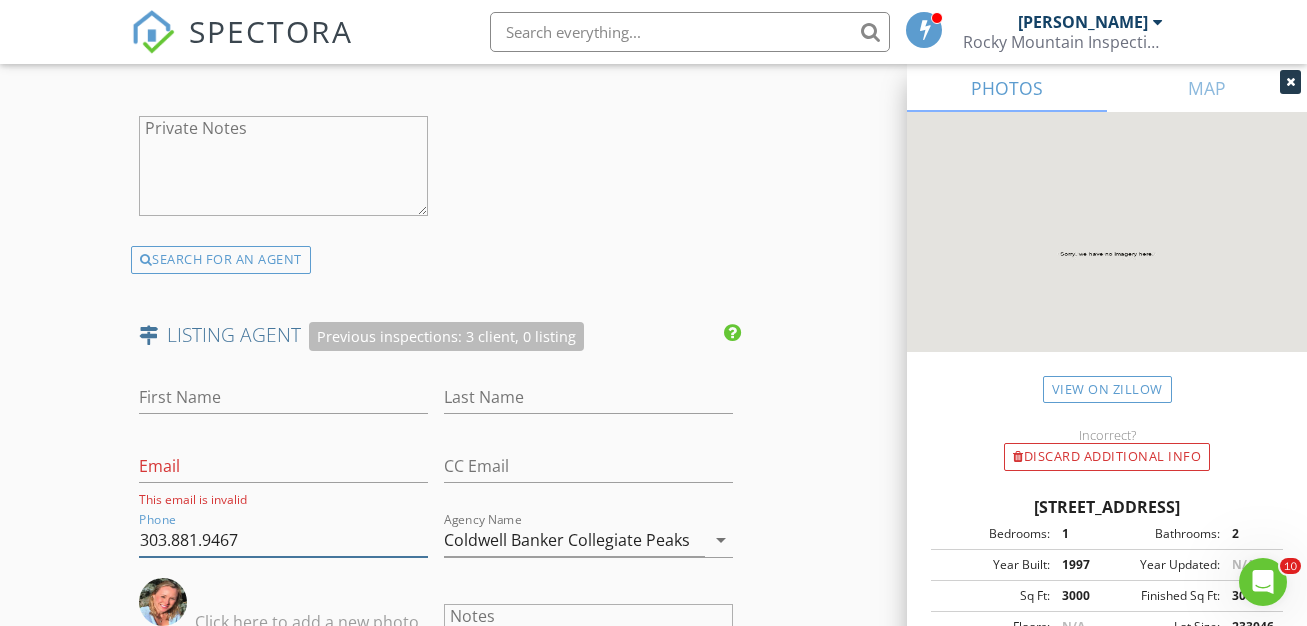 click on "303.881.9467" at bounding box center [283, 540] 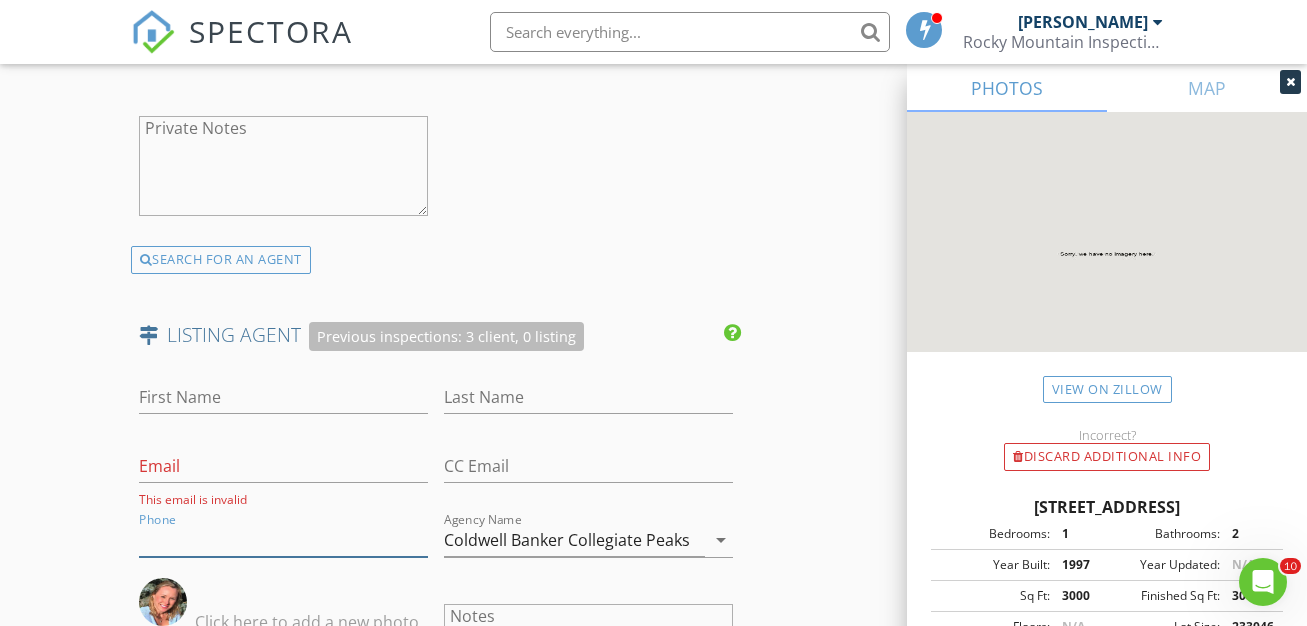 type 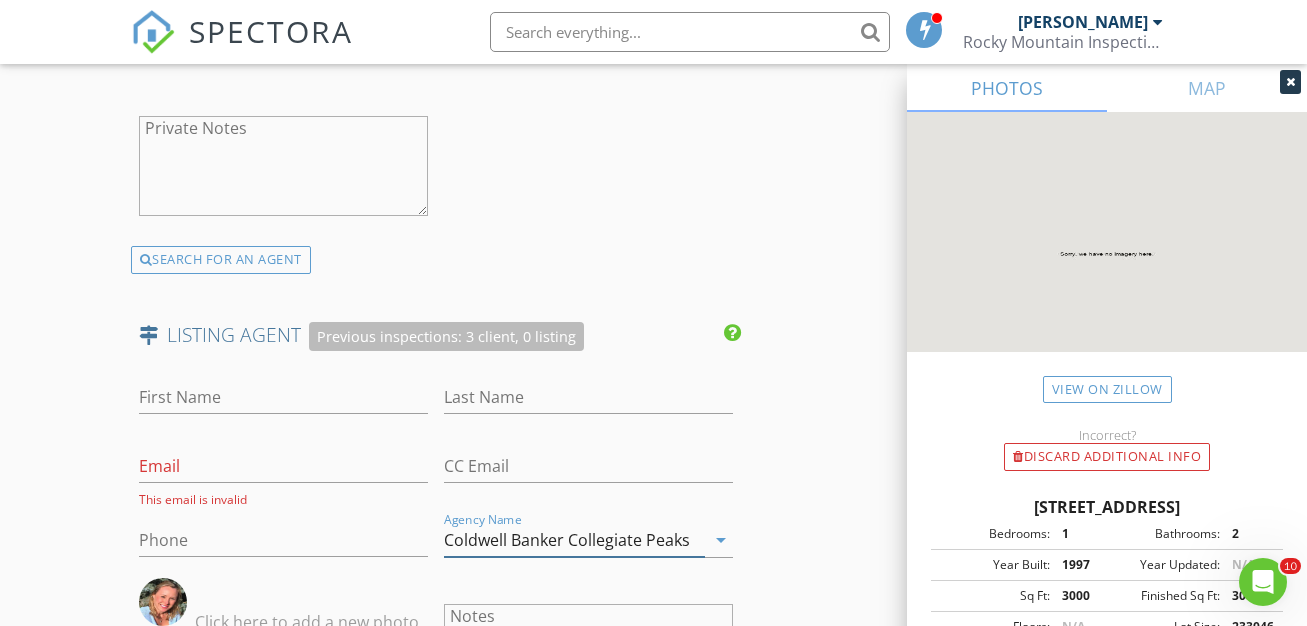 click on "Coldwell Banker Collegiate Peaks" at bounding box center [574, 540] 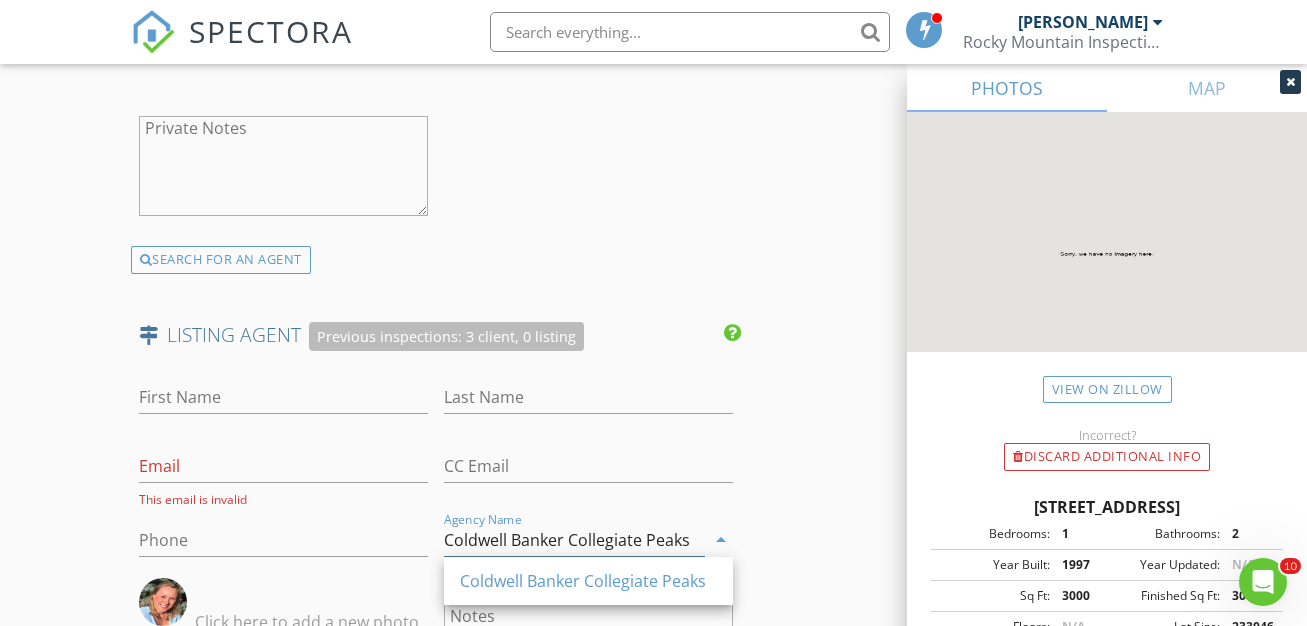 click on "Coldwell Banker Collegiate Peaks" at bounding box center [574, 540] 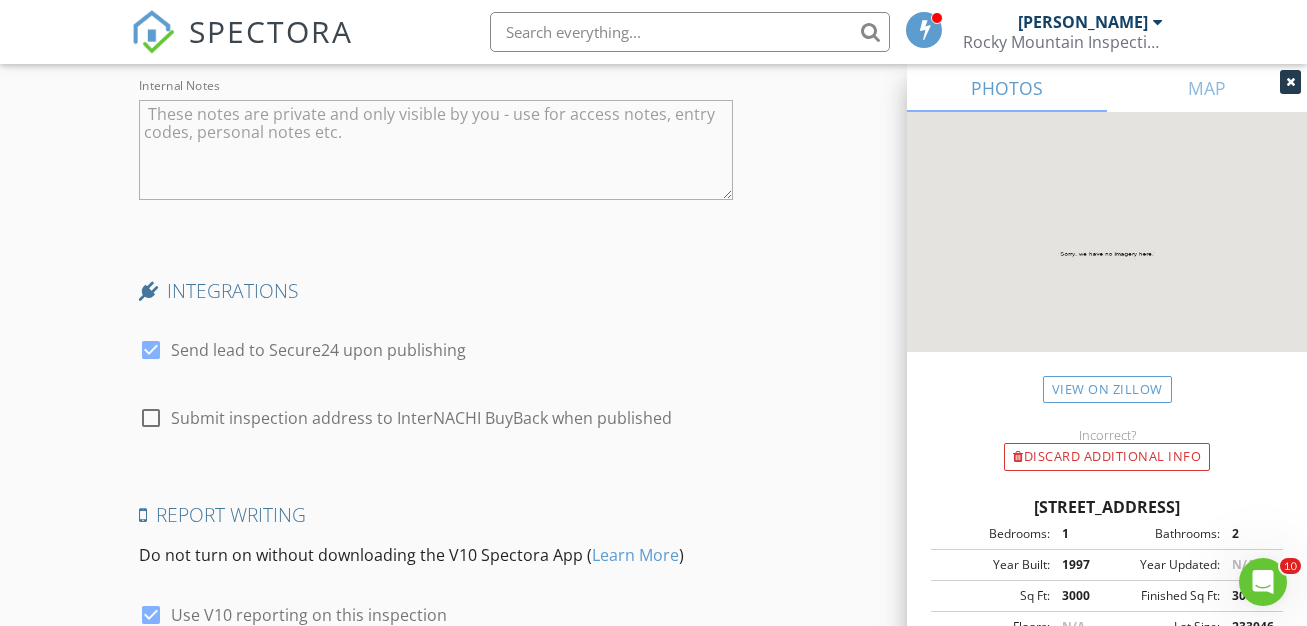 scroll, scrollTop: 4409, scrollLeft: 0, axis: vertical 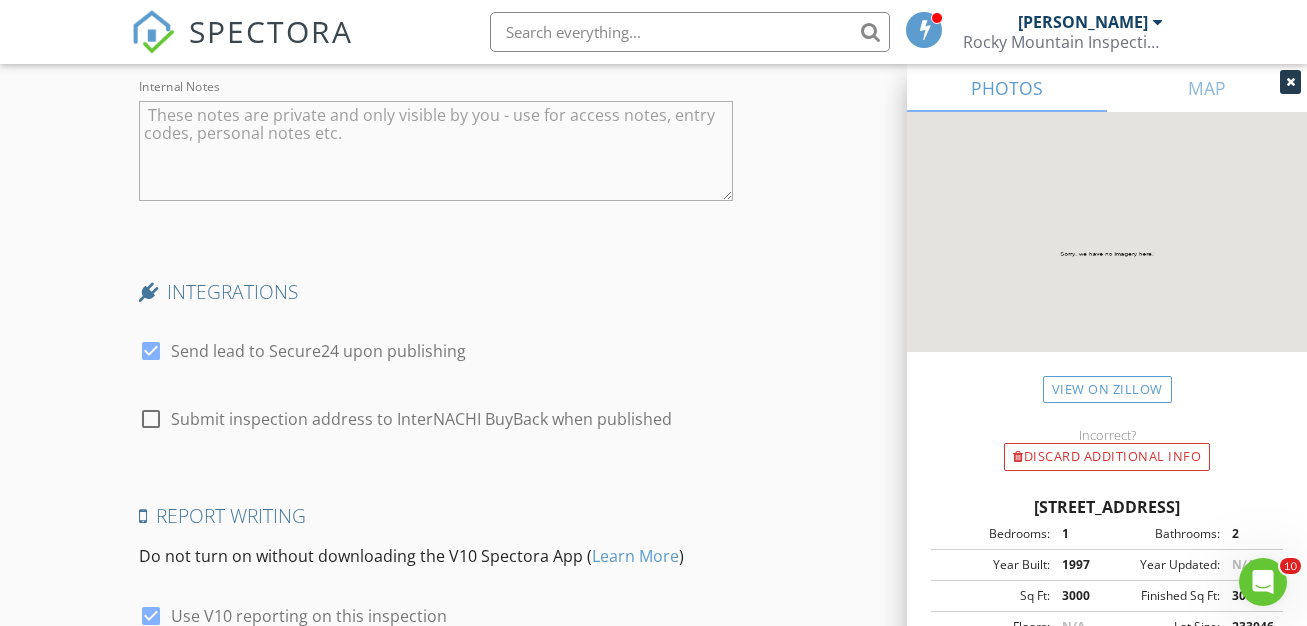 type 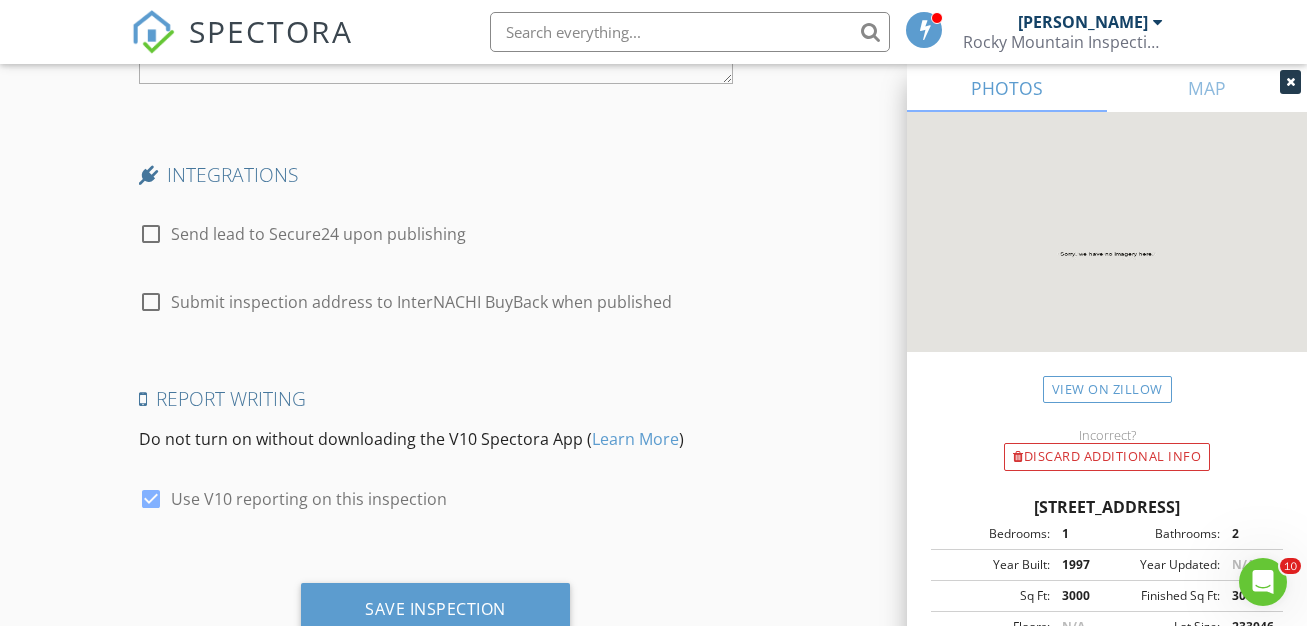 scroll, scrollTop: 4596, scrollLeft: 0, axis: vertical 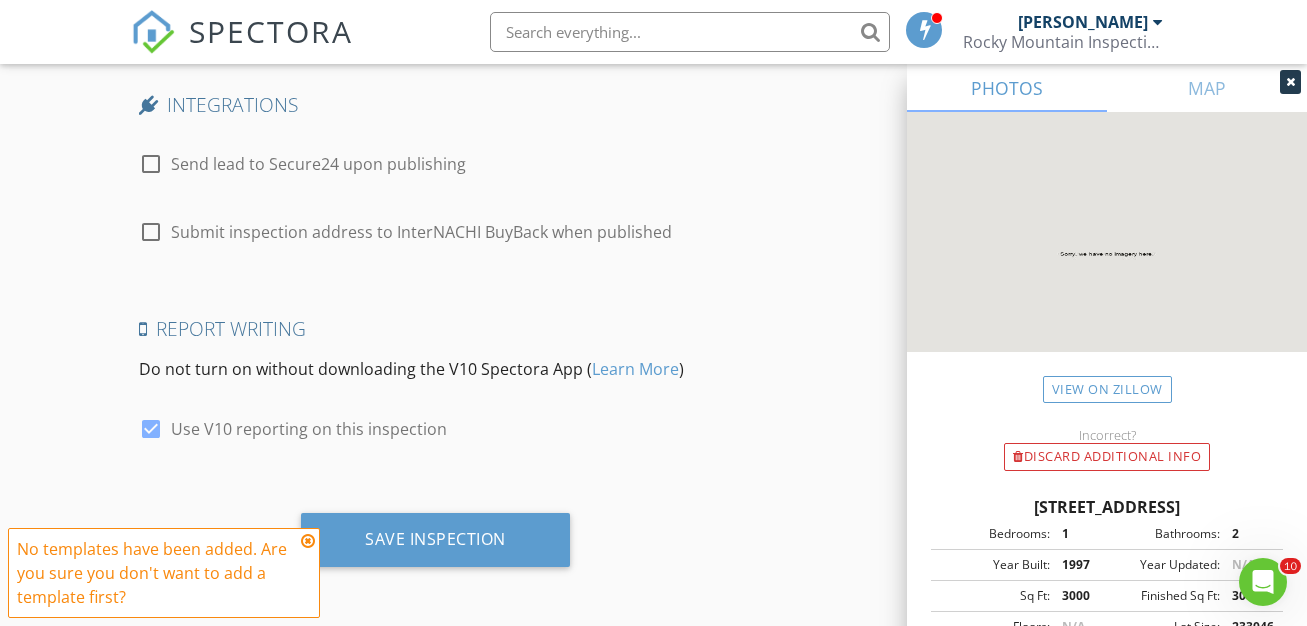 click at bounding box center (308, 541) 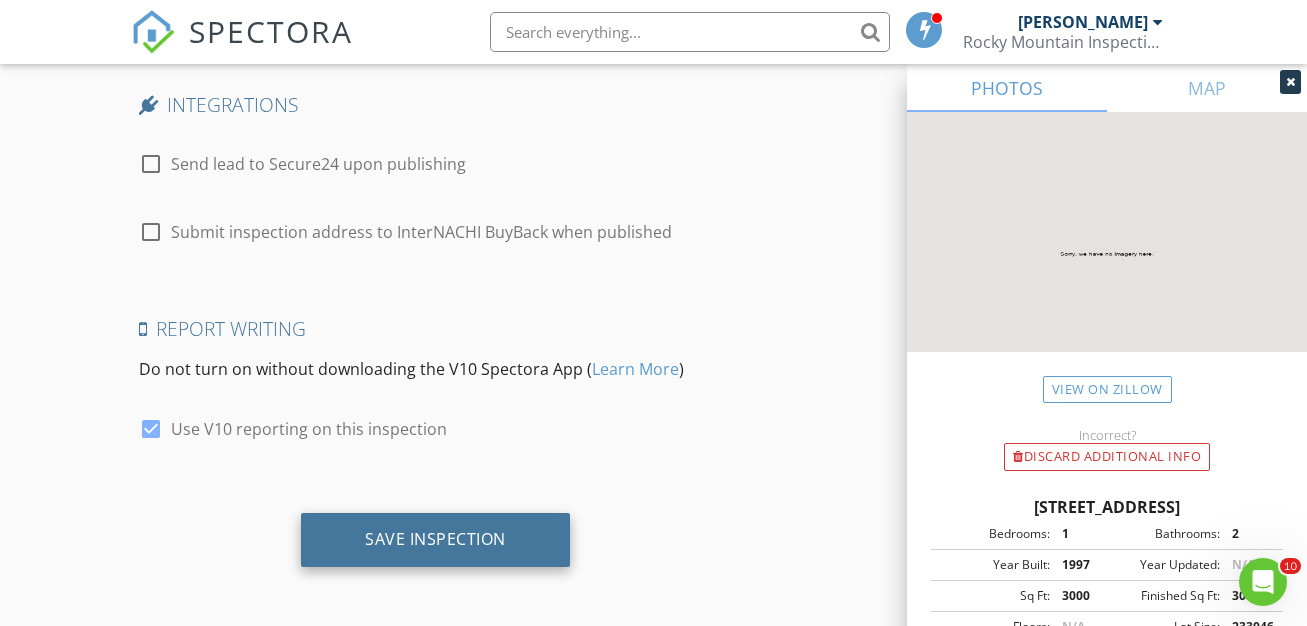 click on "Save Inspection" at bounding box center [435, 539] 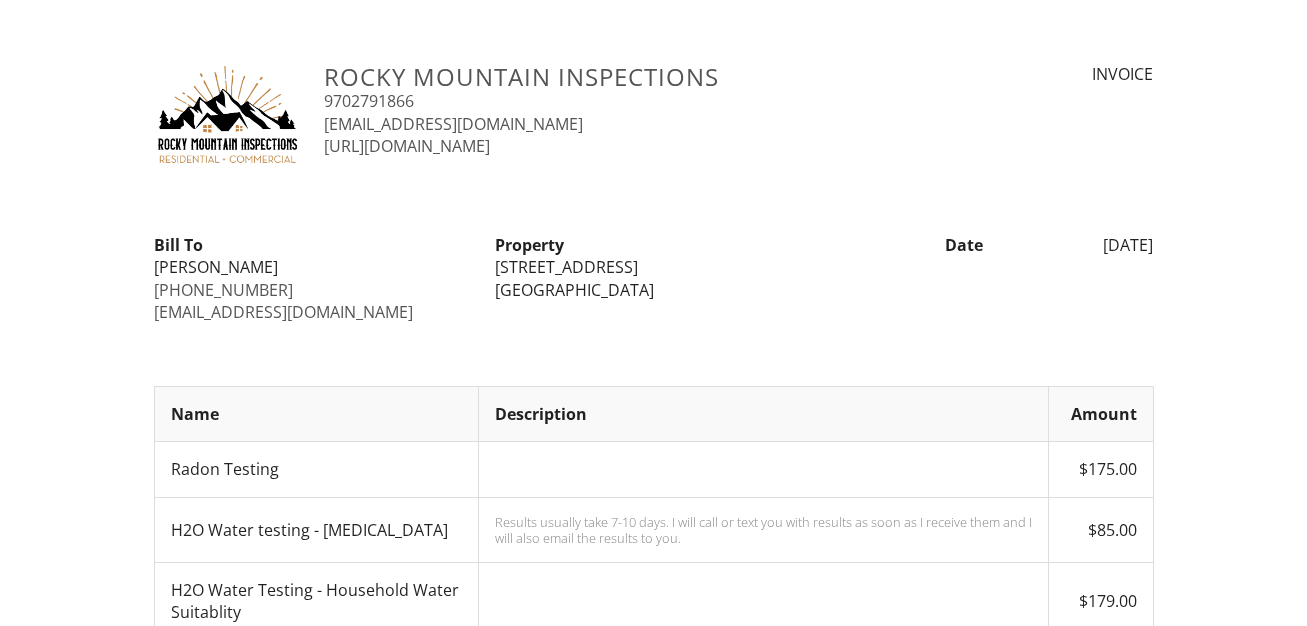 scroll, scrollTop: 0, scrollLeft: 0, axis: both 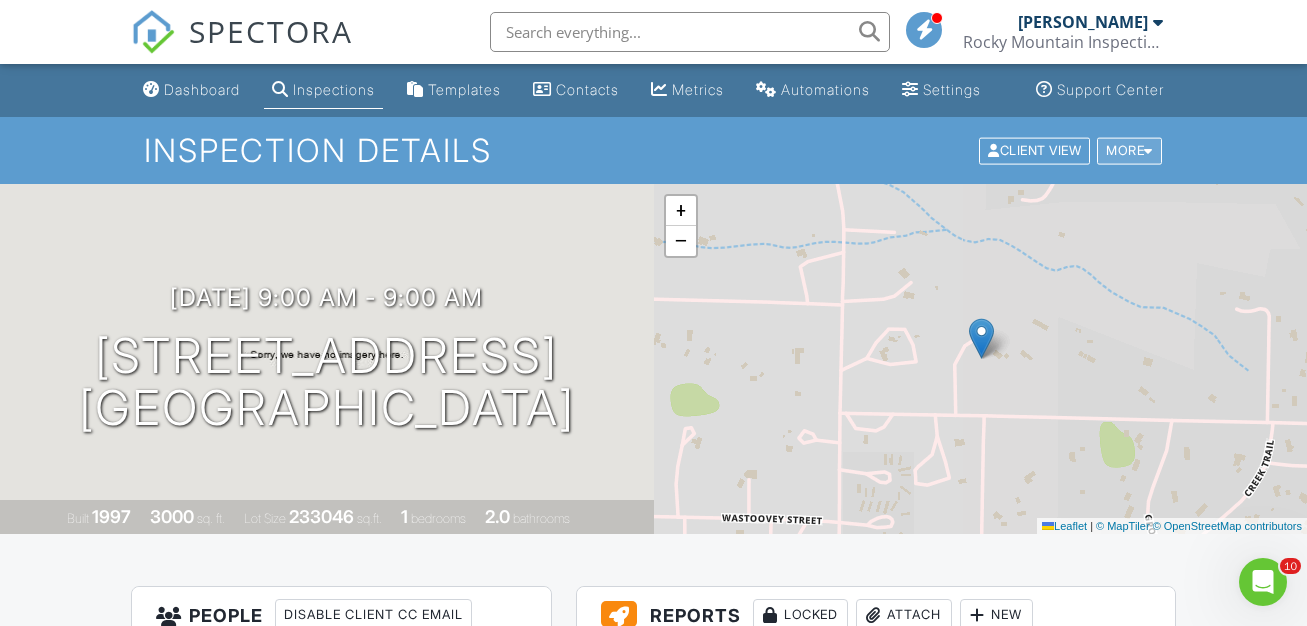 click on "More" at bounding box center [1129, 150] 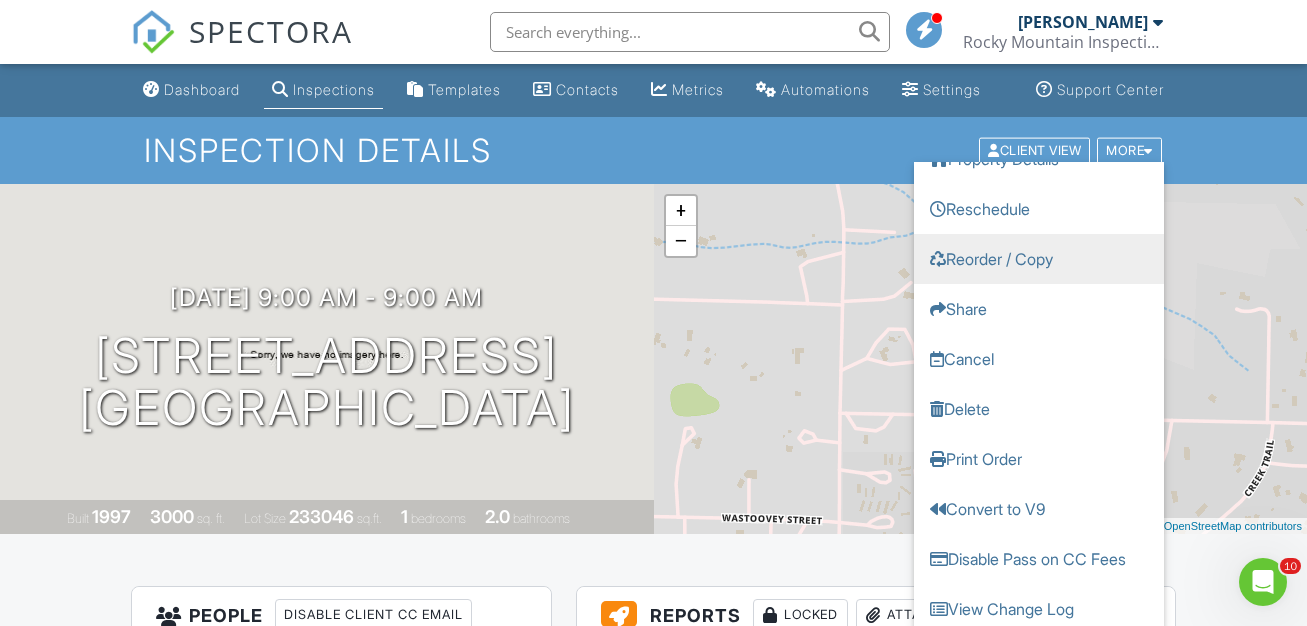 scroll, scrollTop: 31, scrollLeft: 0, axis: vertical 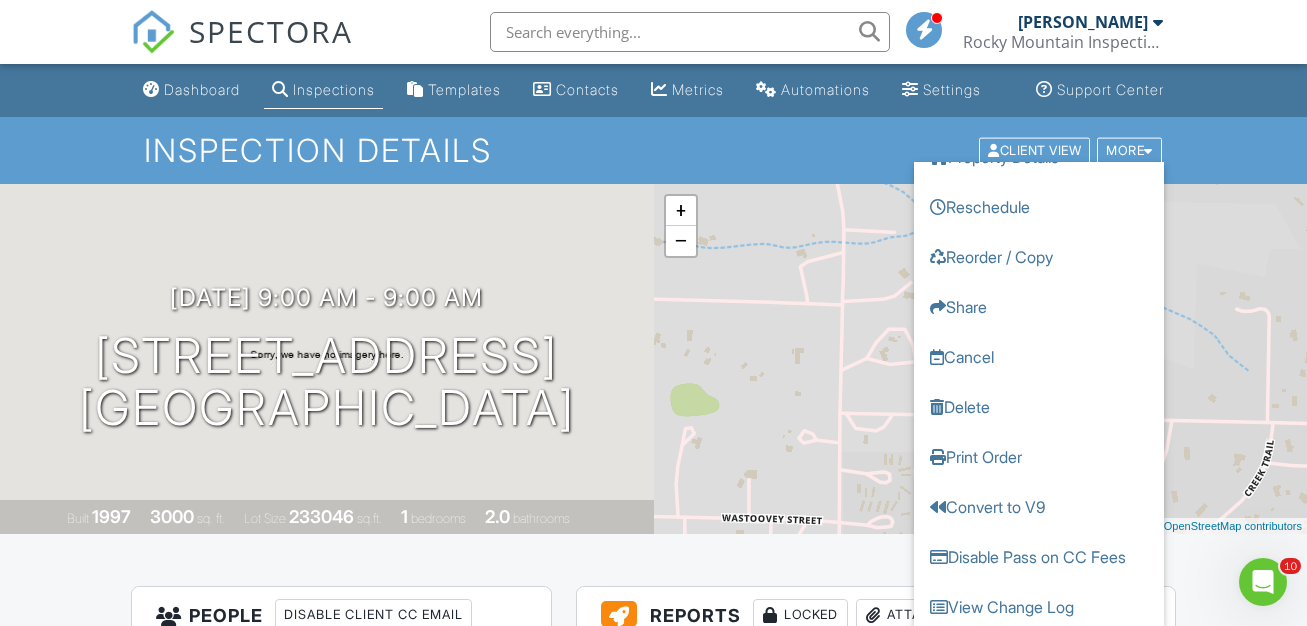 click on "All emails and texts are disabled for this inspection!
All emails and texts have been disabled for this inspection. This may have happened due to someone manually disabling them or this inspection being unconfirmed when it was scheduled. To re-enable emails and texts for this inspection, click the button below.
Turn on emails and texts
Turn on and Requeue Notifications
Reports
Locked
Attach
New
There are no reports associated with this inspection. Add a template by clicking "+ New" above or add an attachment by clicking "Attach".
Publish All
Checking report completion
Additional Documents
New
There are no attachments to this inspection.
Internal
Order ID
Referral source
Disable All Notifications
▼
Discount code
Notes
Inspector Notes
Office Notes" at bounding box center (654, 1672) 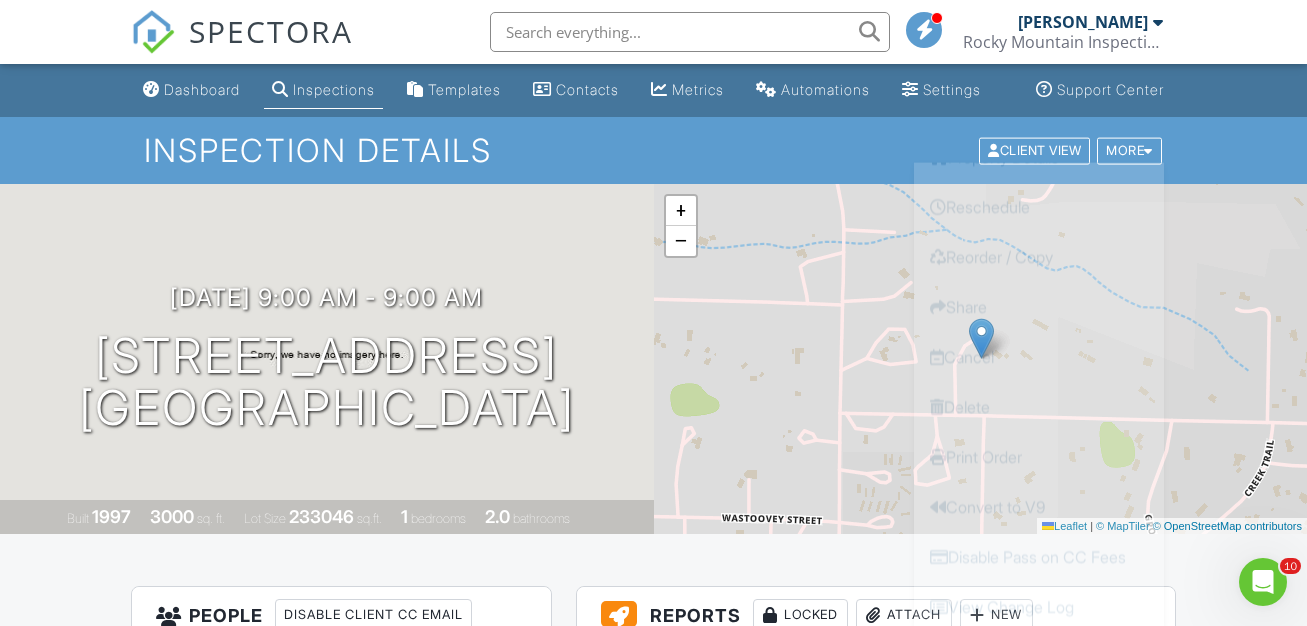 scroll, scrollTop: 0, scrollLeft: 0, axis: both 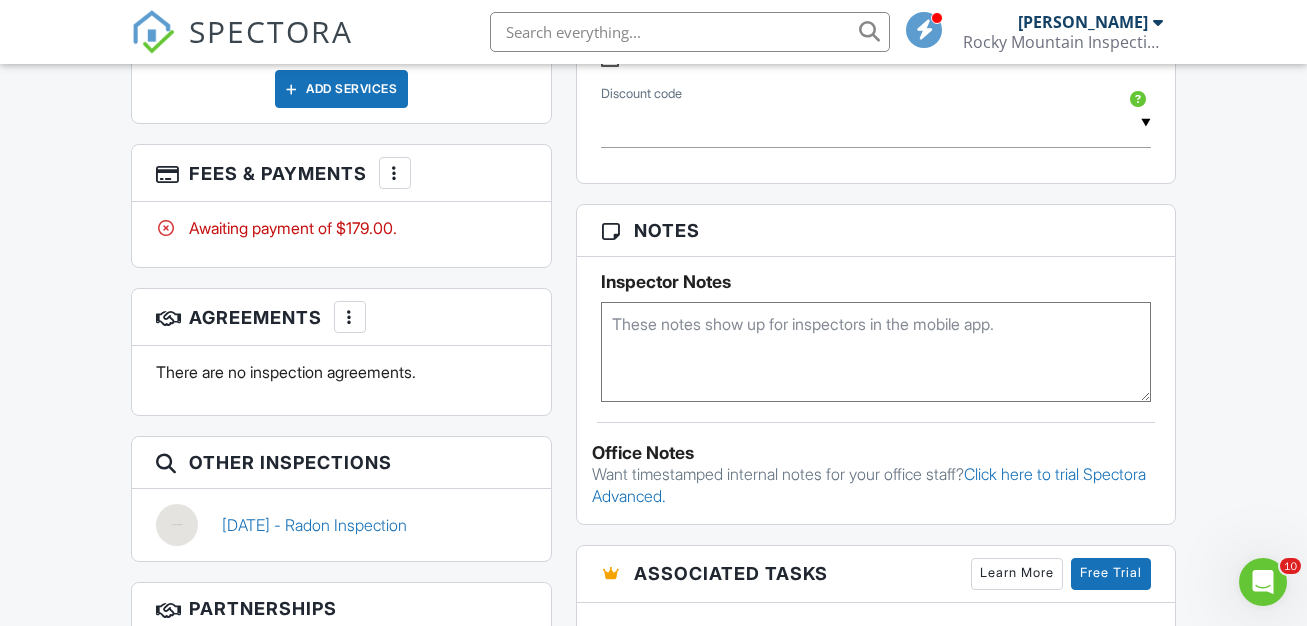 click at bounding box center (395, 173) 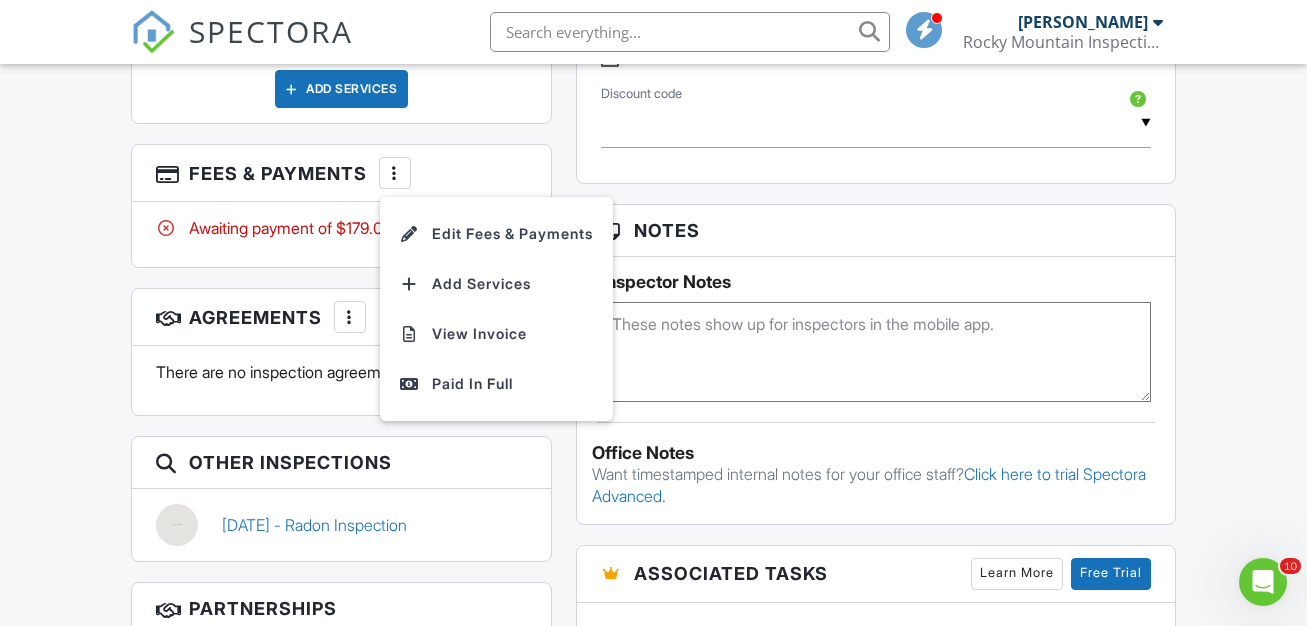 click on "Reports
Locked
Attach
New
There are no reports associated with this inspection. Add a template by clicking "+ New" above or add an attachment by clicking "Attach".
Publish All
Checking report completion
Additional Documents
New
There are no attachments to this inspection.
Internal
Order ID
Referral source
Disable All Notifications
▼ Local BV - $50.00 off - Here's $50 off! Honestly, it is because your inspection is rather close to my office and I figured I'd pass along the savings in gas to you. So, congrats on choosing a house close to me!  Return Client - 10.0% off - Thank you for bringing your business back to us! We'll shave 10% off the top, just to show you how appreciative we are! Besties - 100.0% off - This one is on me. Congrats on the new place. And, don't even think about trying to Venmo me or something. Seriously.
Discount code" at bounding box center [876, 273] 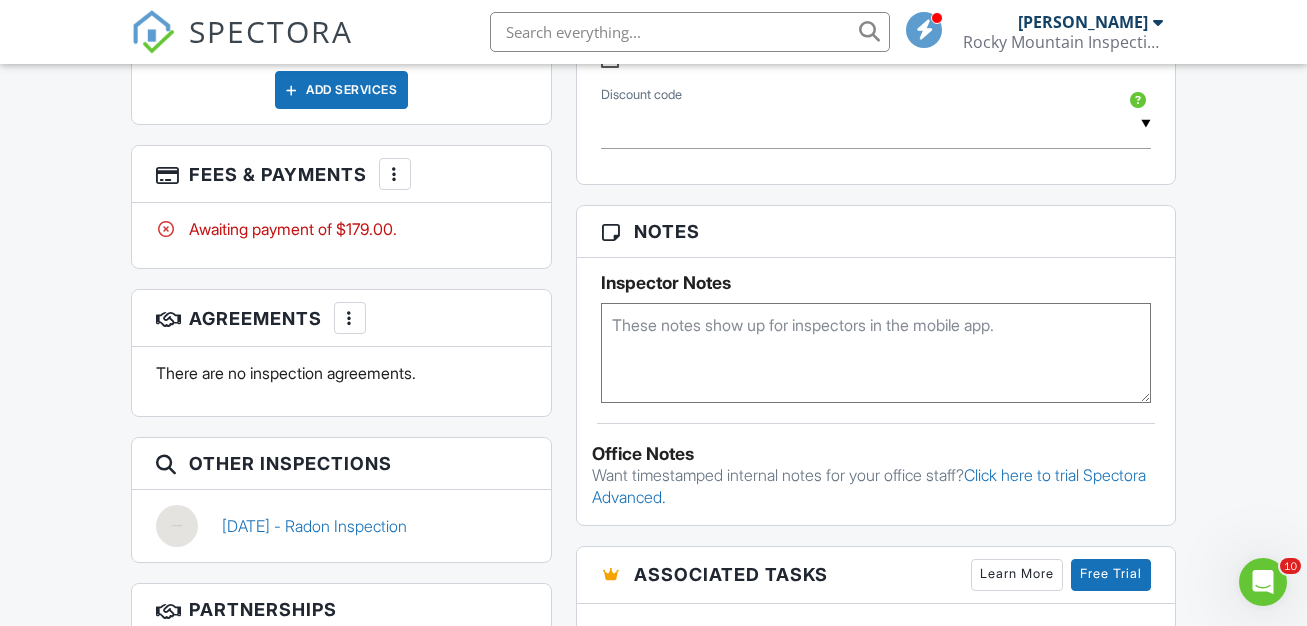 scroll, scrollTop: 1057, scrollLeft: 0, axis: vertical 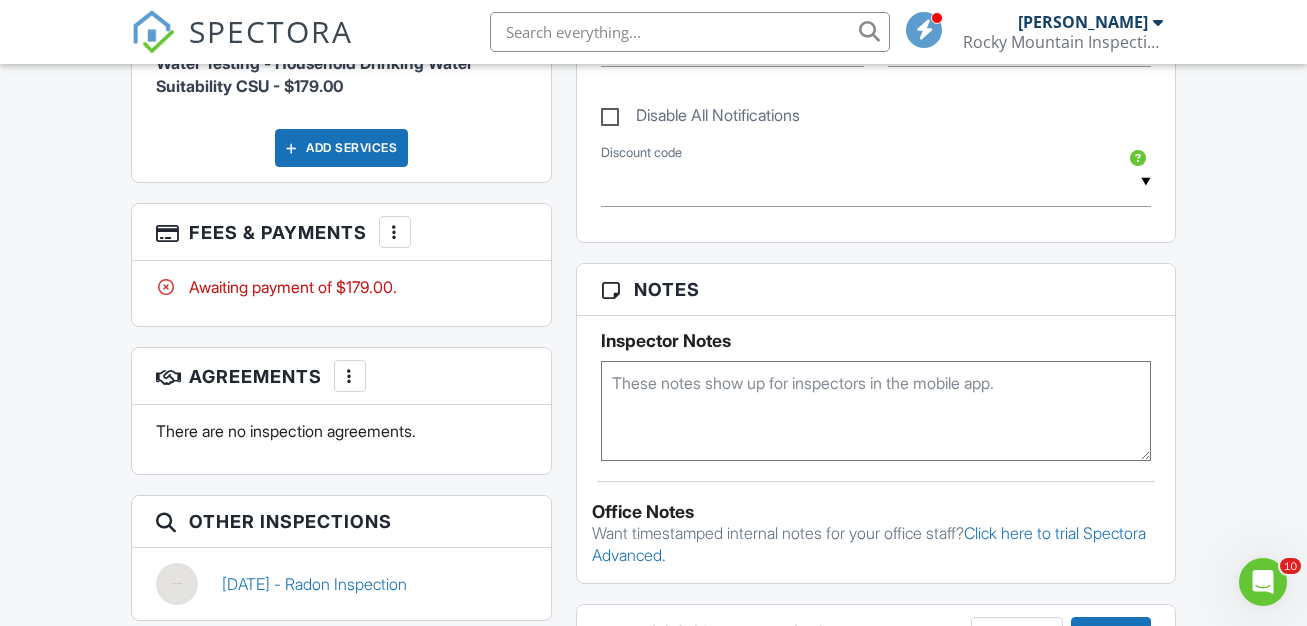 click at bounding box center [395, 232] 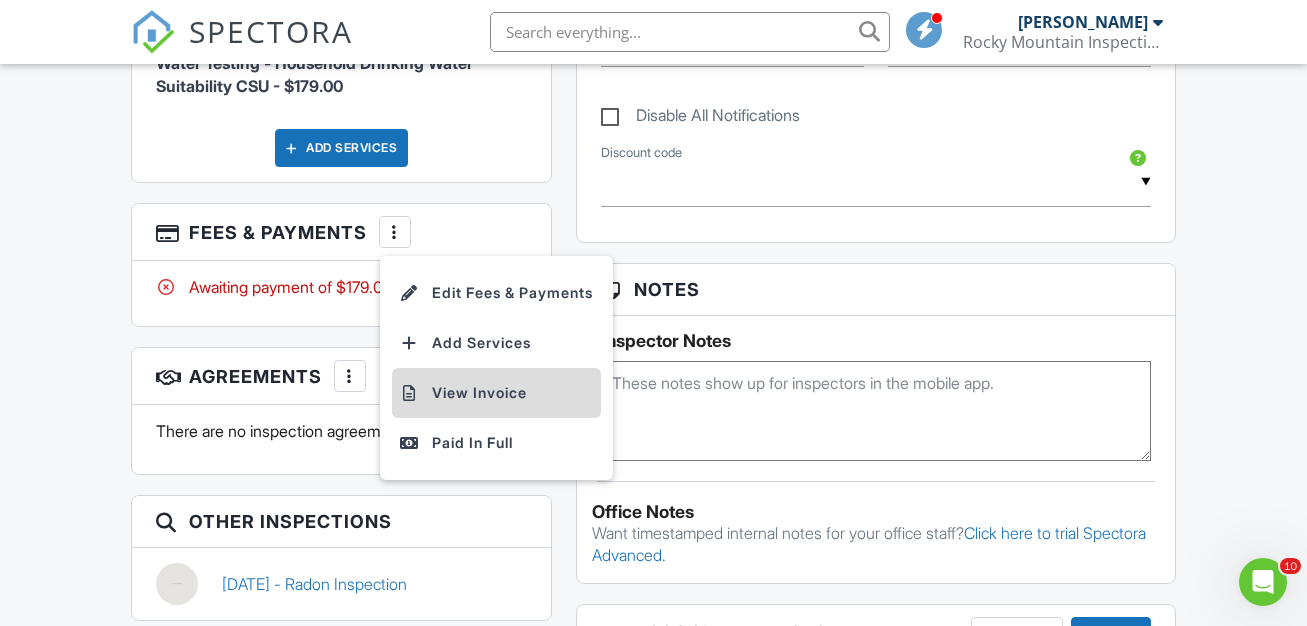 click on "View Invoice" at bounding box center [496, 393] 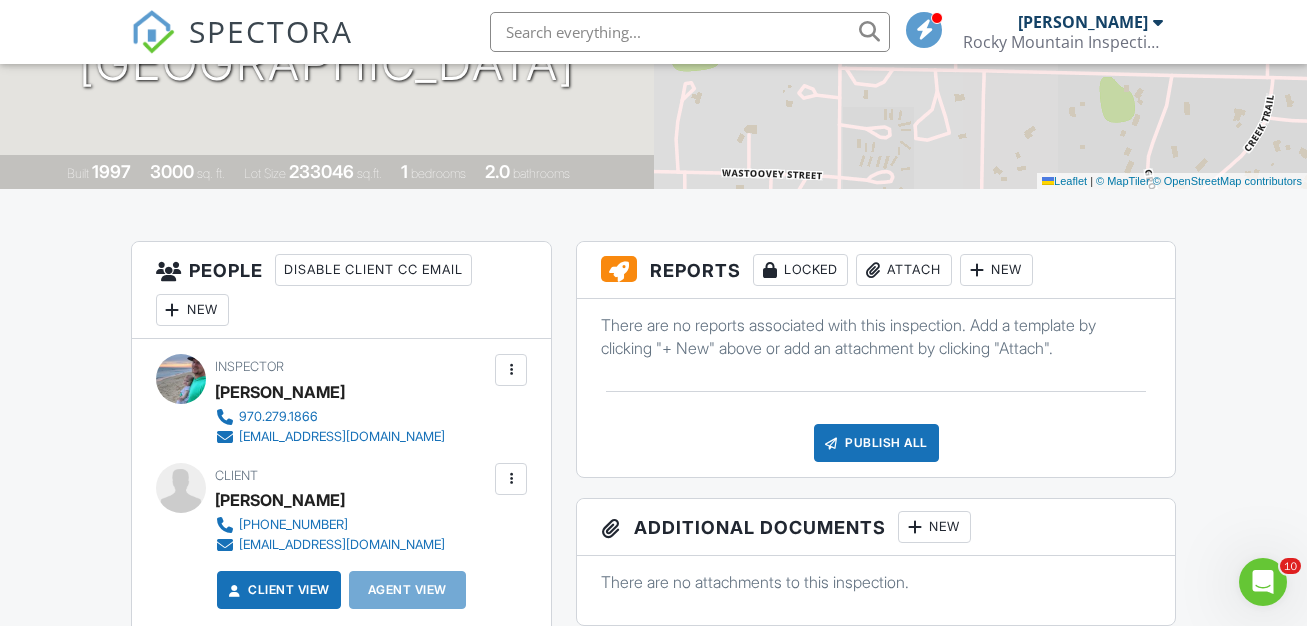 scroll, scrollTop: 359, scrollLeft: 0, axis: vertical 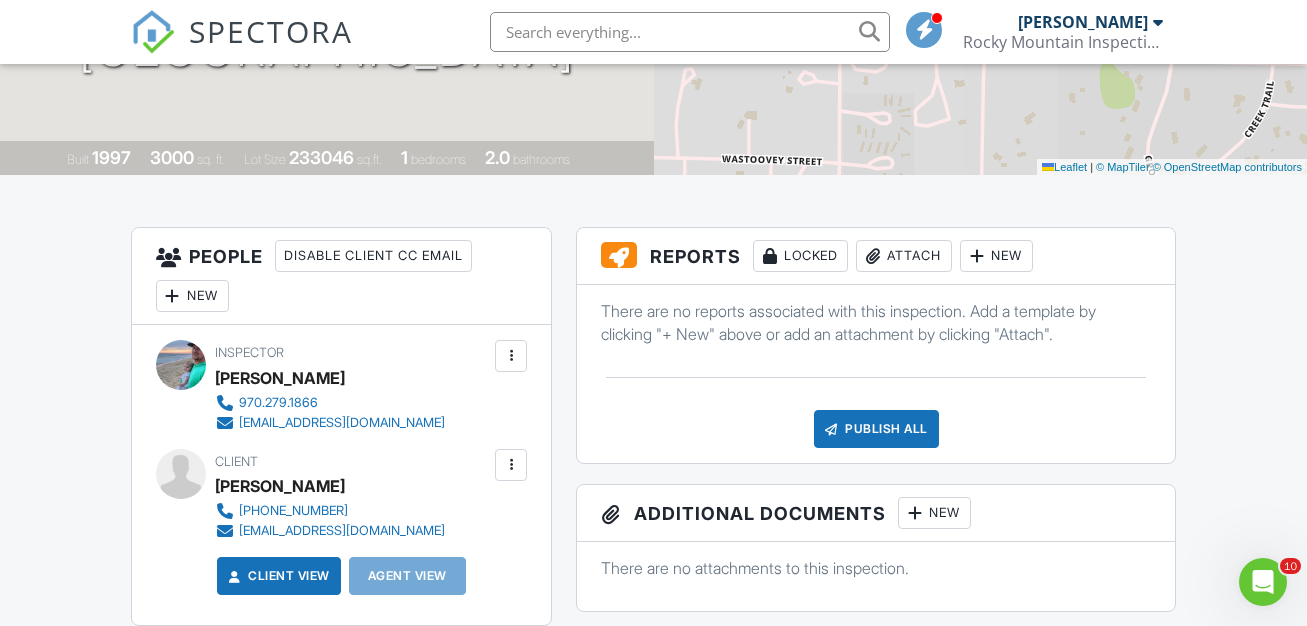 click at bounding box center [511, 465] 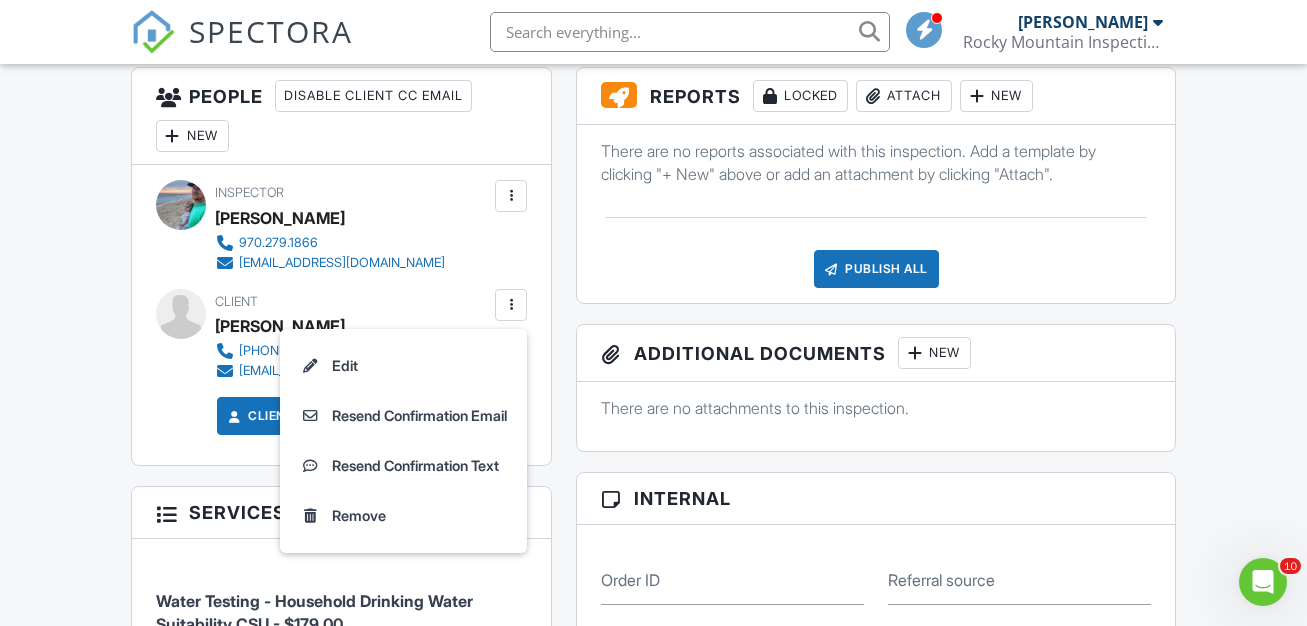 scroll, scrollTop: 520, scrollLeft: 0, axis: vertical 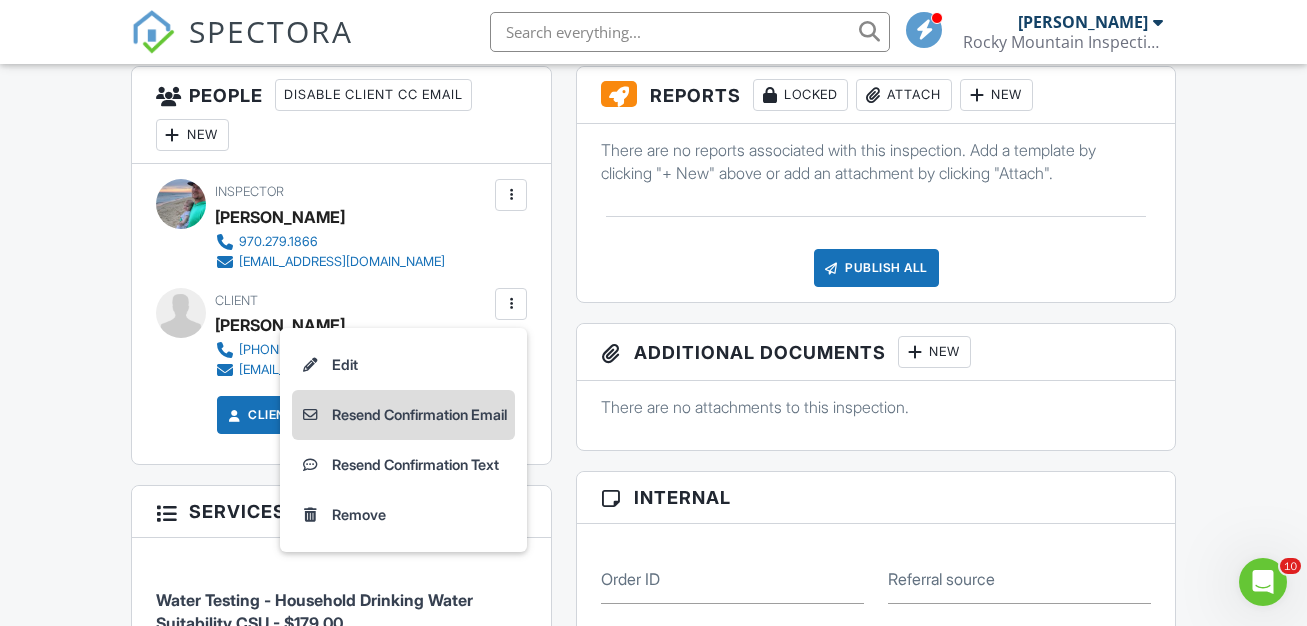 click on "Resend Confirmation Email" at bounding box center (403, 415) 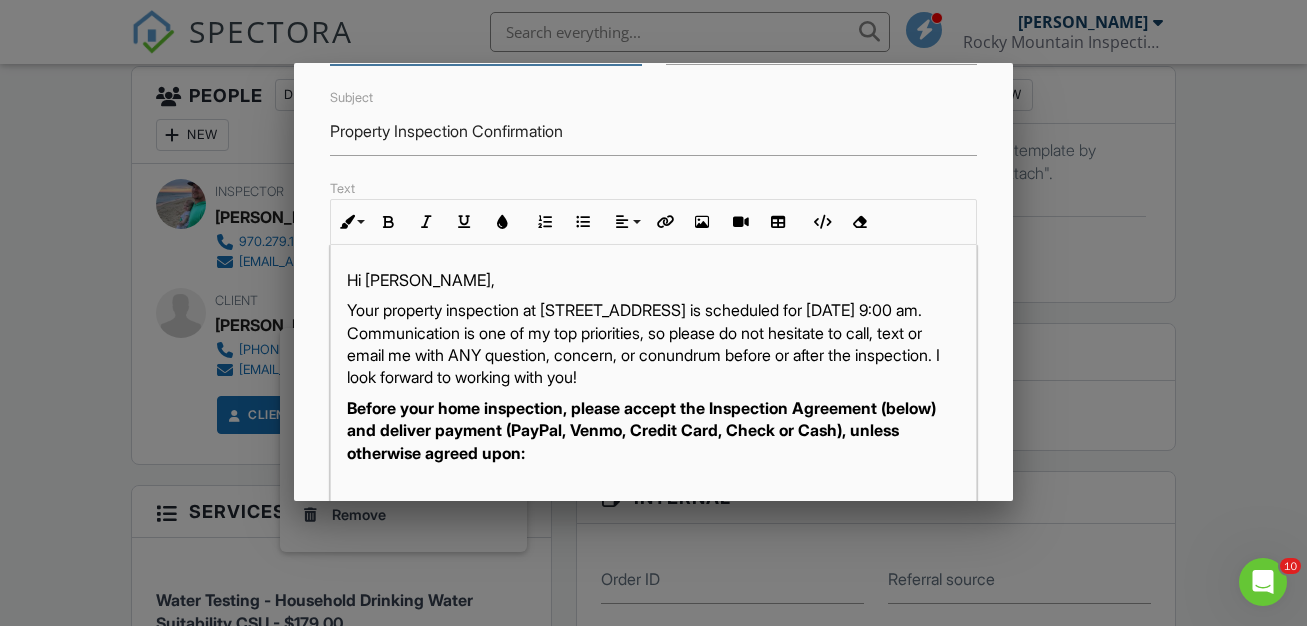 scroll, scrollTop: 173, scrollLeft: 0, axis: vertical 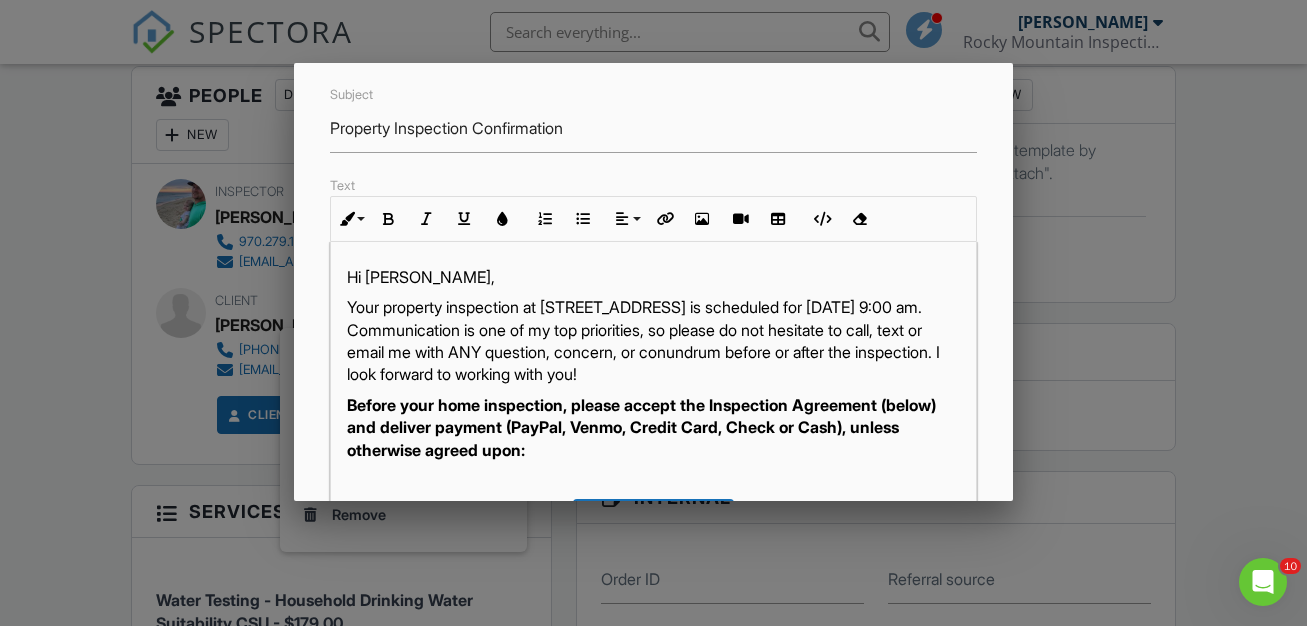 click on "Hi Jozina, Your property inspection at 16275 Co Rd 350, Buena Vista, CO 81211 is scheduled for 07/10/2025 at 9:00 am. Communication is one of my top priorities, so please do not hesitate to call, text or email me with ANY question, concern, or conundrum before or after the inspection. I look forward to working with you! Before your home inspection, please accept the Inspection Agreement (below) and deliver payment (PayPal, Venmo, Credit Card, Check or Cash), unless otherwise agreed upon: Inspection Details Thanks and have a great day!" at bounding box center [653, 492] 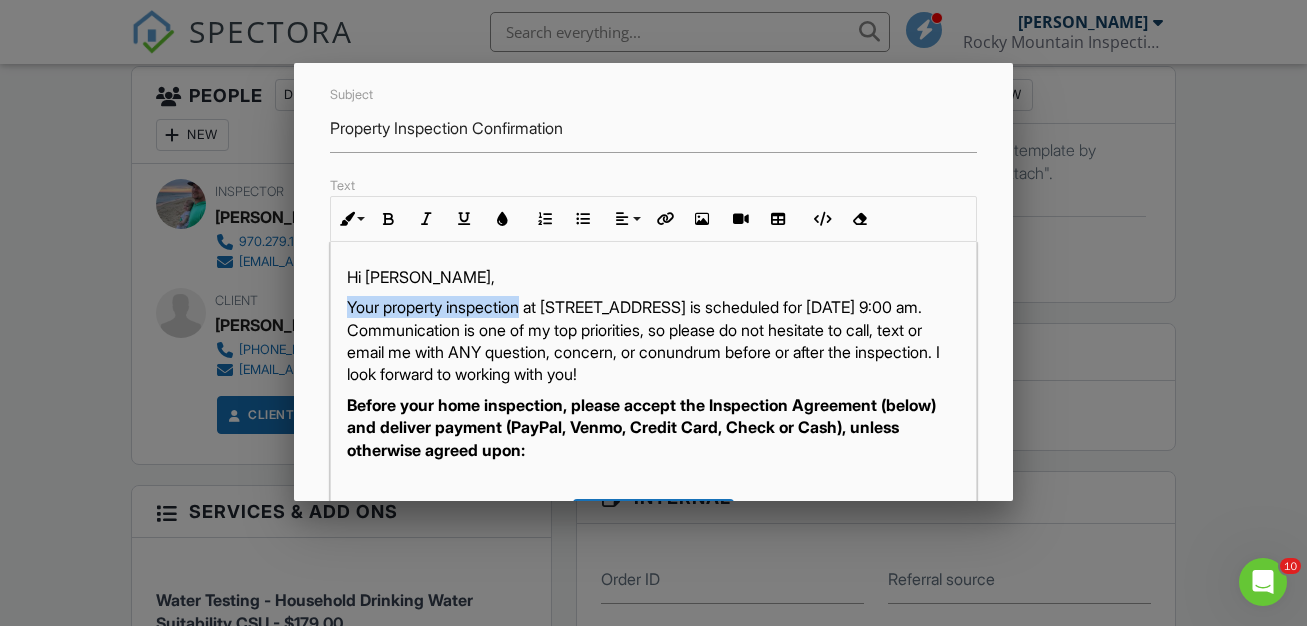drag, startPoint x: 349, startPoint y: 306, endPoint x: 530, endPoint y: 303, distance: 181.02486 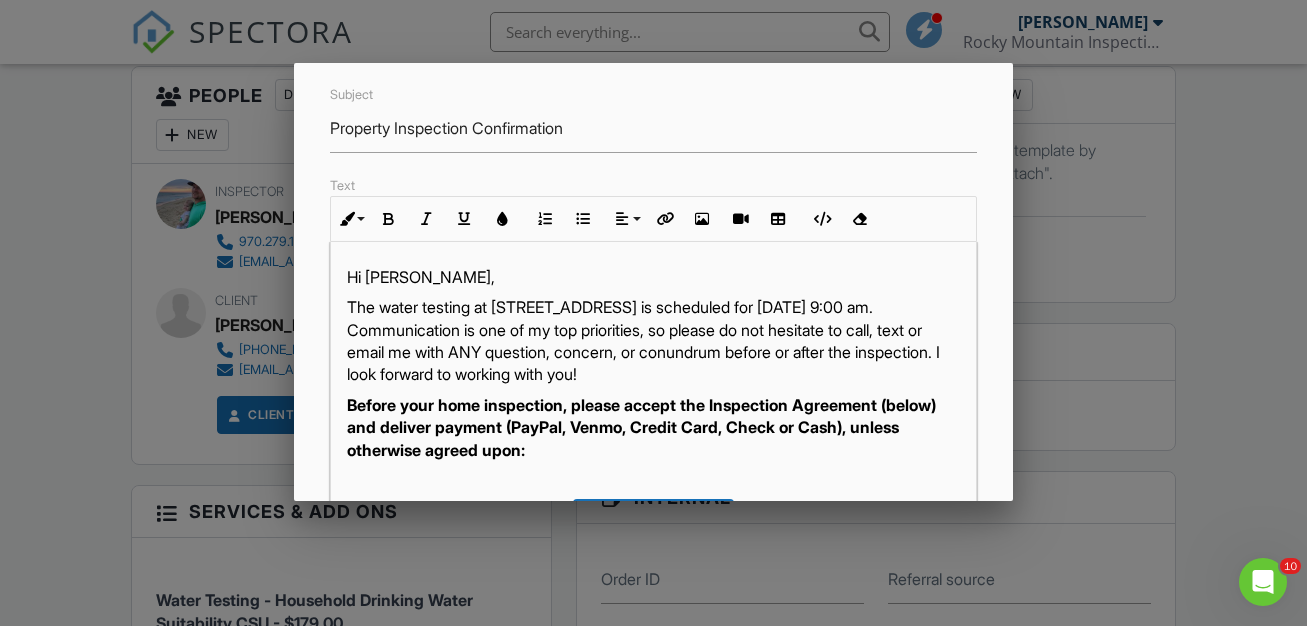 scroll, scrollTop: 1, scrollLeft: 0, axis: vertical 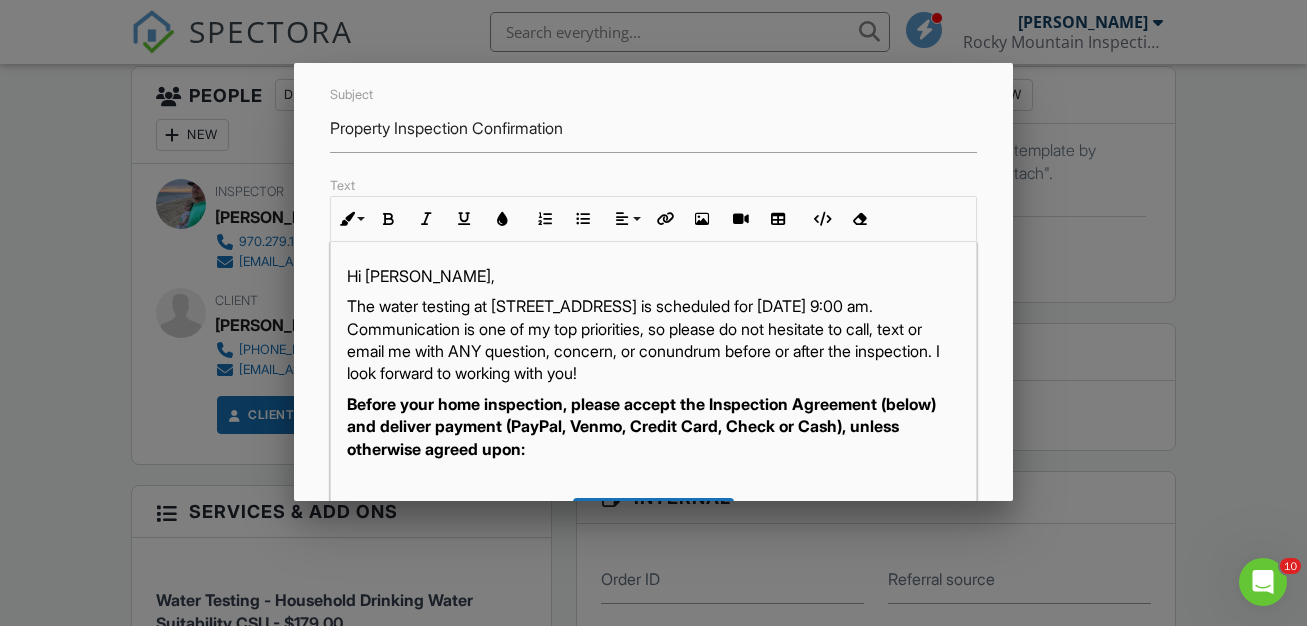 click on "The water testing at 16275 Co Rd 350, Buena Vista, CO 81211 is scheduled for 07/10/2025 at 9:00 am. Communication is one of my top priorities, so please do not hesitate to call, text or email me with ANY question, concern, or conundrum before or after the inspection. I look forward to working with you!" at bounding box center [653, 340] 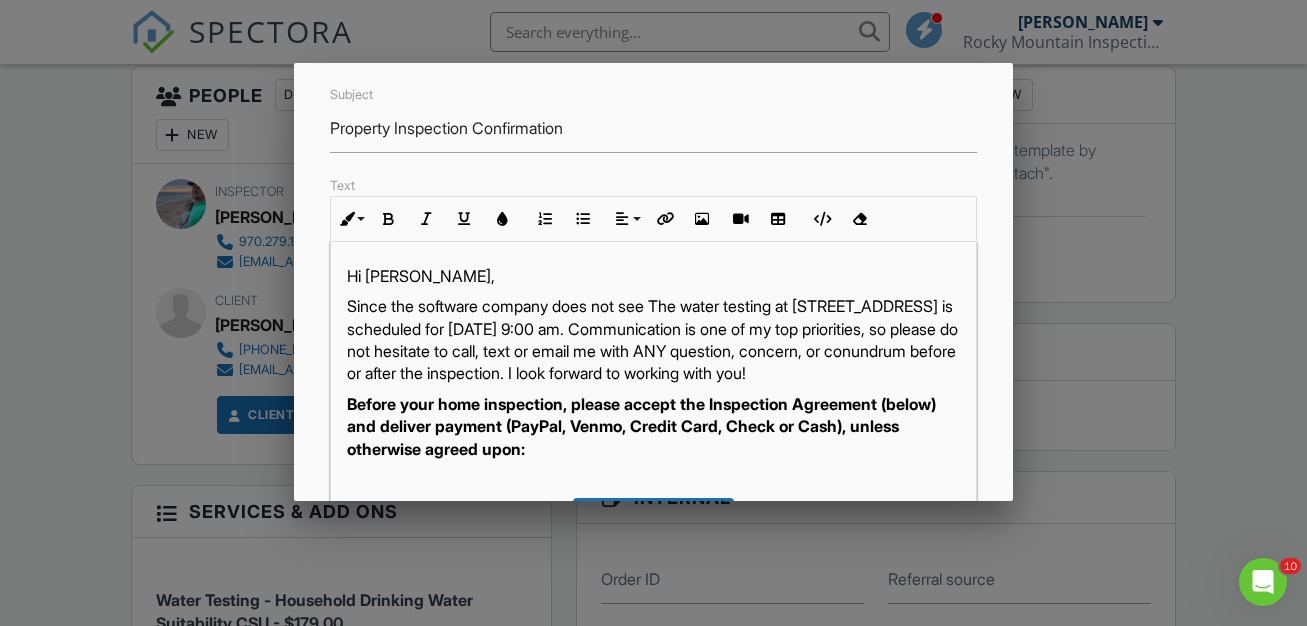 click on "Since the software company does not see The water testing at 16275 Co Rd 350, Buena Vista, CO 81211 is scheduled for 07/10/2025 at 9:00 am. Communication is one of my top priorities, so please do not hesitate to call, text or email me with ANY question, concern, or conundrum before or after the inspection. I look forward to working with you!" at bounding box center [653, 340] 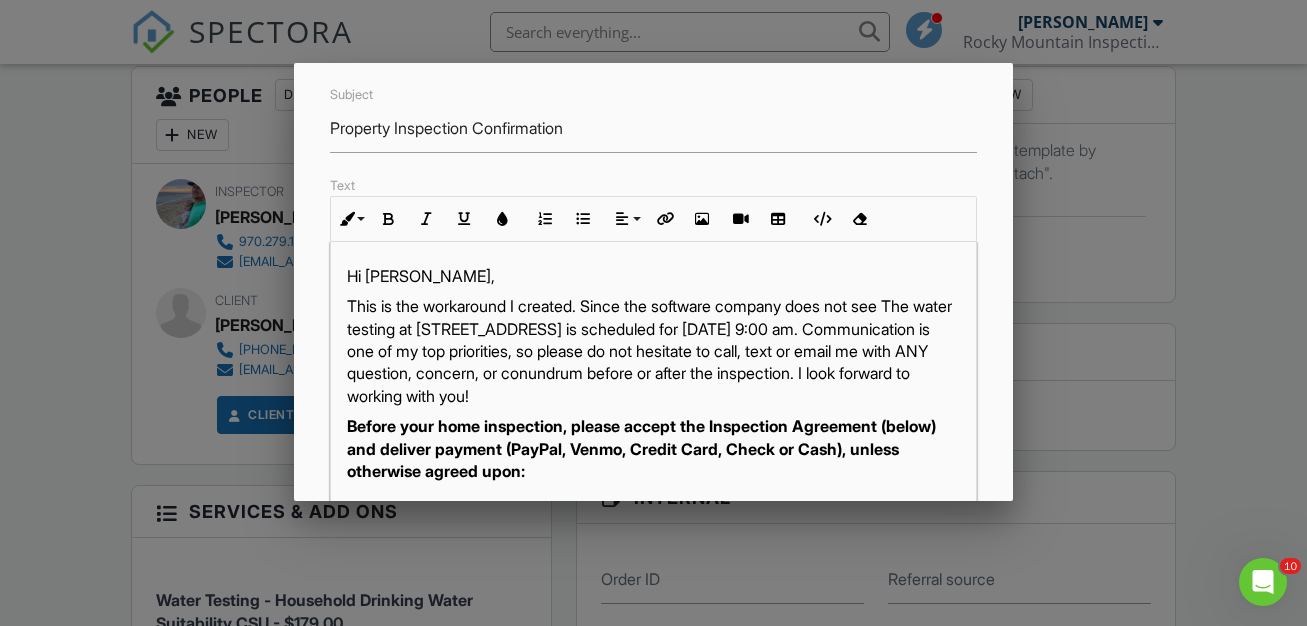 click on "This is the workaround I created. Since the software company does not see The water testing at 16275 Co Rd 350, Buena Vista, CO 81211 is scheduled for 07/10/2025 at 9:00 am. Communication is one of my top priorities, so please do not hesitate to call, text or email me with ANY question, concern, or conundrum before or after the inspection. I look forward to working with you!" at bounding box center (653, 351) 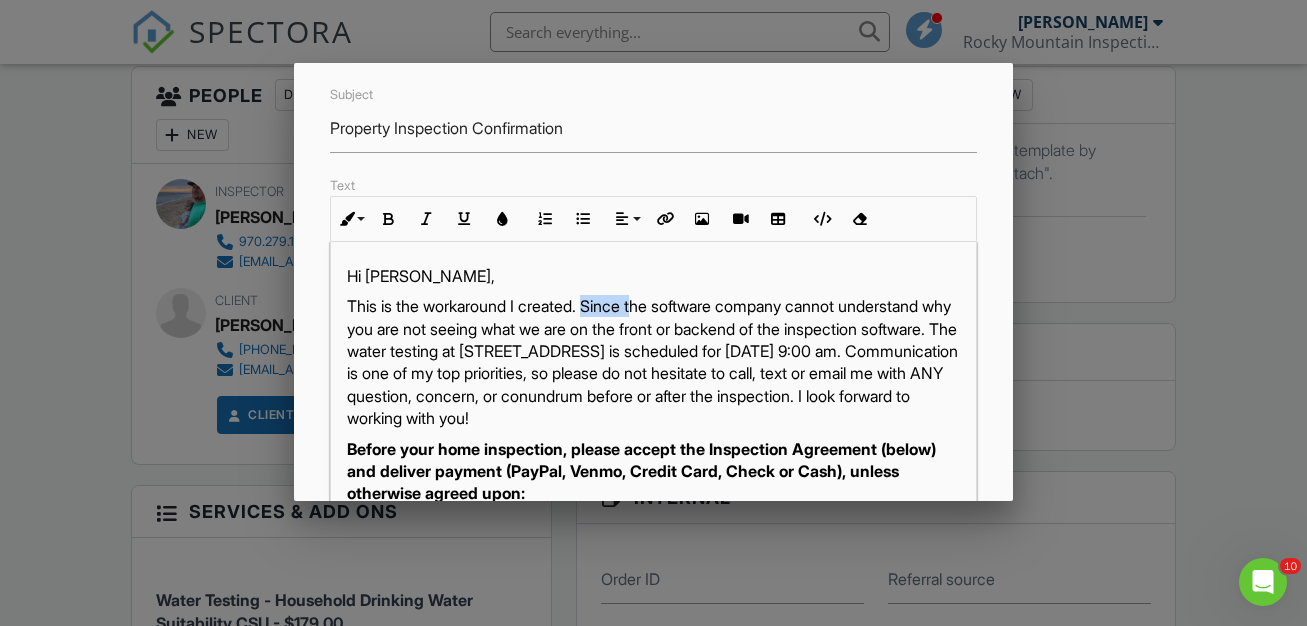 drag, startPoint x: 596, startPoint y: 307, endPoint x: 646, endPoint y: 304, distance: 50.08992 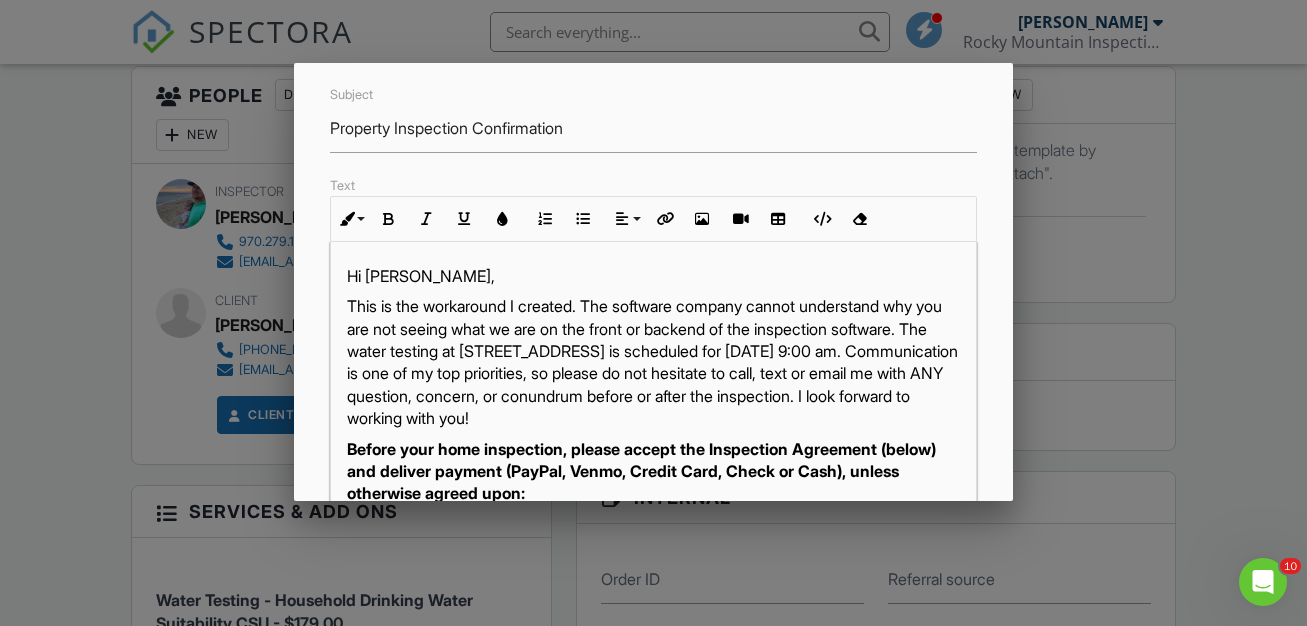 click on "This is the workaround I created. The software company cannot understand why you are not seeing what we are on the front or backend of the inspection software. The water testing at 16275 Co Rd 350, Buena Vista, CO 81211 is scheduled for 07/10/2025 at 9:00 am. Communication is one of my top priorities, so please do not hesitate to call, text or email me with ANY question, concern, or conundrum before or after the inspection. I look forward to working with you!" at bounding box center [653, 362] 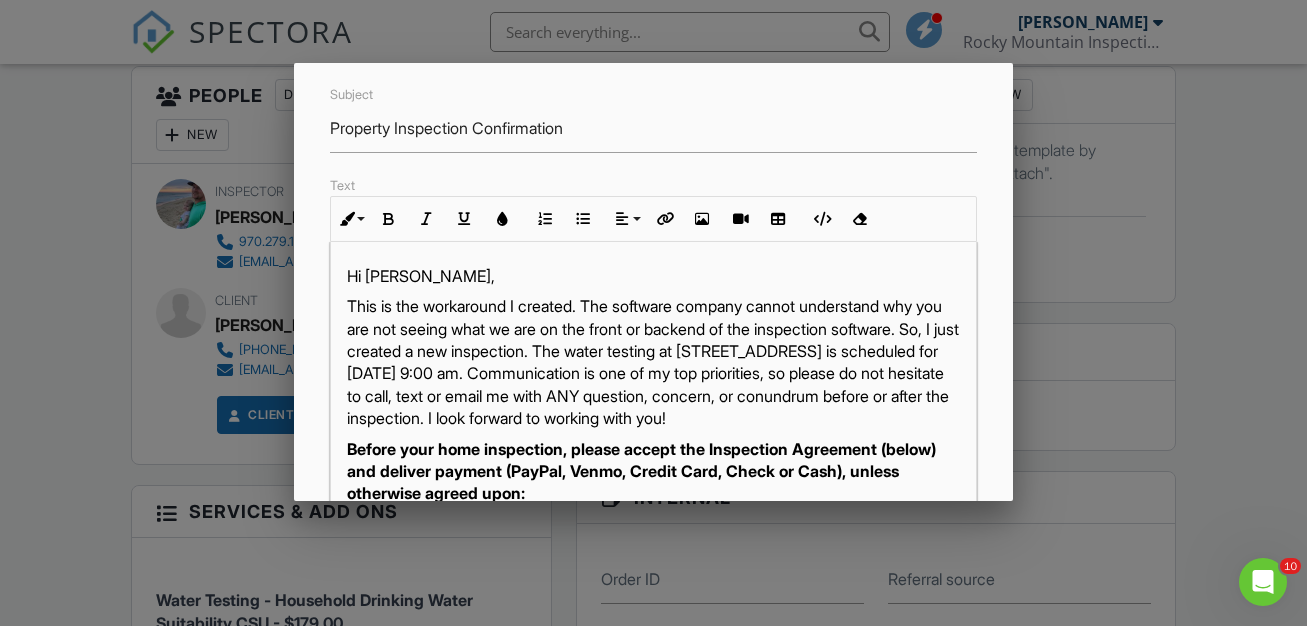 drag, startPoint x: 688, startPoint y: 348, endPoint x: 699, endPoint y: 449, distance: 101.597244 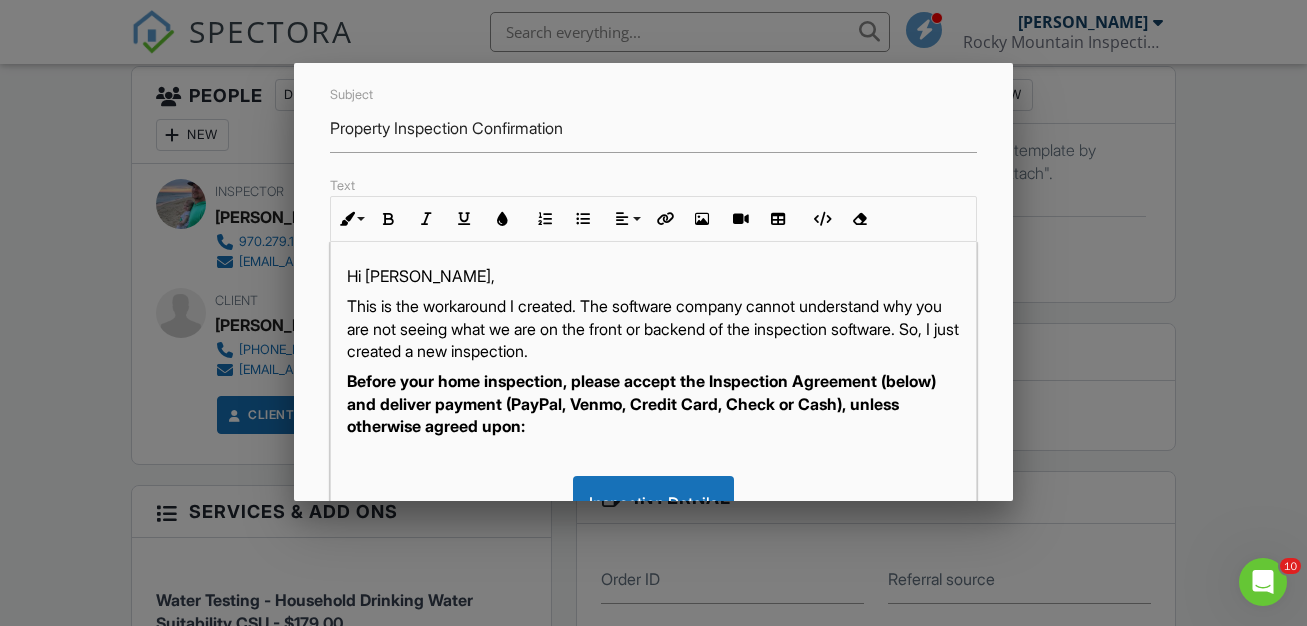scroll, scrollTop: 276, scrollLeft: 0, axis: vertical 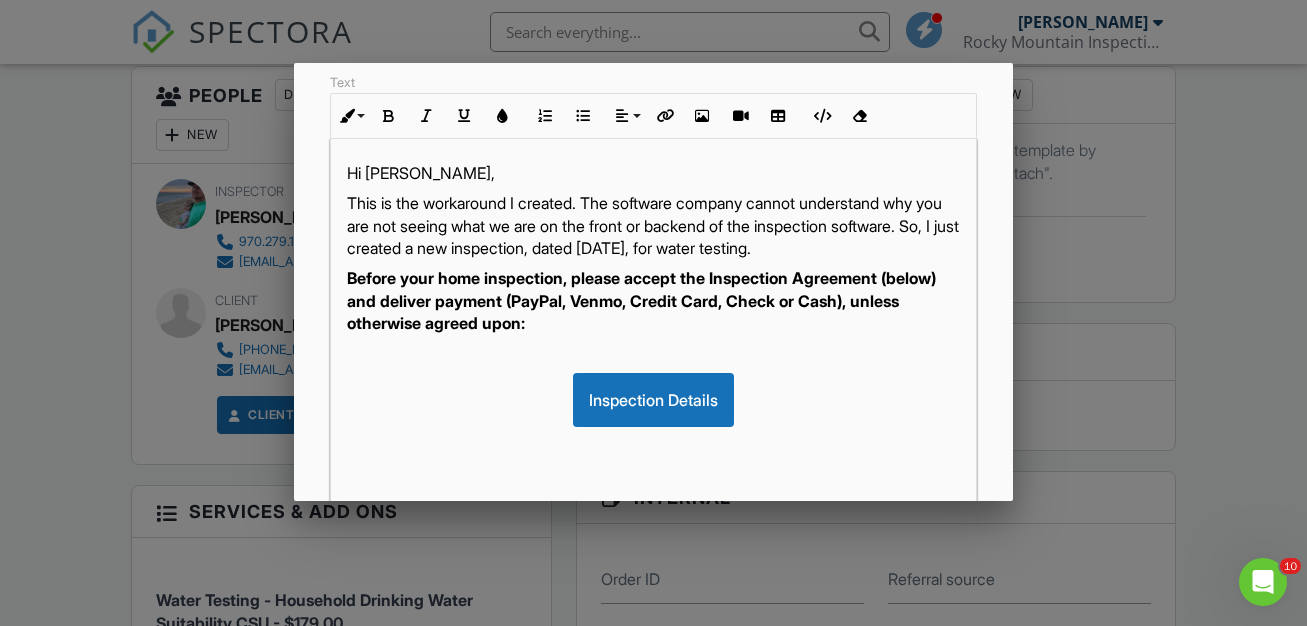 click on "Inspection Details" at bounding box center [653, 400] 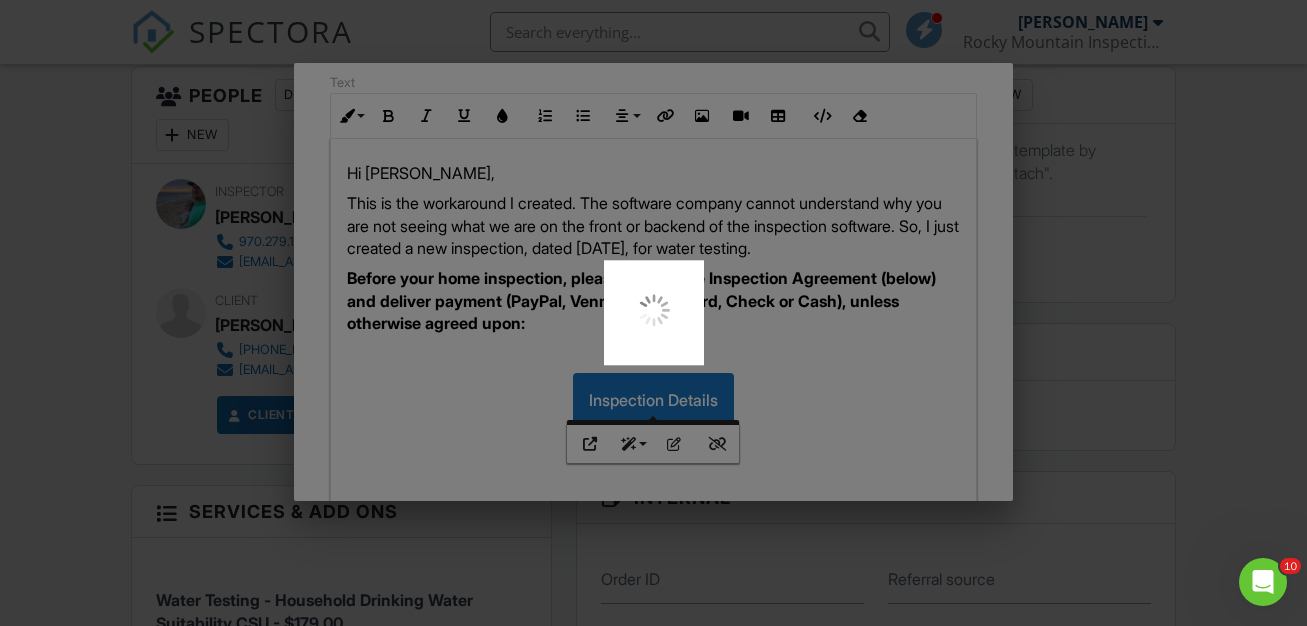 click at bounding box center (653, 313) 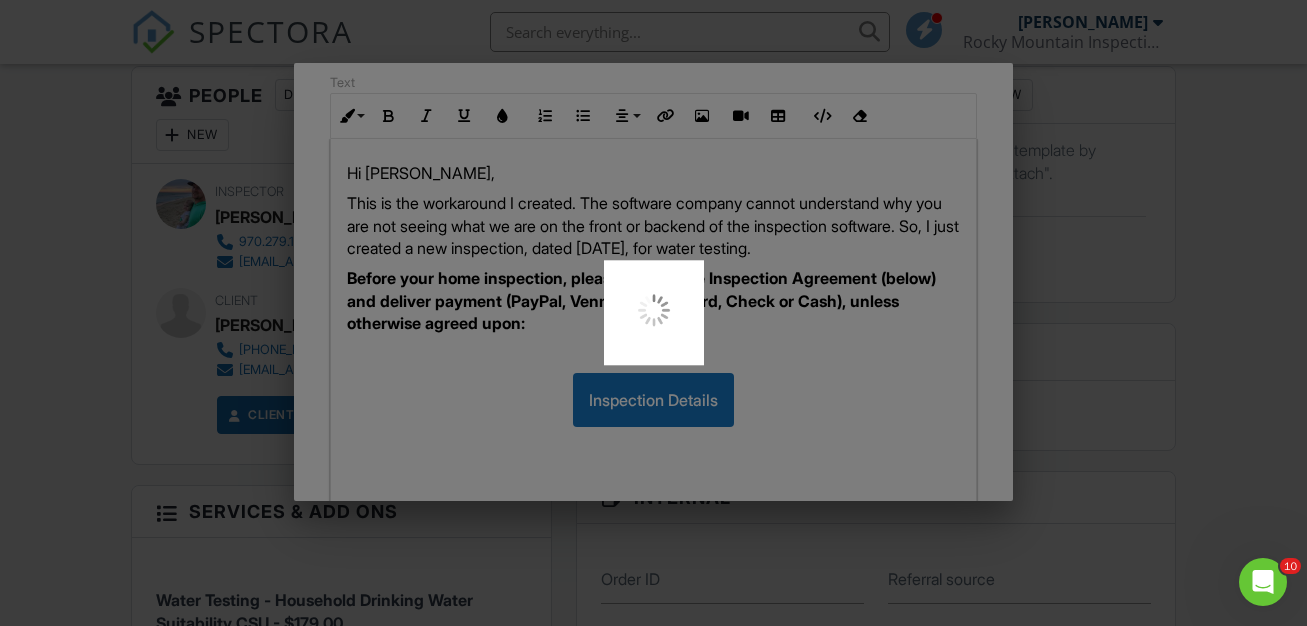 click at bounding box center (653, 313) 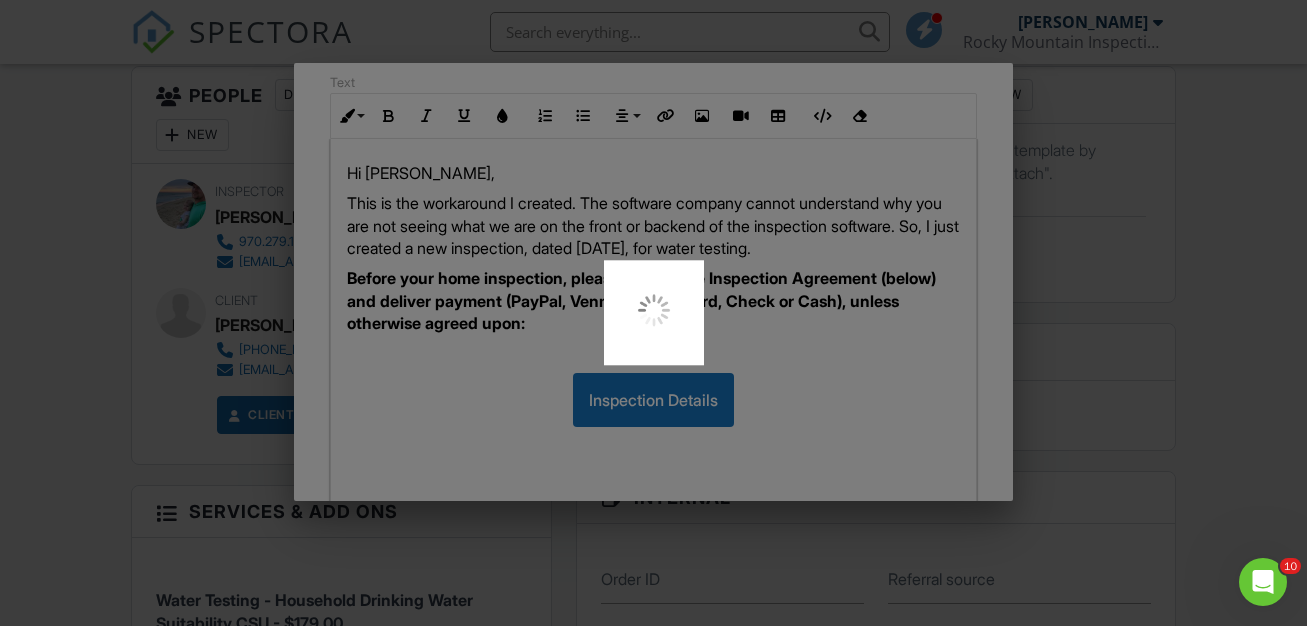 click at bounding box center (653, 313) 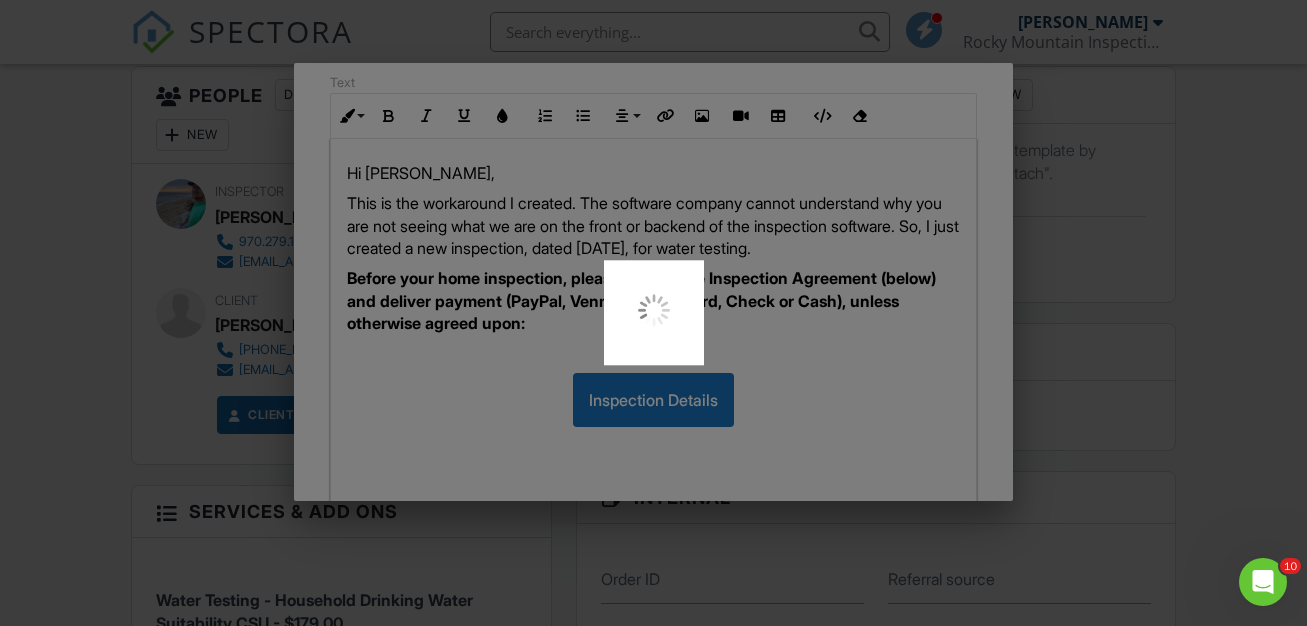 click at bounding box center [653, 313] 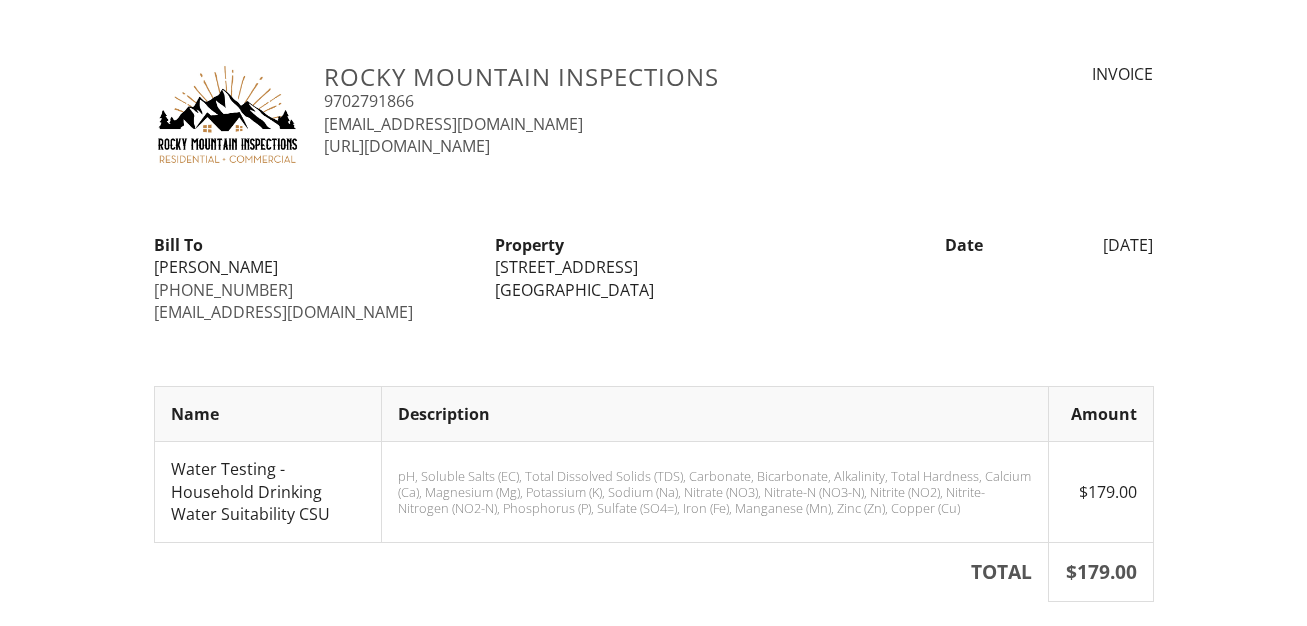 scroll, scrollTop: 0, scrollLeft: 0, axis: both 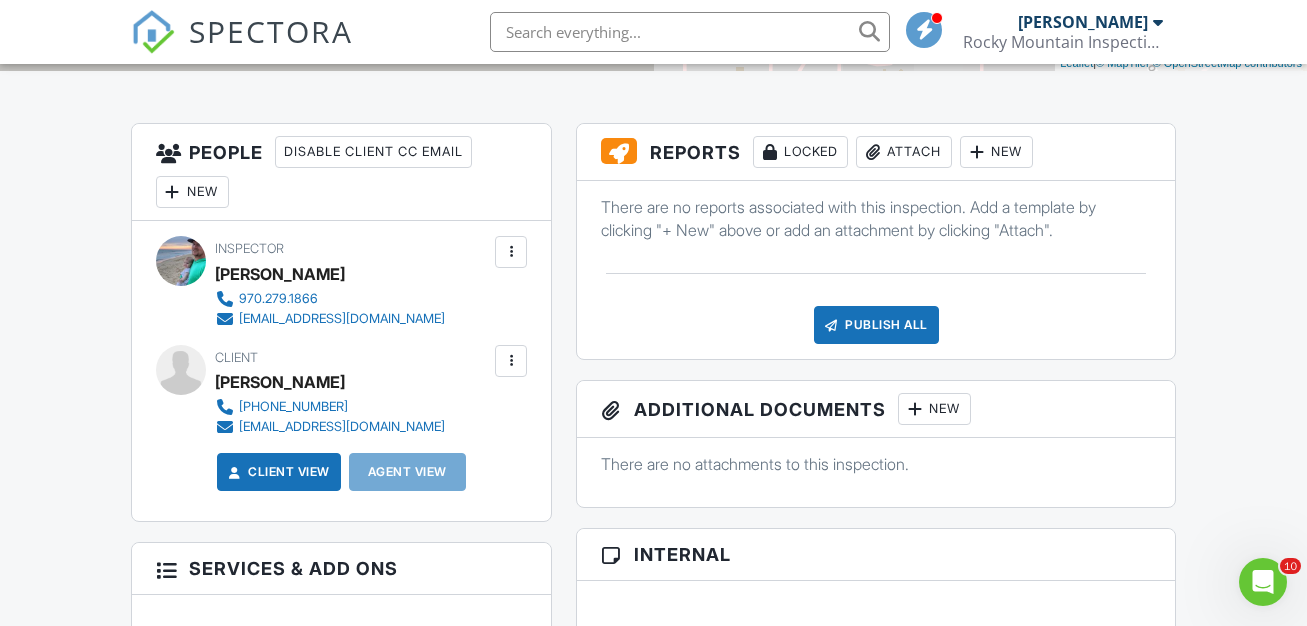 click at bounding box center (511, 361) 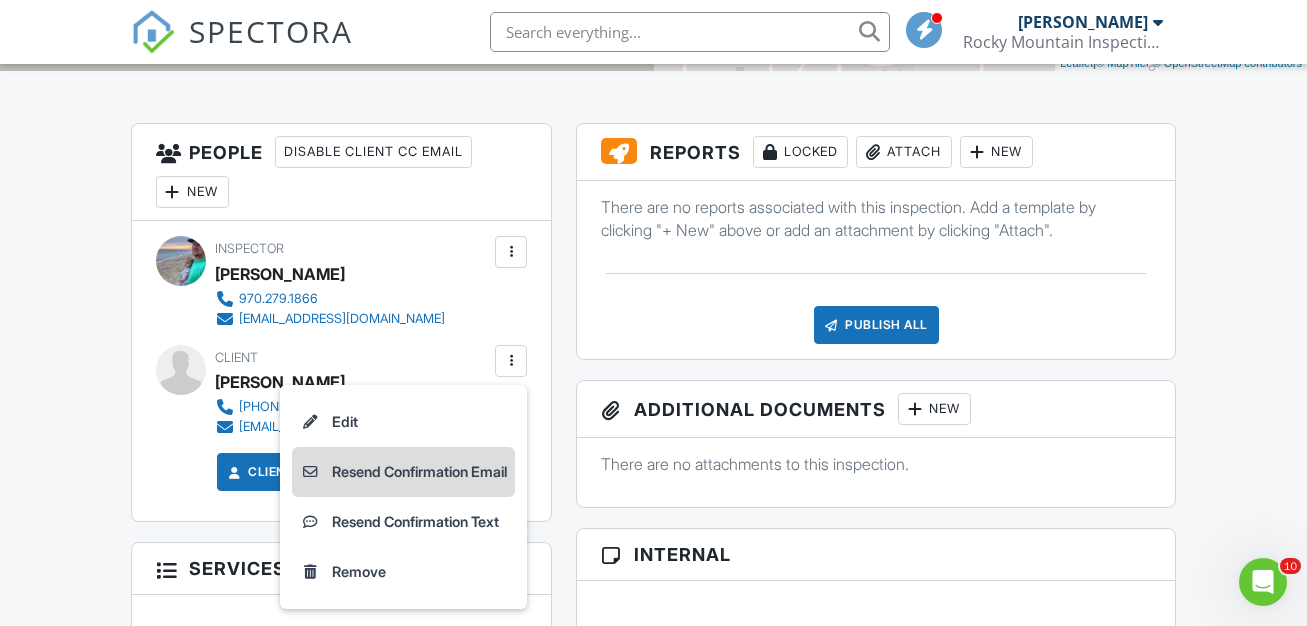 click on "Resend Confirmation Email" at bounding box center (403, 472) 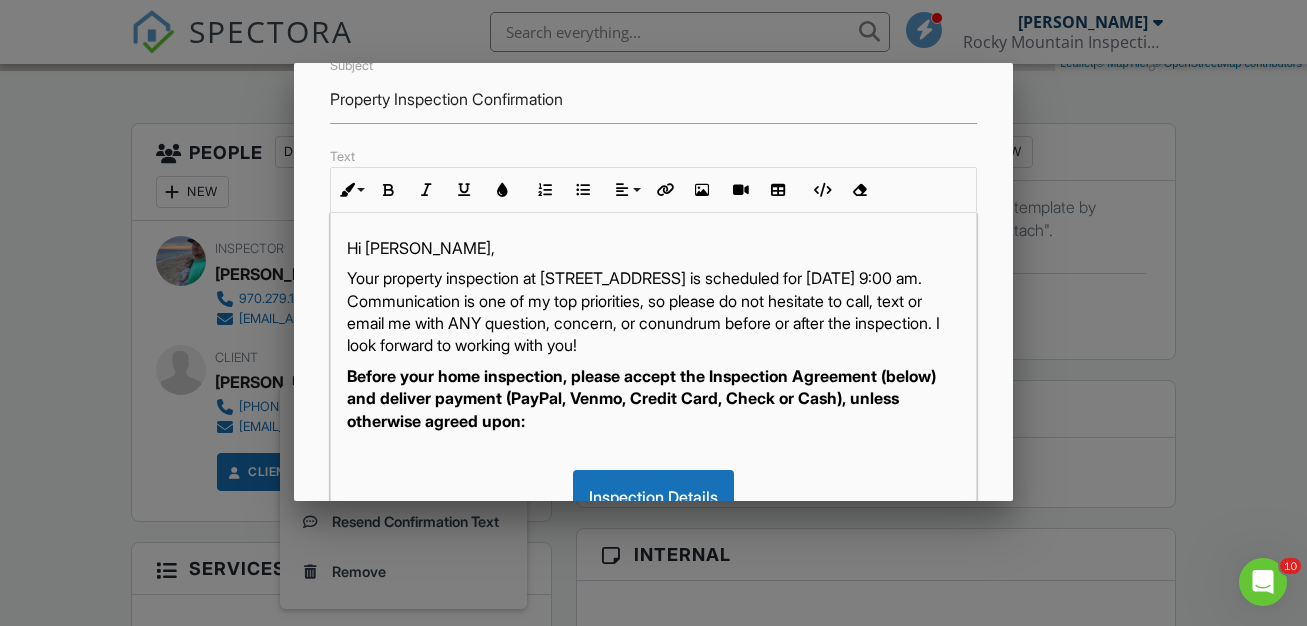 scroll, scrollTop: 206, scrollLeft: 0, axis: vertical 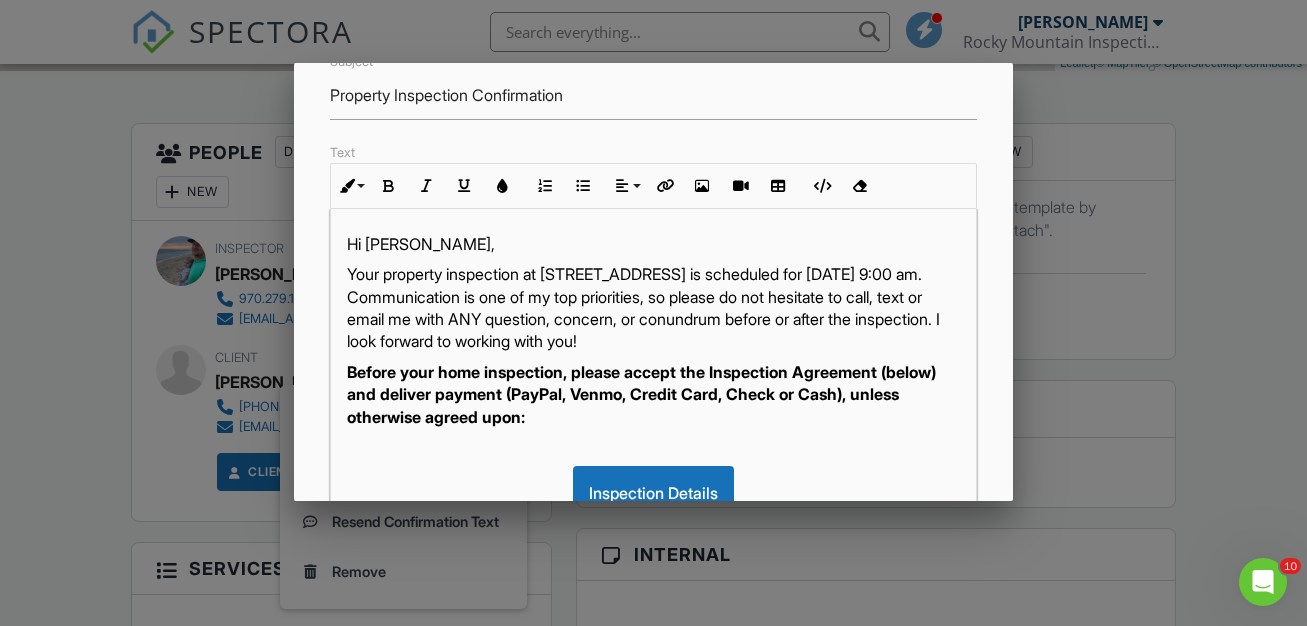 drag, startPoint x: 346, startPoint y: 274, endPoint x: 931, endPoint y: 343, distance: 589.0552 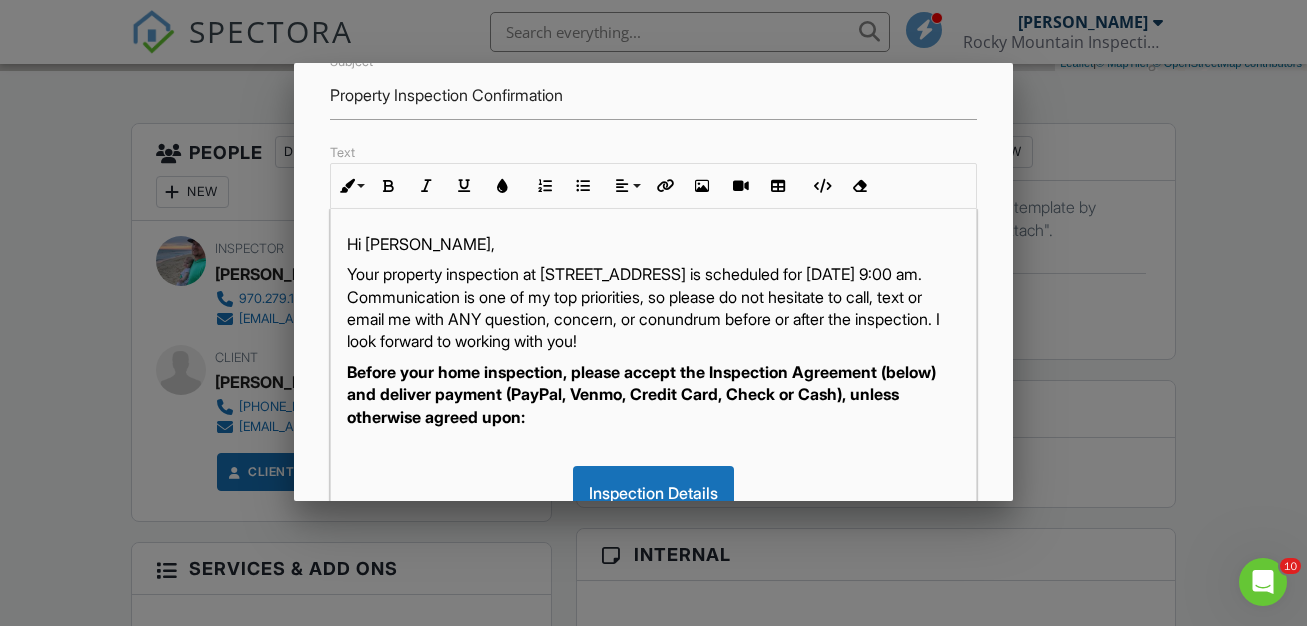 type 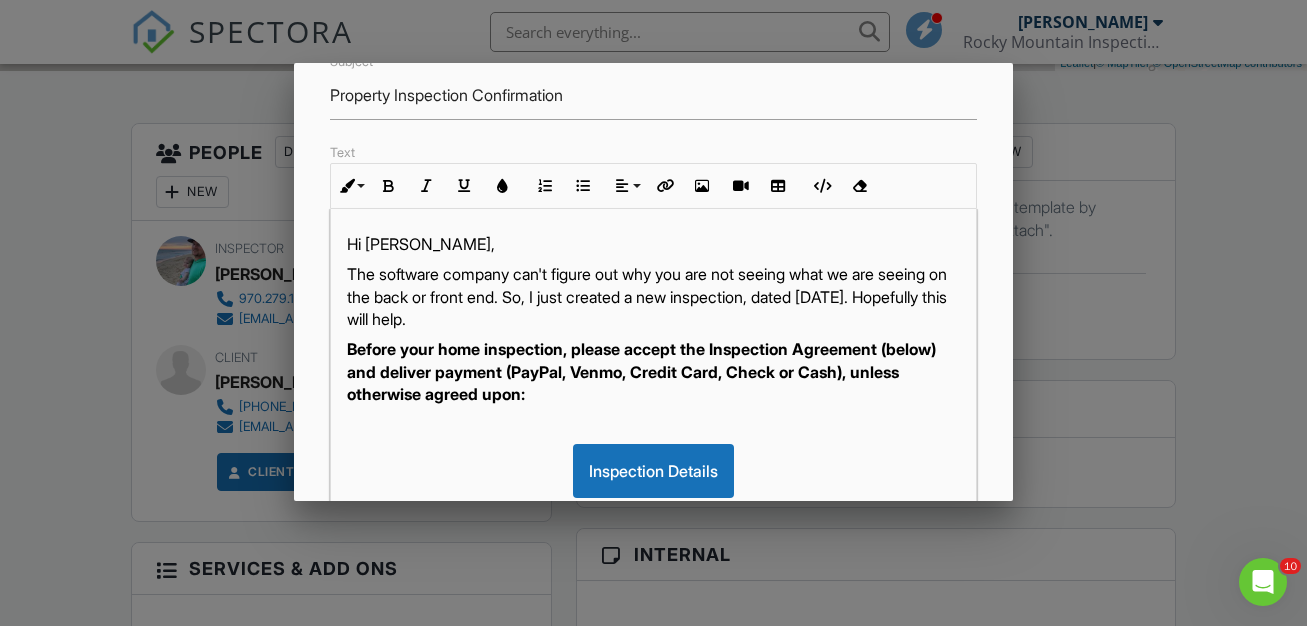 scroll, scrollTop: 1, scrollLeft: 0, axis: vertical 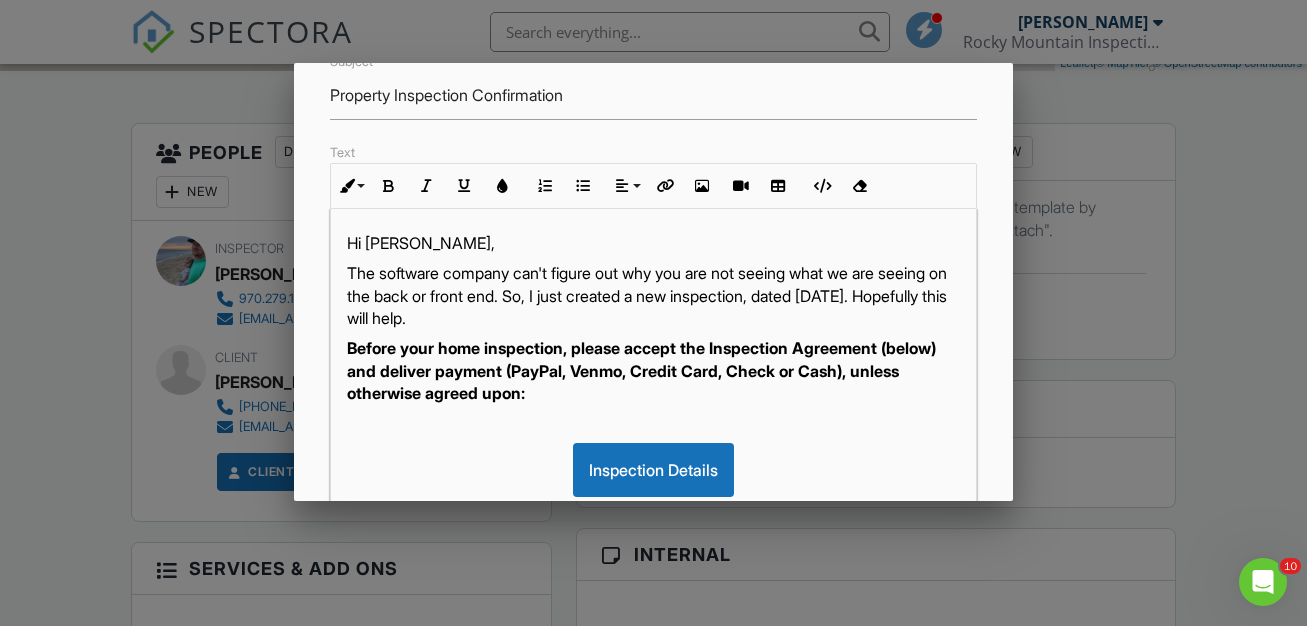 click on "Before your home inspection, please accept the Inspection Agreement (below) and deliver payment (PayPal, Venmo, Credit Card, Check or Cash), unless otherwise agreed upon:" at bounding box center (653, 370) 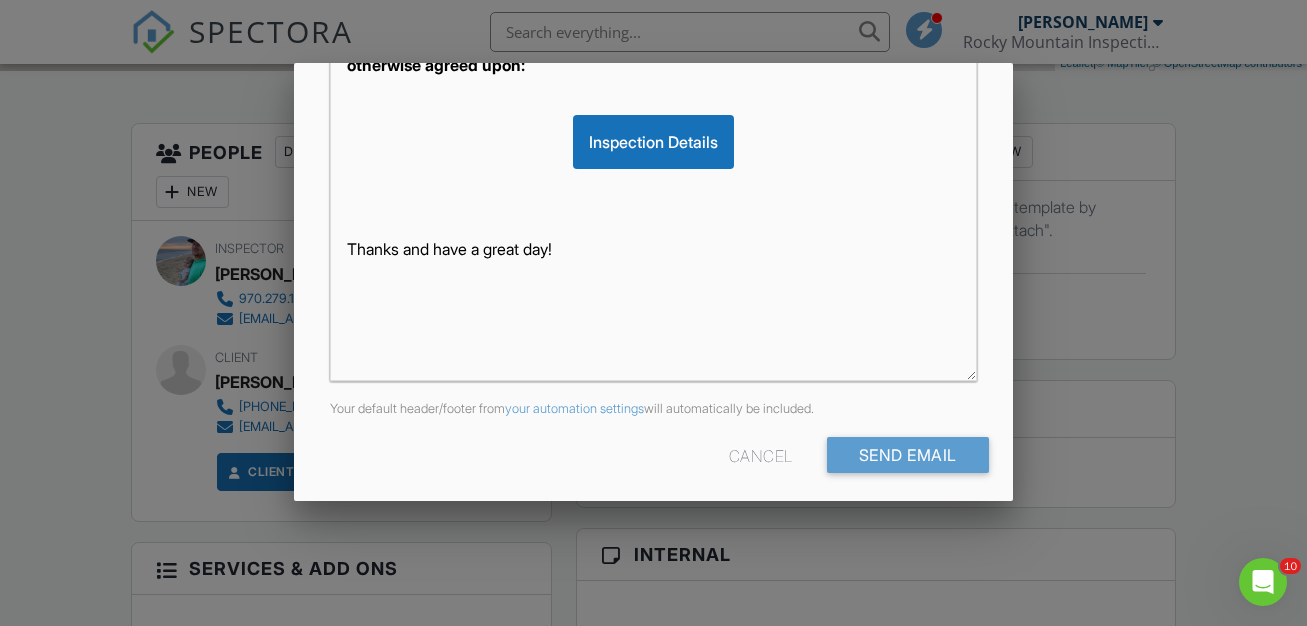 scroll, scrollTop: 545, scrollLeft: 0, axis: vertical 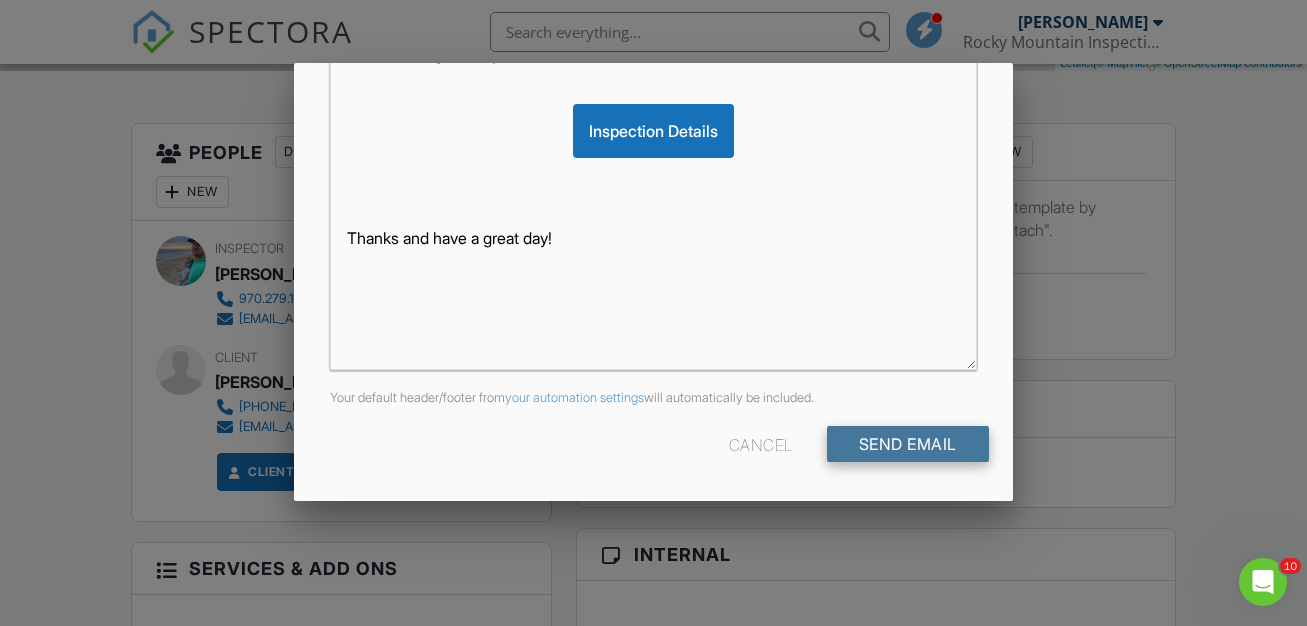 click on "Send Email" at bounding box center [908, 444] 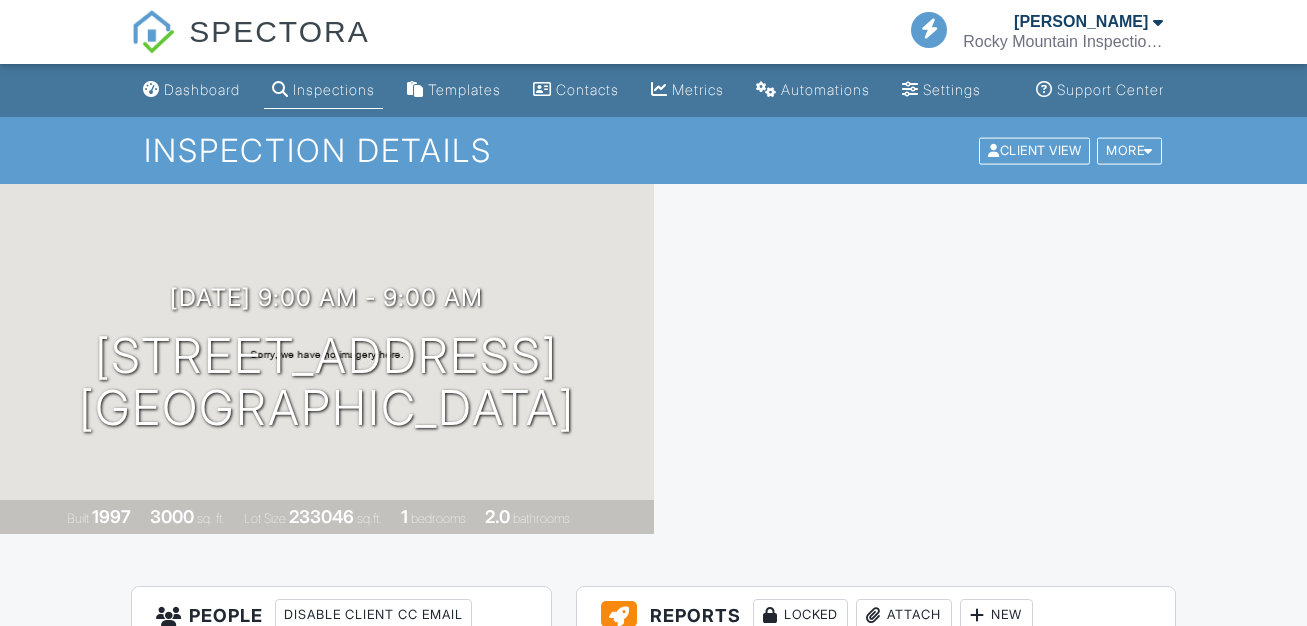 scroll, scrollTop: 0, scrollLeft: 0, axis: both 